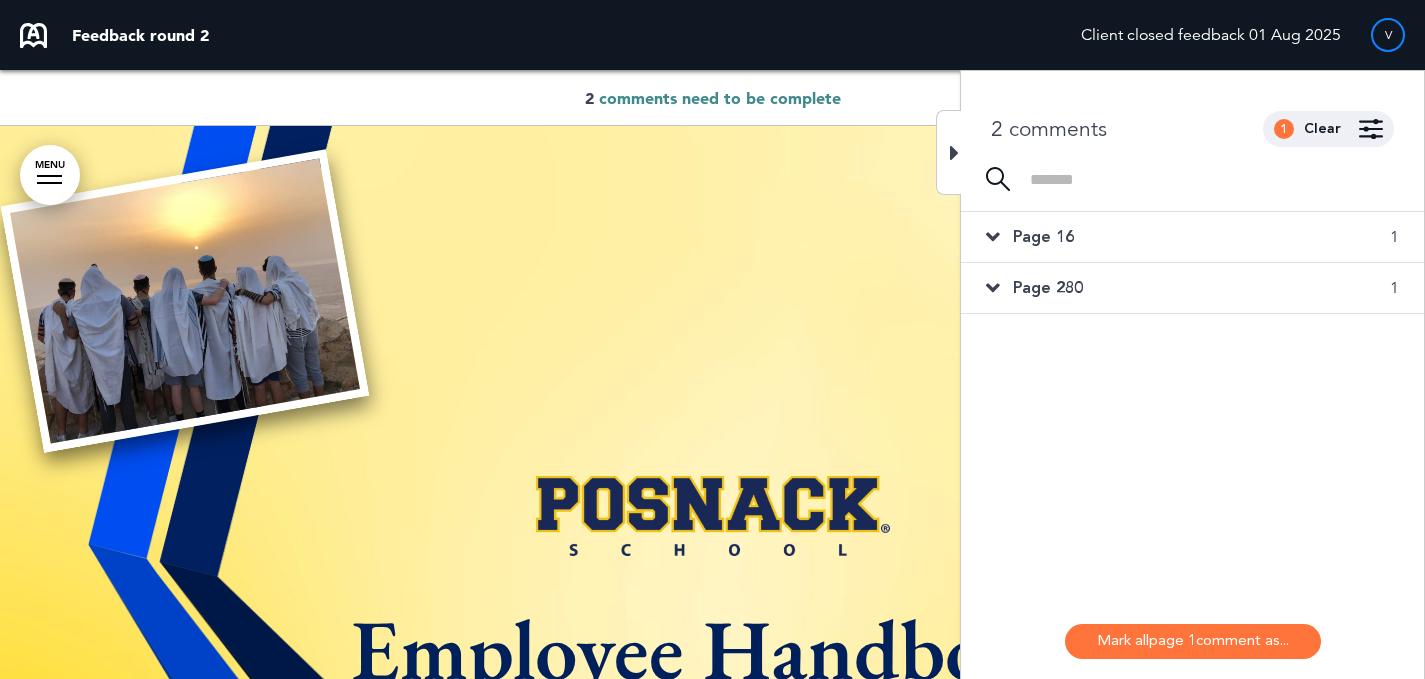 scroll, scrollTop: 0, scrollLeft: 0, axis: both 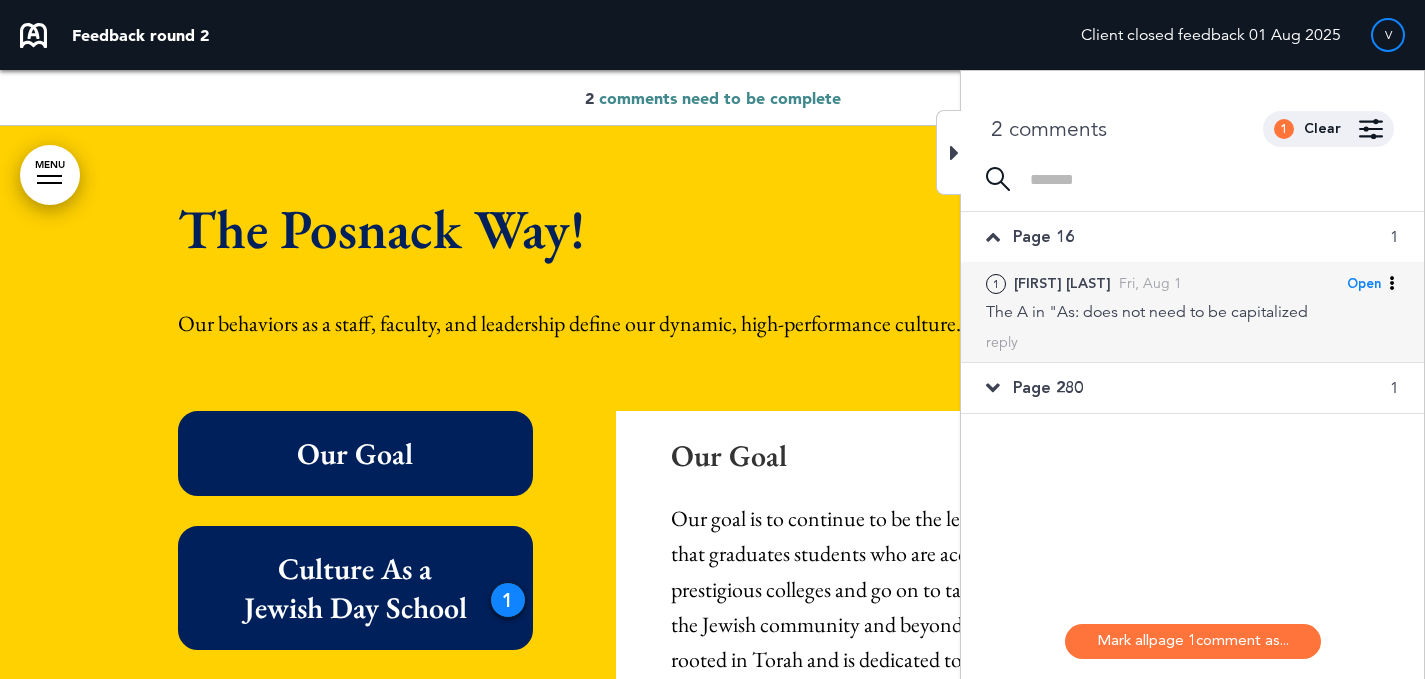click on "The A in "As: does not need to be capitalized" at bounding box center [1192, 312] 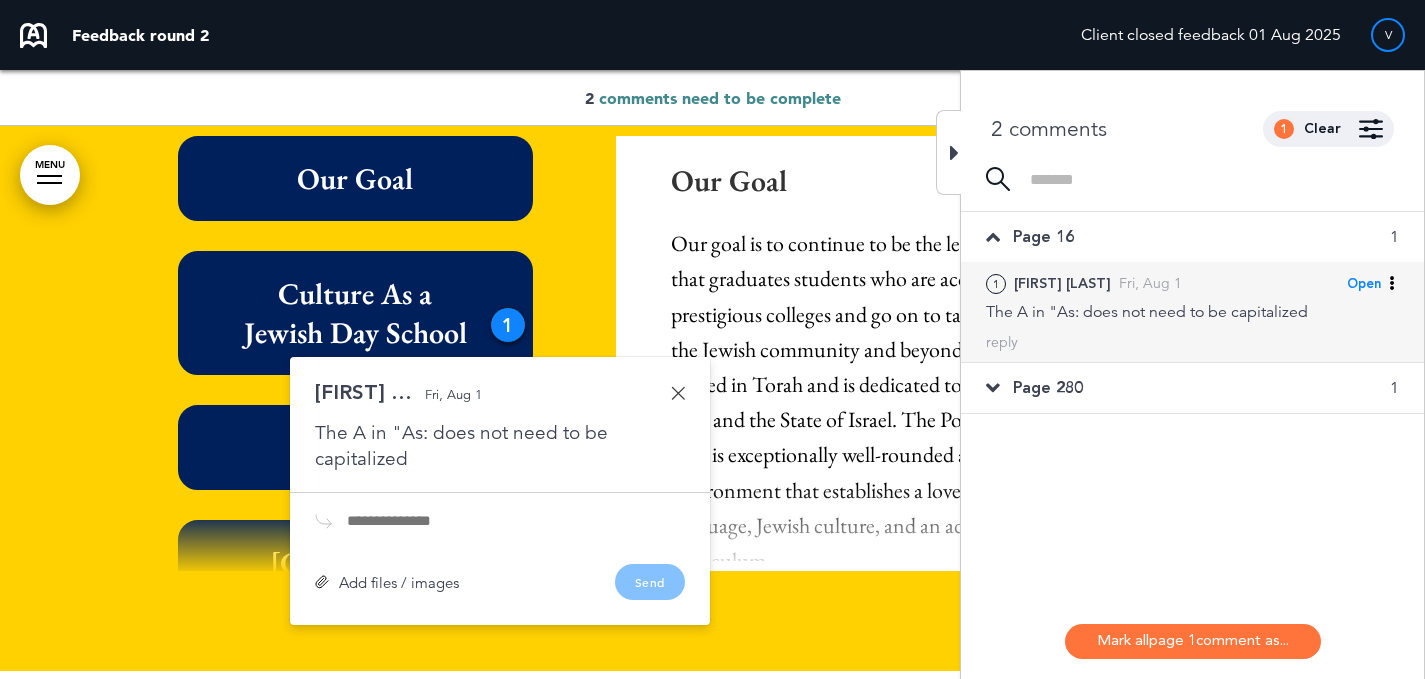 scroll, scrollTop: 7062, scrollLeft: 0, axis: vertical 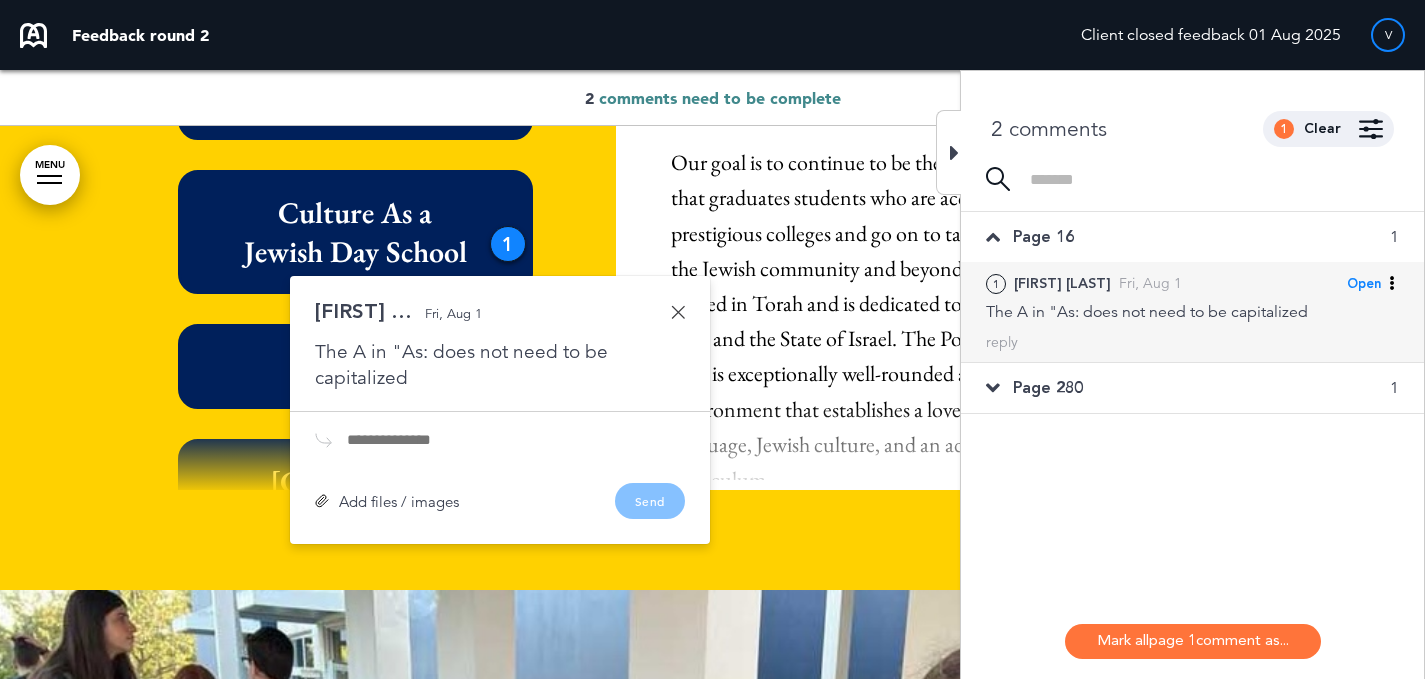click on "Open" at bounding box center [1364, 284] 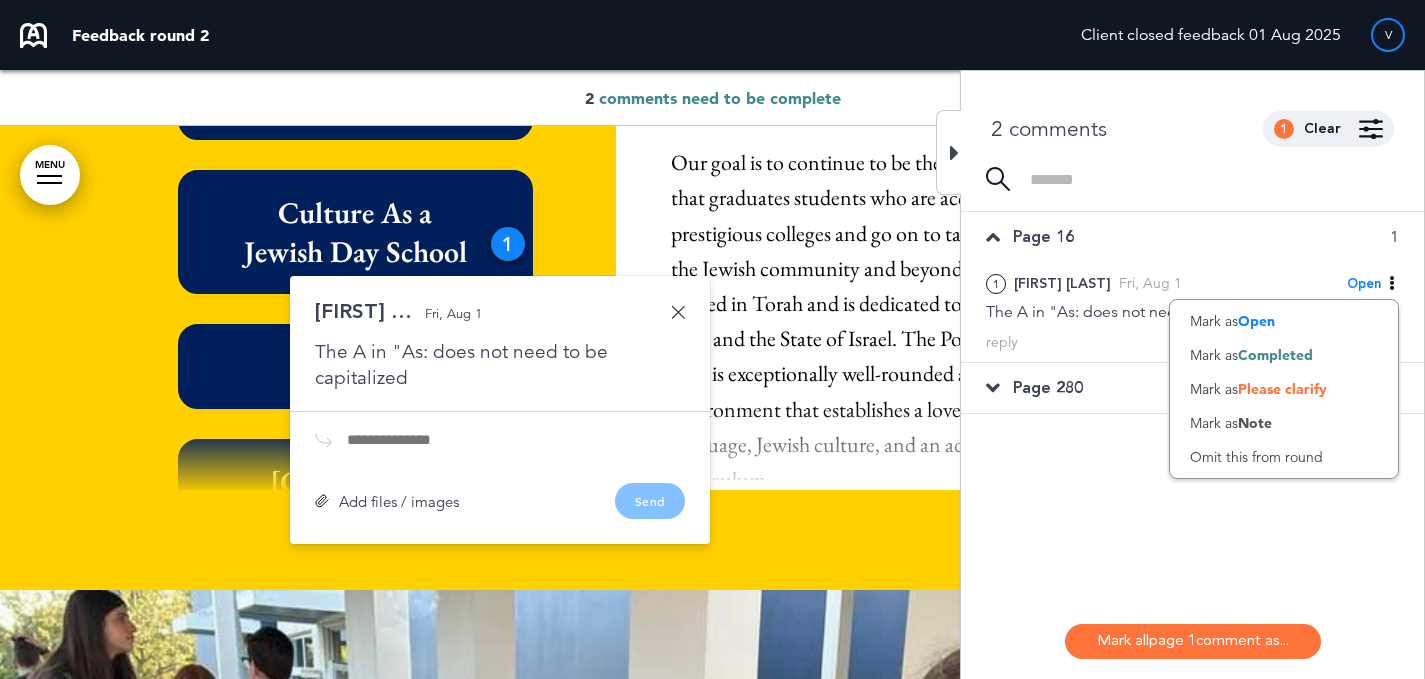 click on "Mark as  Completed" at bounding box center (1284, 355) 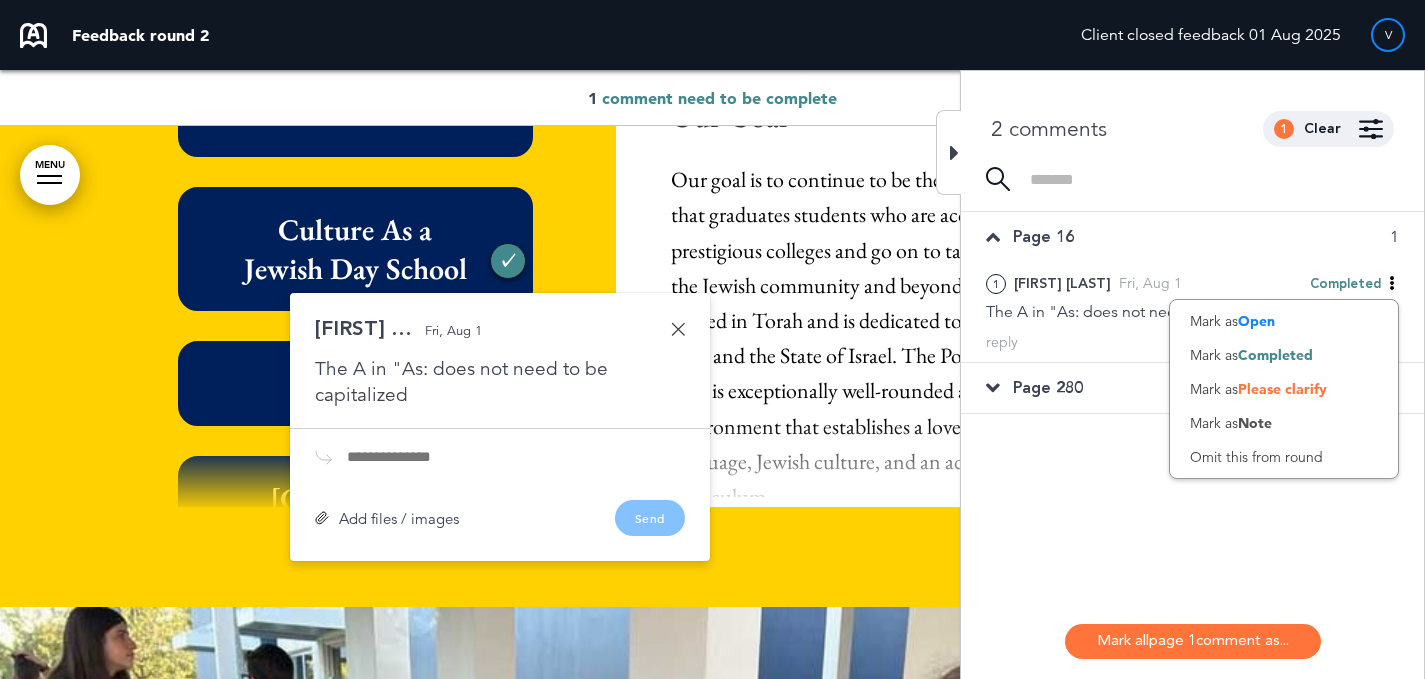 scroll, scrollTop: 7012, scrollLeft: 0, axis: vertical 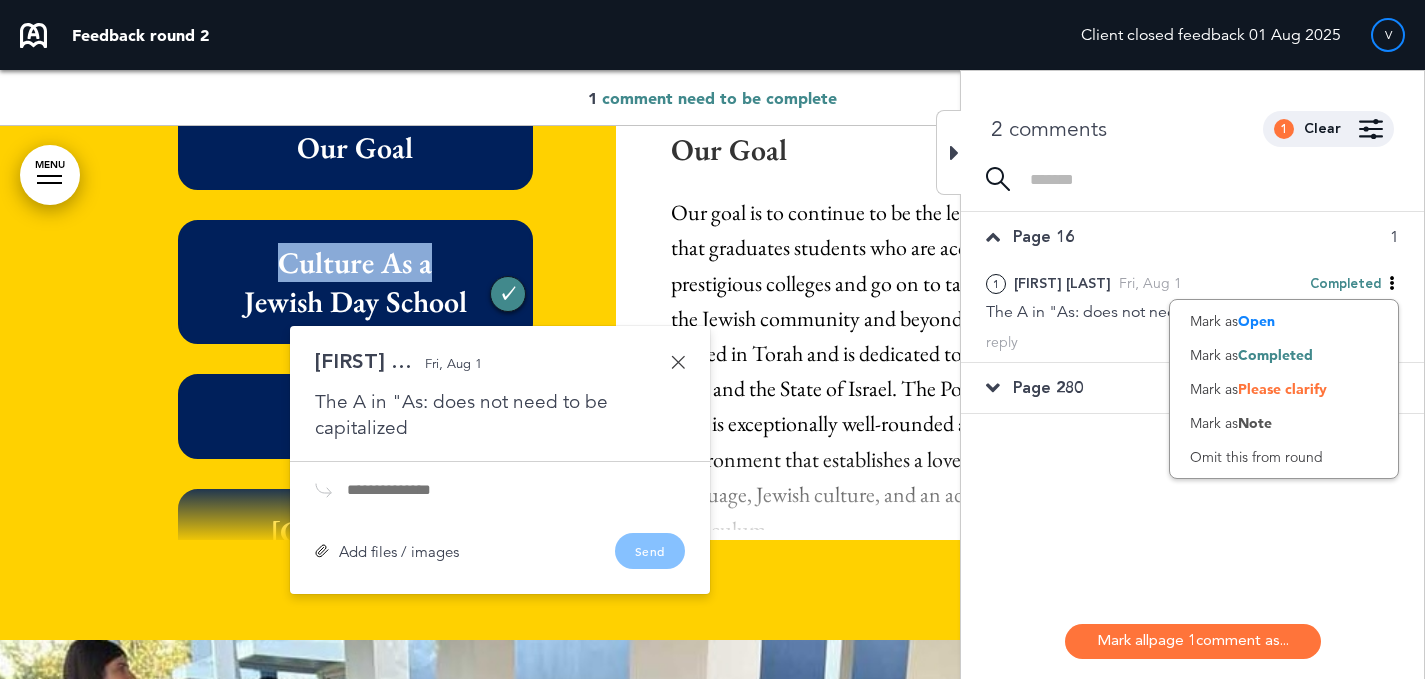 drag, startPoint x: 281, startPoint y: 266, endPoint x: 448, endPoint y: 264, distance: 167.01198 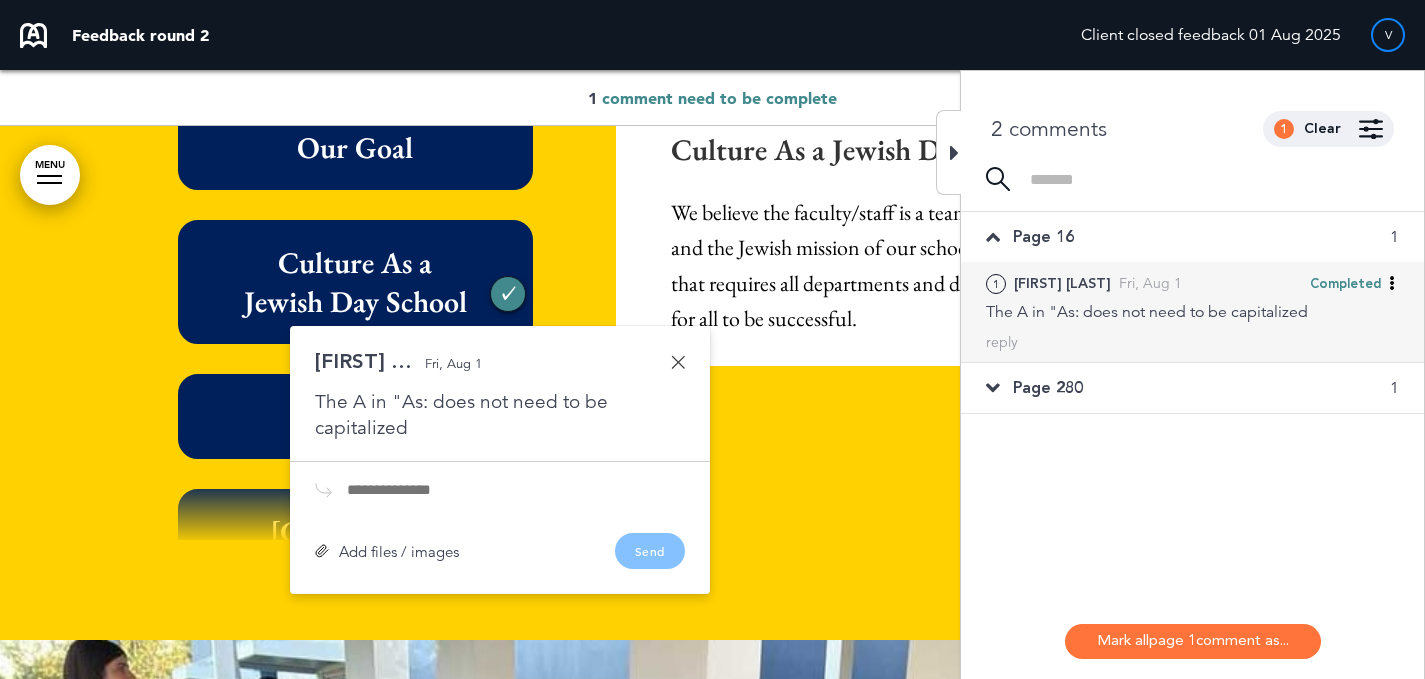 click on "Completed" at bounding box center [1354, 283] 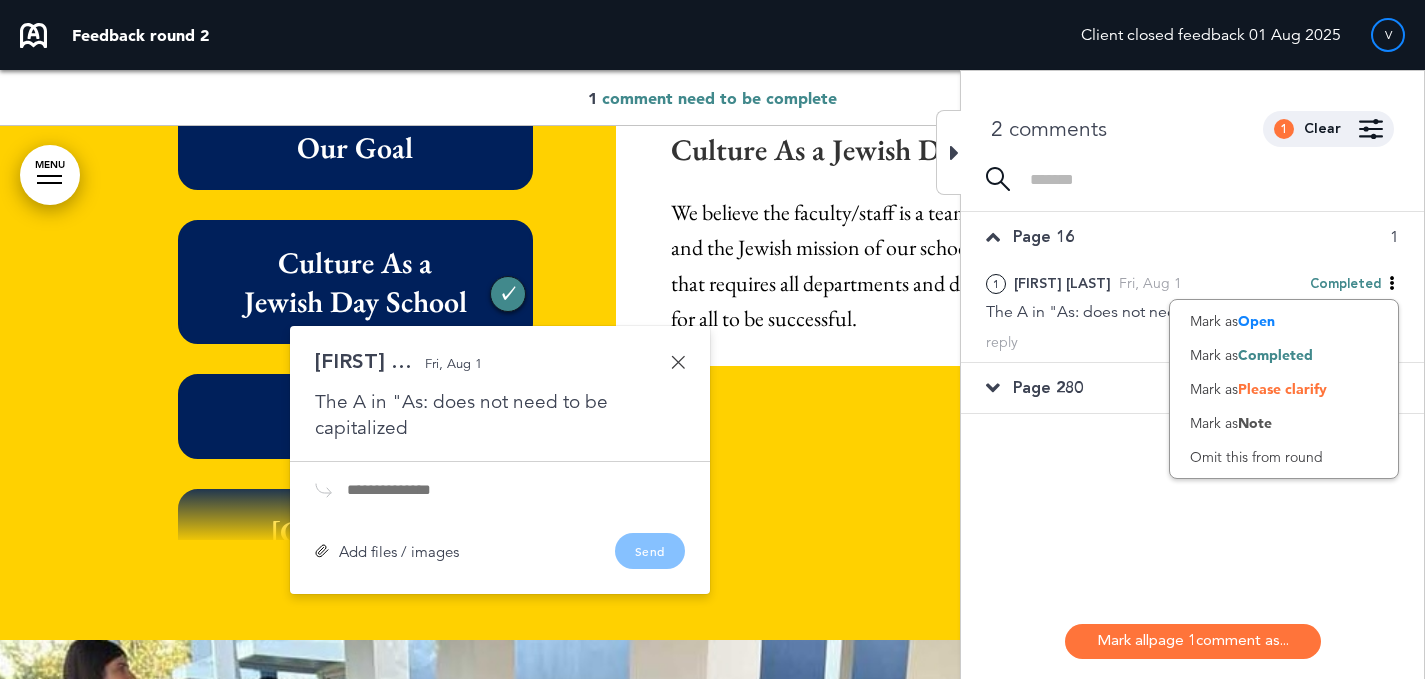 click on "Page 280
1" at bounding box center (1192, 388) 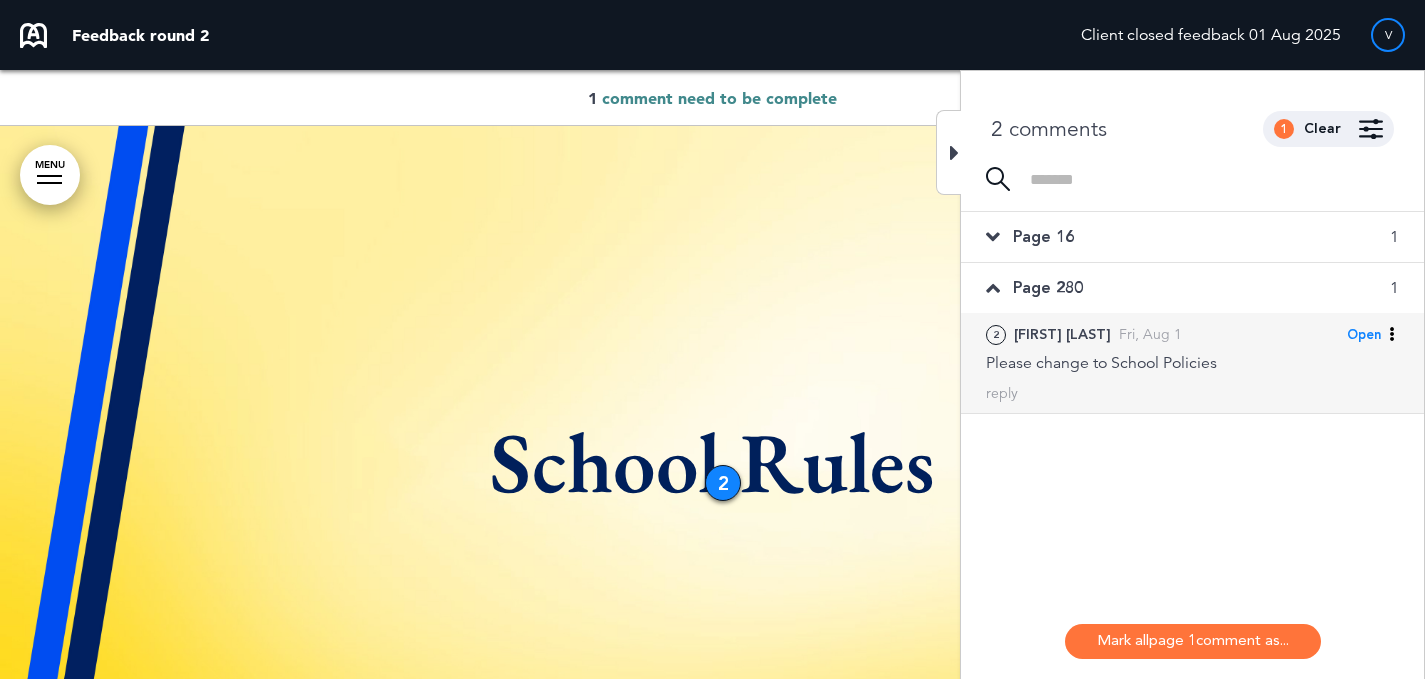 click on "reply" at bounding box center [1192, 393] 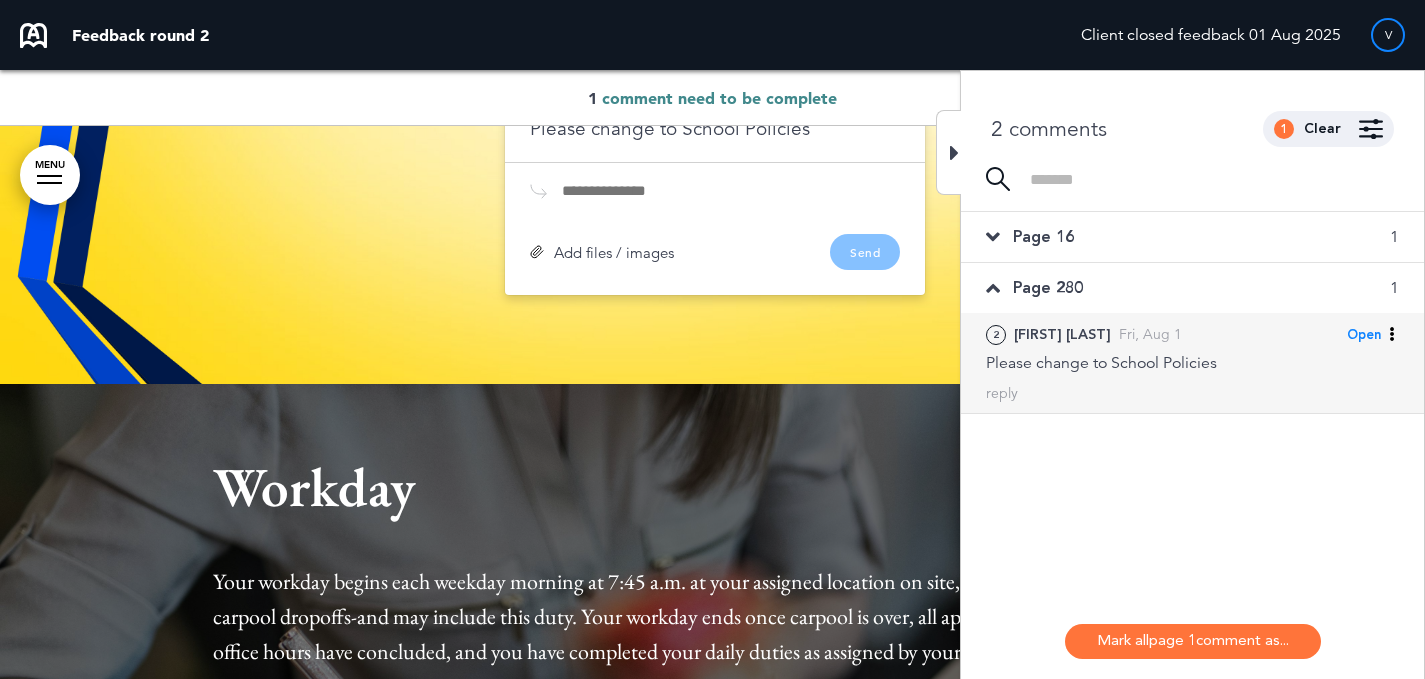 scroll, scrollTop: 17233, scrollLeft: 0, axis: vertical 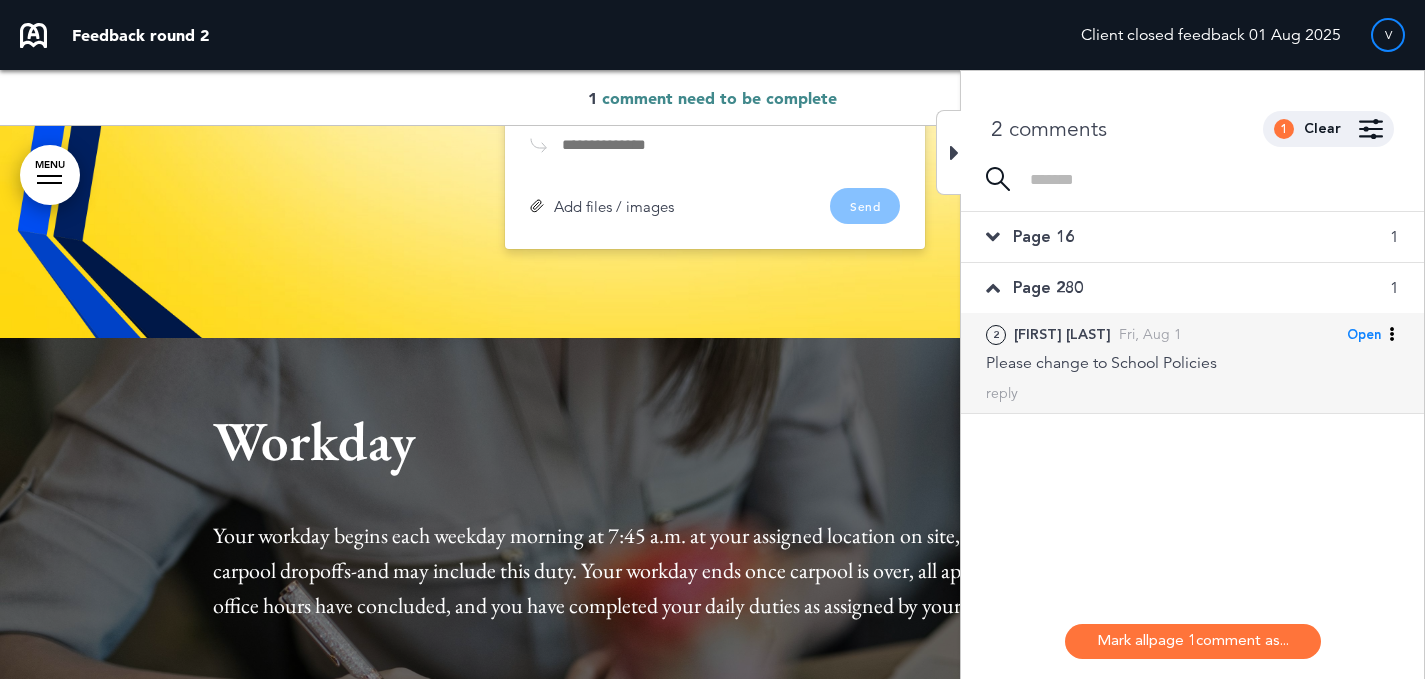 click on "Open" at bounding box center (1364, 335) 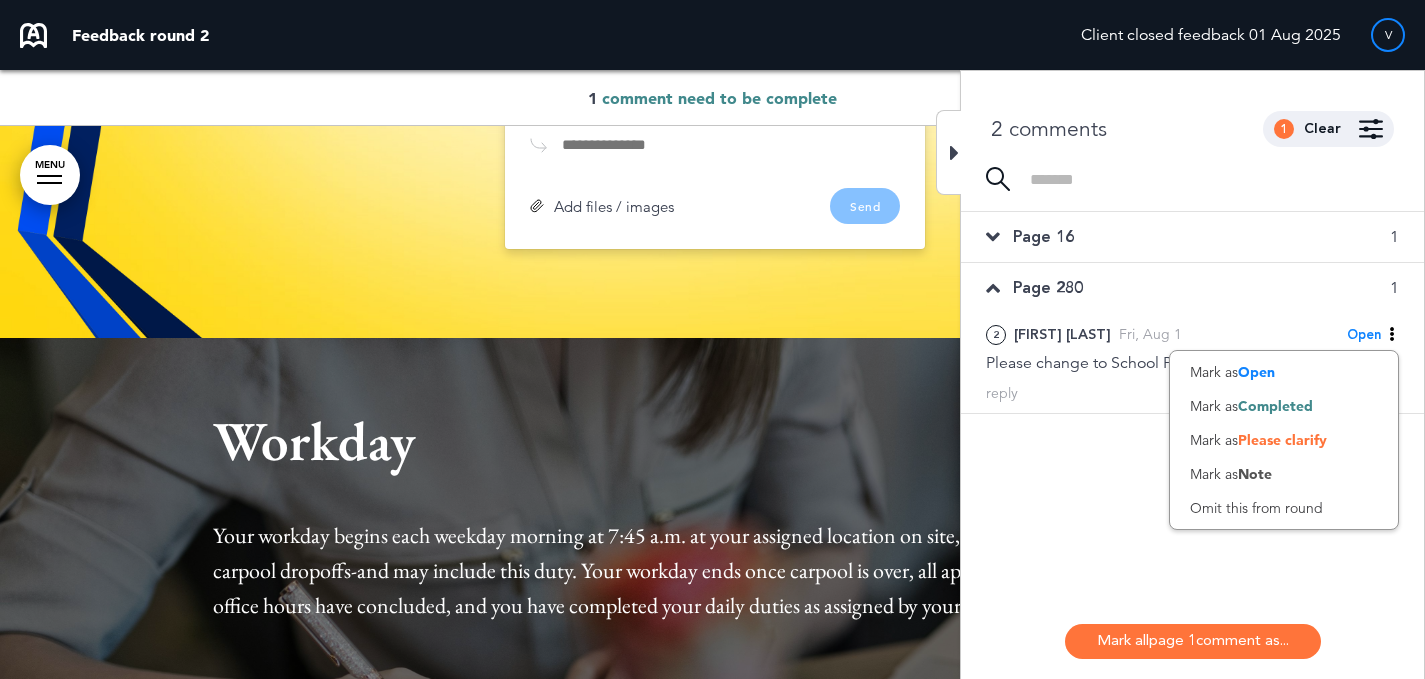 drag, startPoint x: 1303, startPoint y: 410, endPoint x: 1049, endPoint y: 293, distance: 279.65158 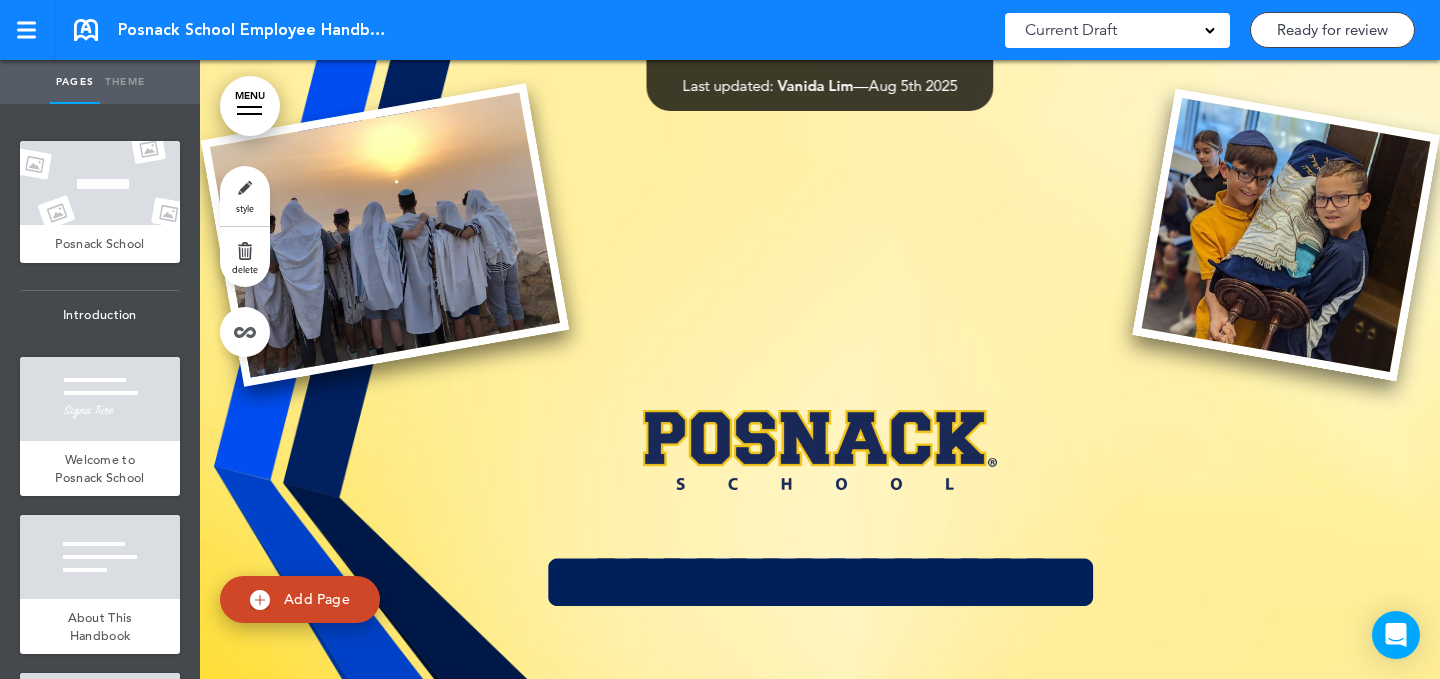 scroll, scrollTop: 0, scrollLeft: 0, axis: both 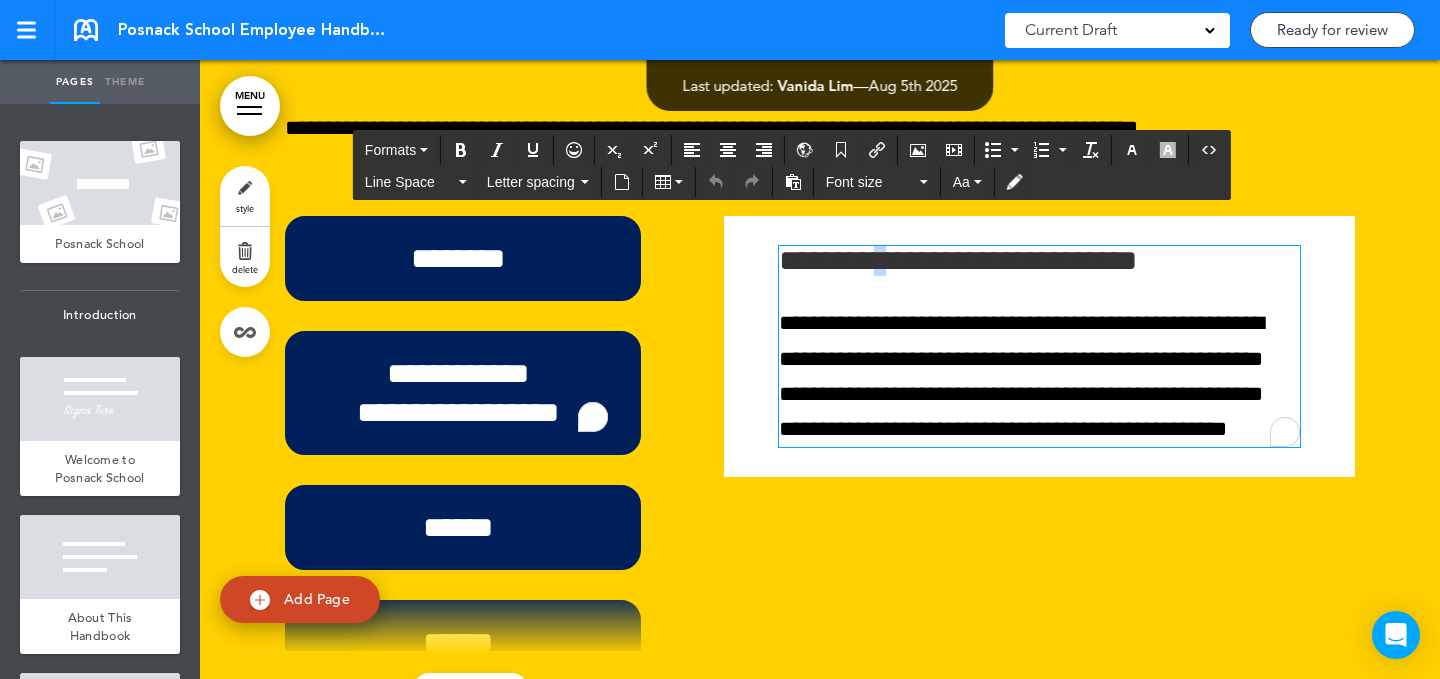 click on "**********" at bounding box center (1039, 261) 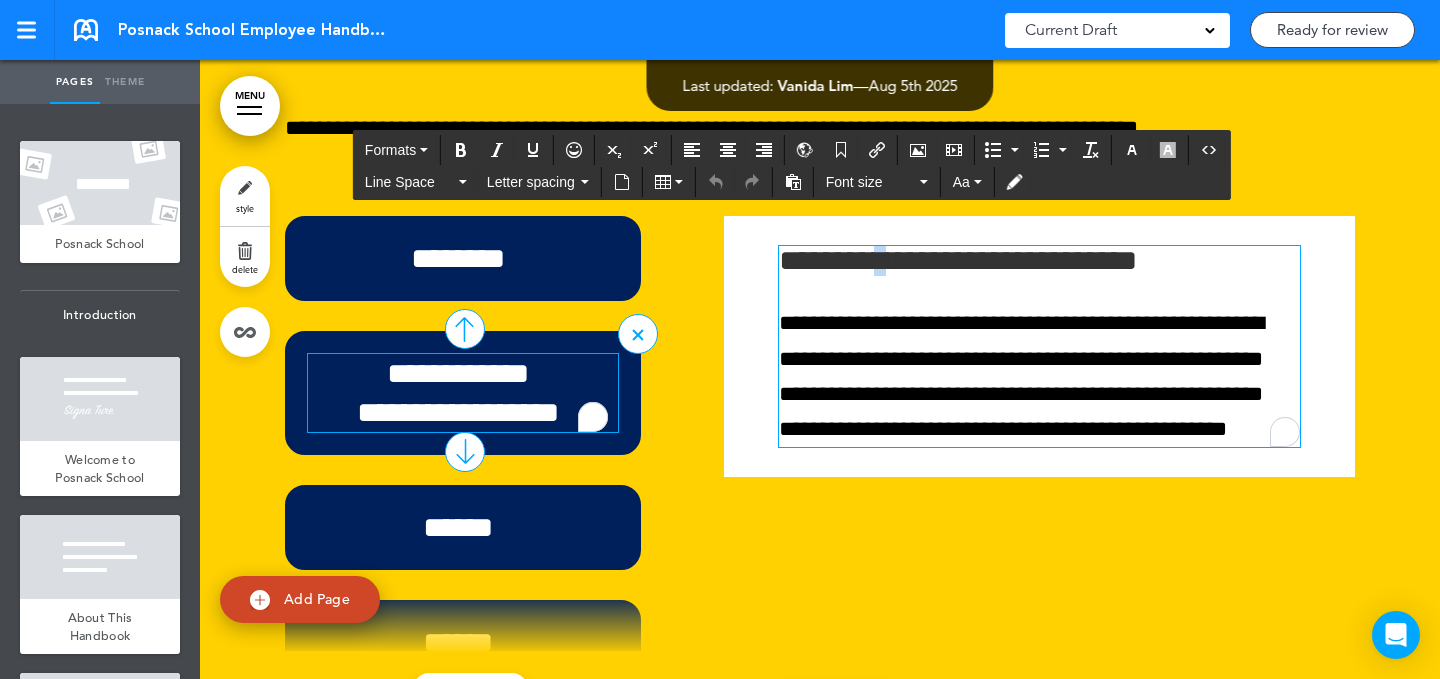 type 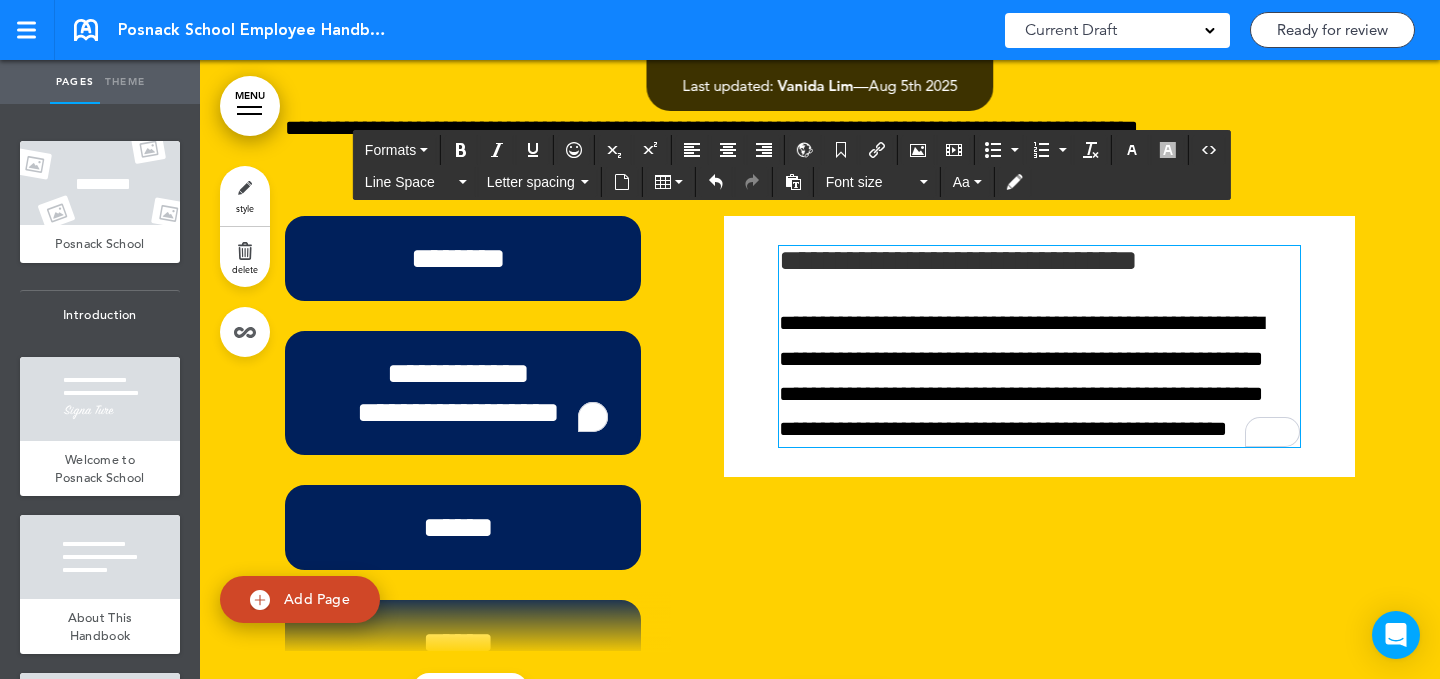 click on "**********" at bounding box center (458, 393) 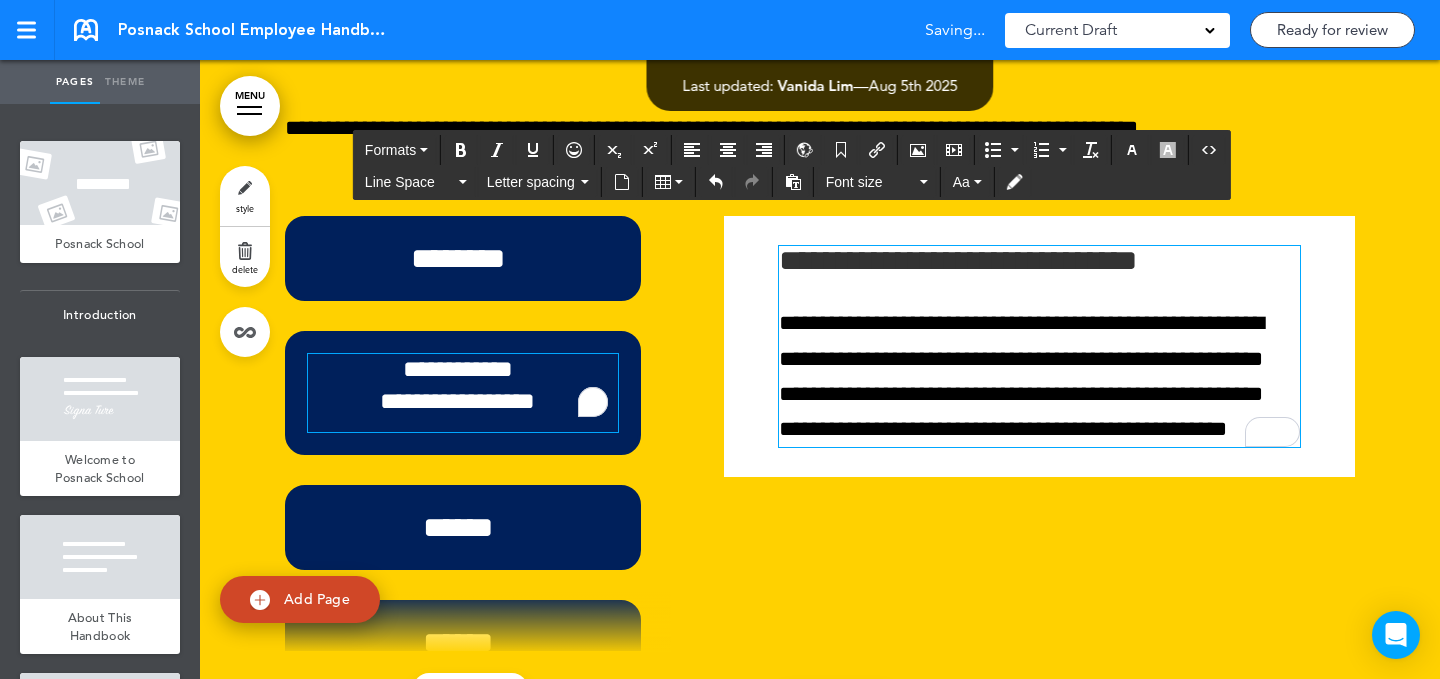 type 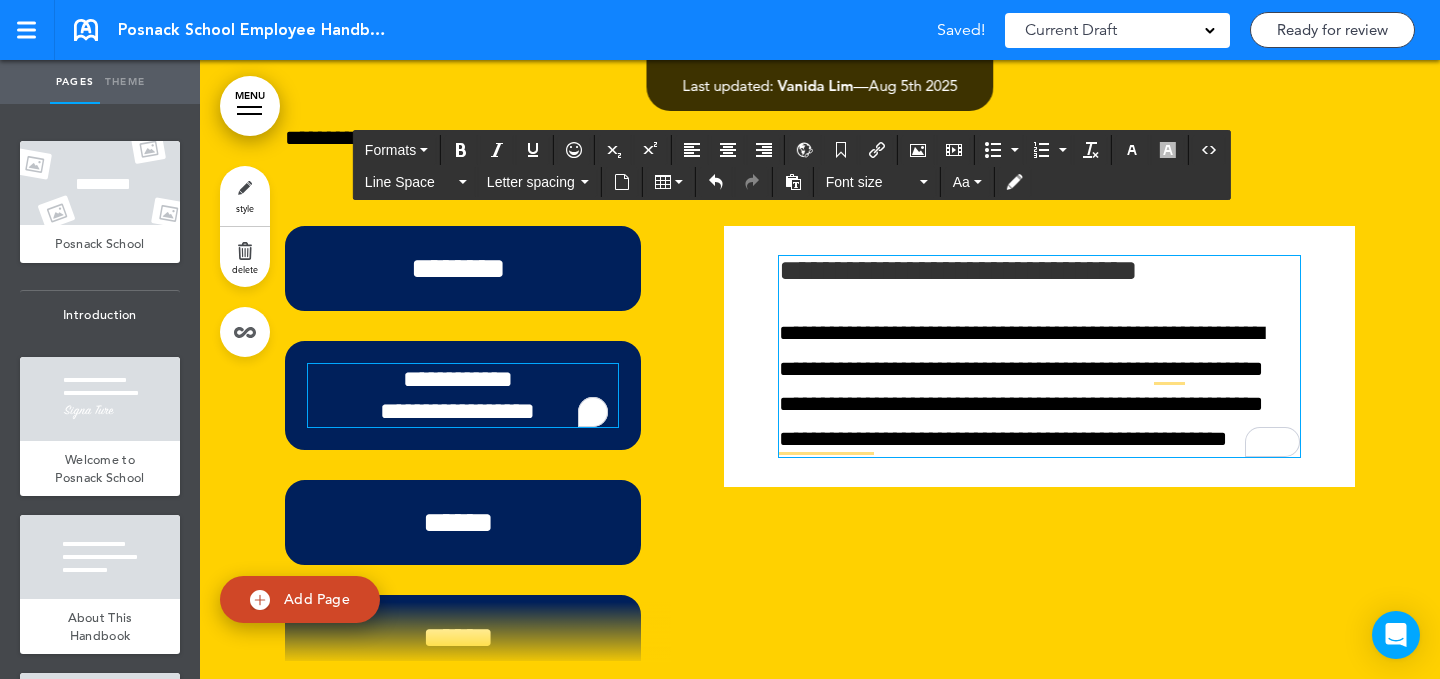scroll, scrollTop: 6834, scrollLeft: 0, axis: vertical 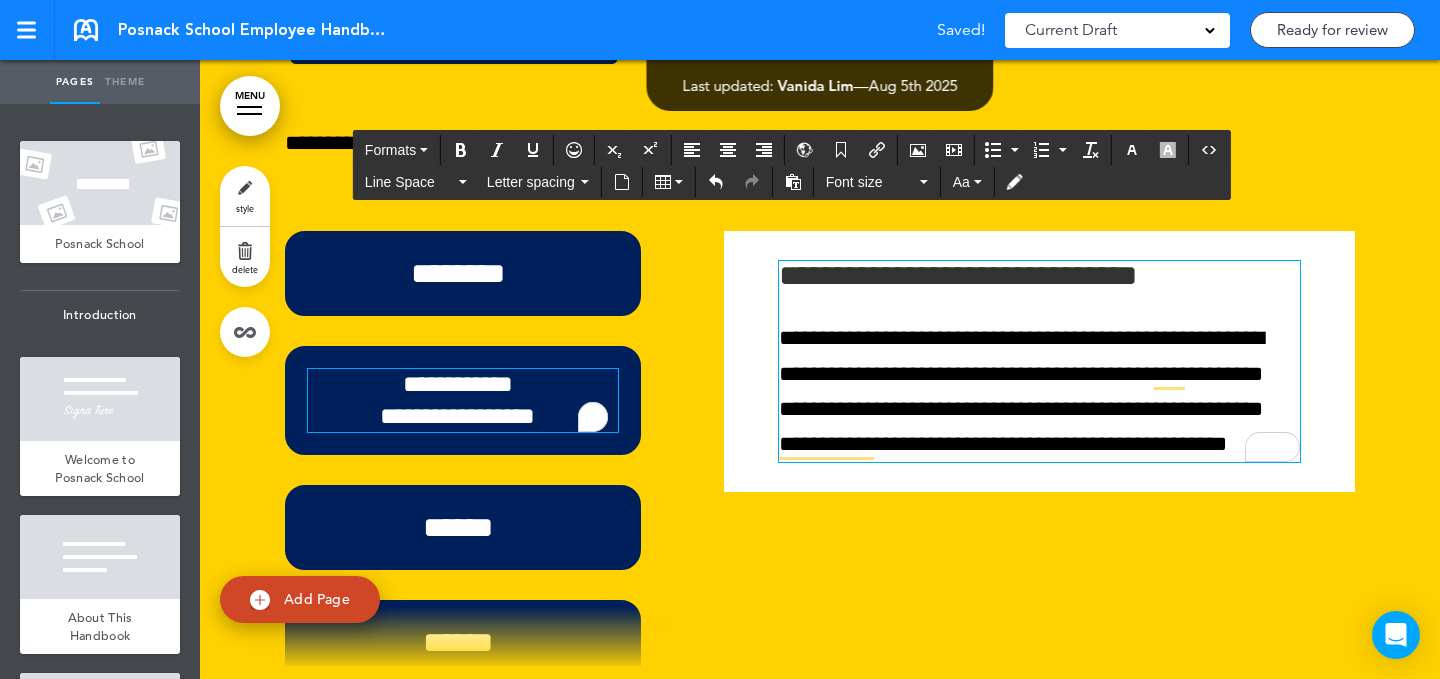 drag, startPoint x: 1121, startPoint y: 283, endPoint x: 1138, endPoint y: 262, distance: 27.018513 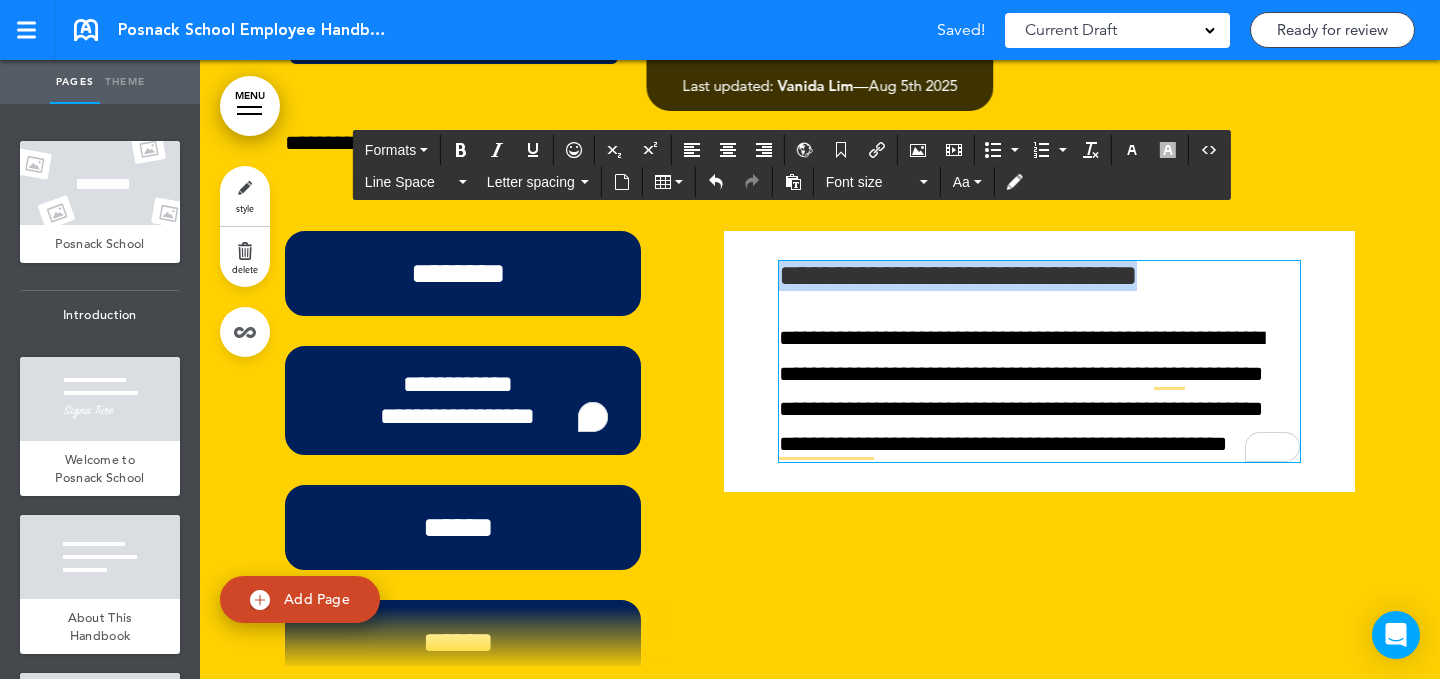 drag, startPoint x: 1196, startPoint y: 280, endPoint x: 1192, endPoint y: 227, distance: 53.15073 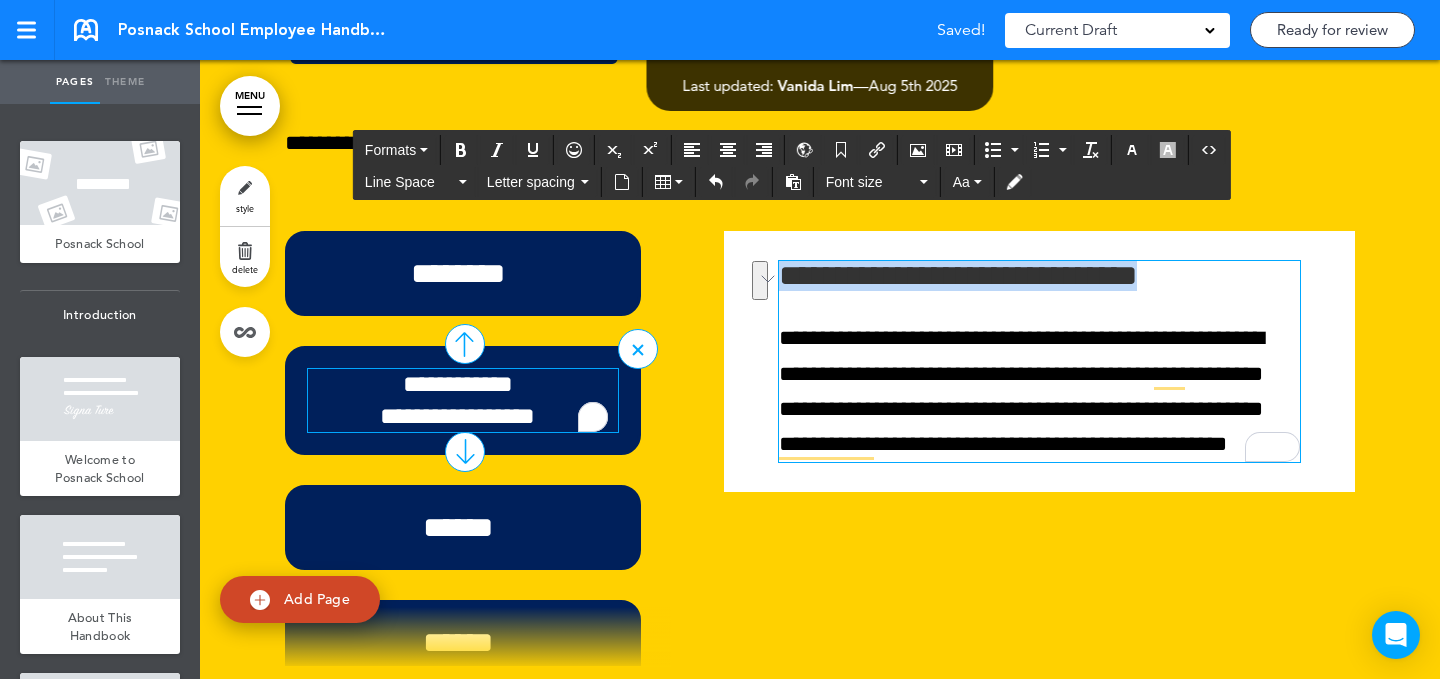 copy on "**********" 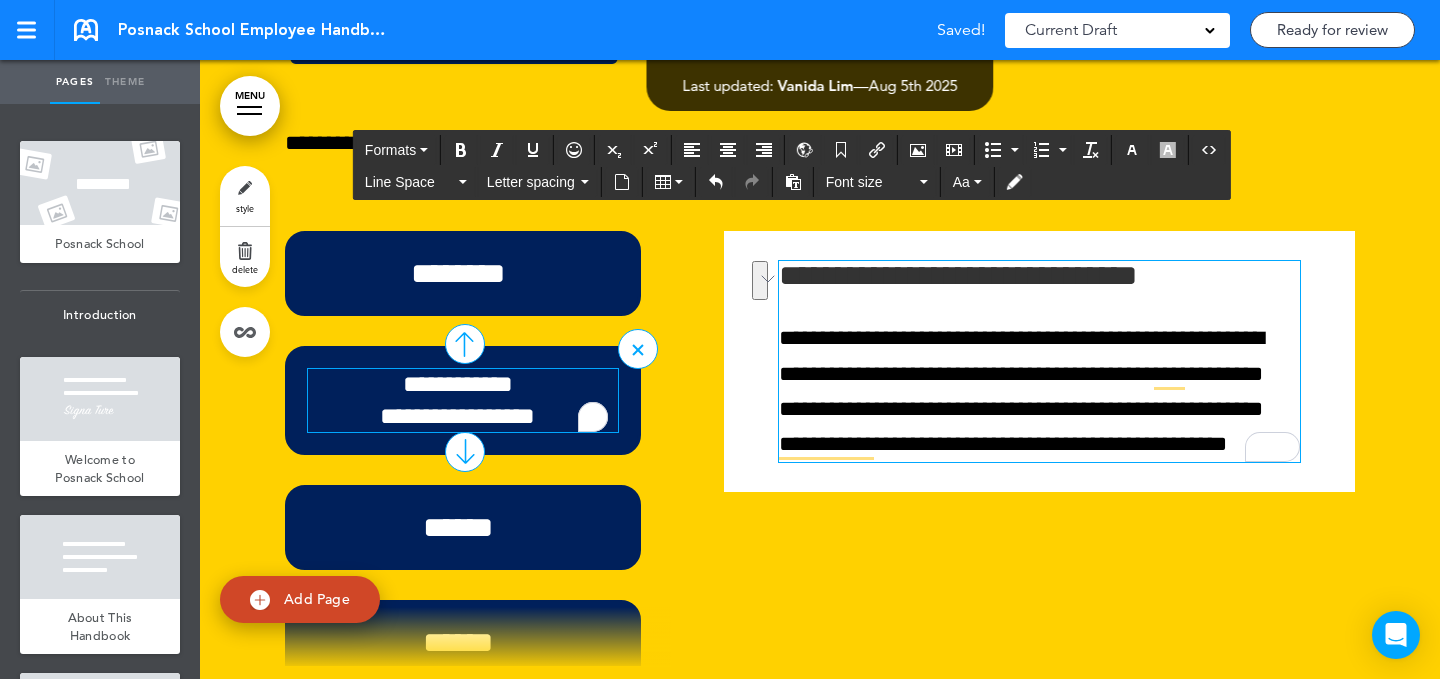 click on "**********" at bounding box center [458, 400] 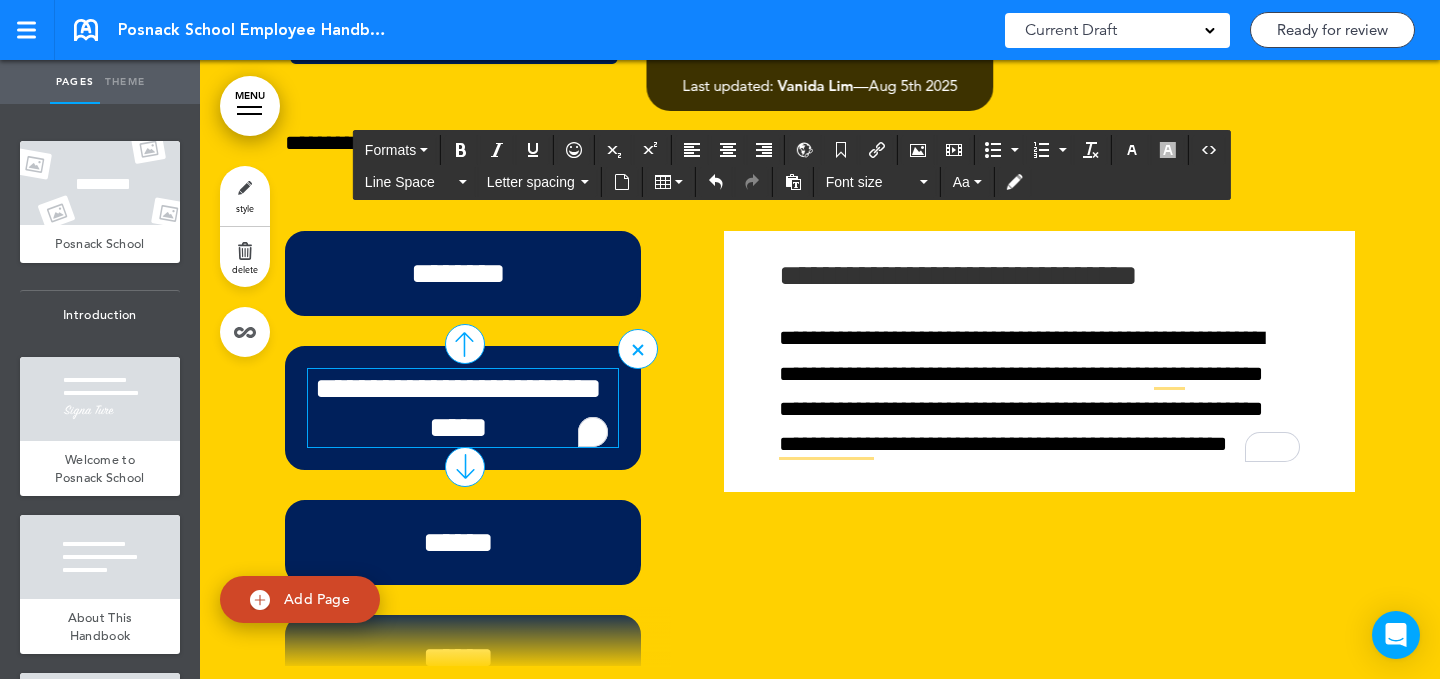 click on "**********" at bounding box center [458, 408] 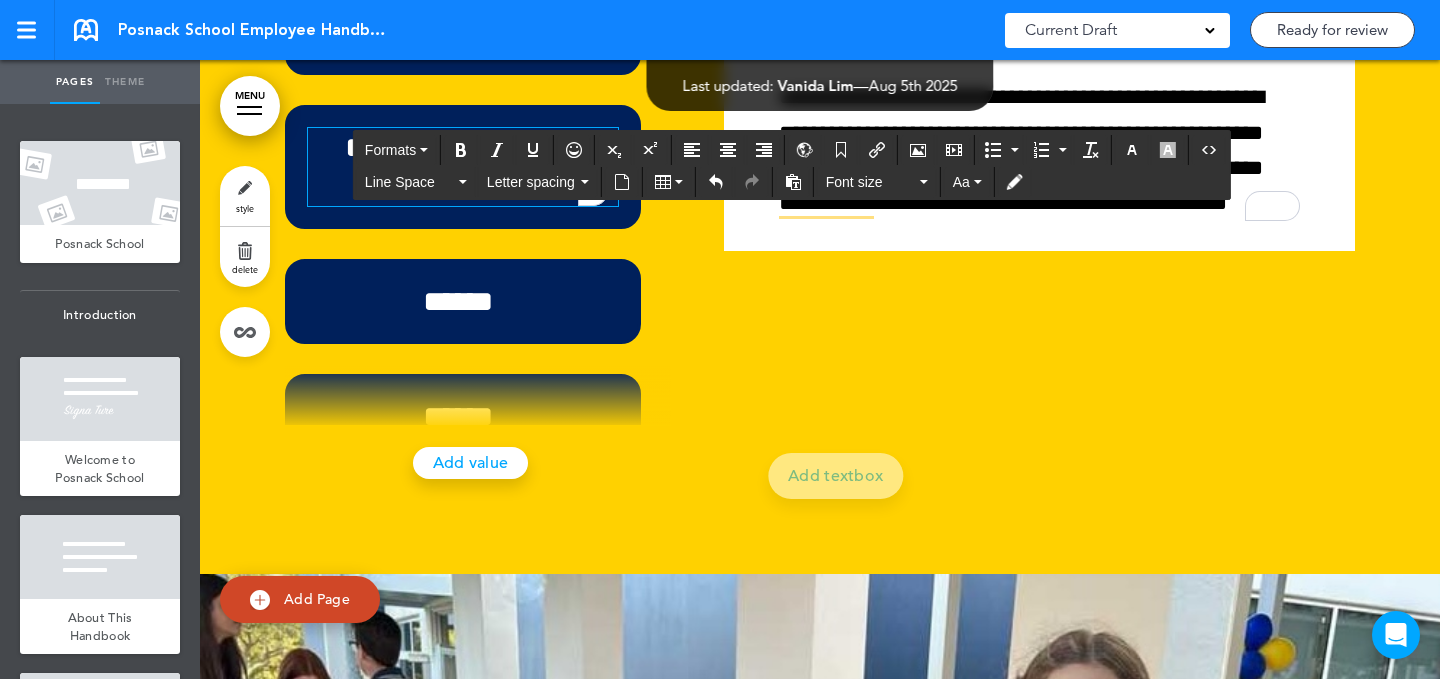 scroll, scrollTop: 7225, scrollLeft: 0, axis: vertical 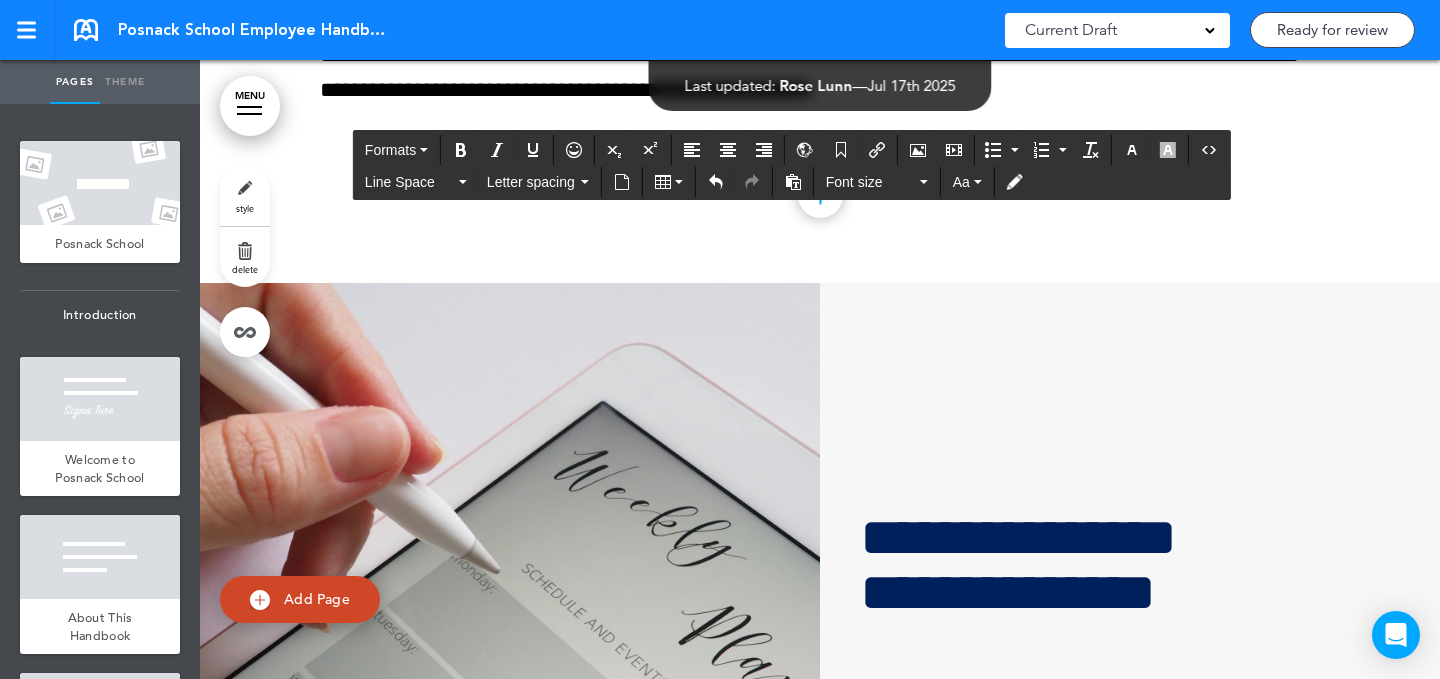 click on "MENU" at bounding box center [250, 106] 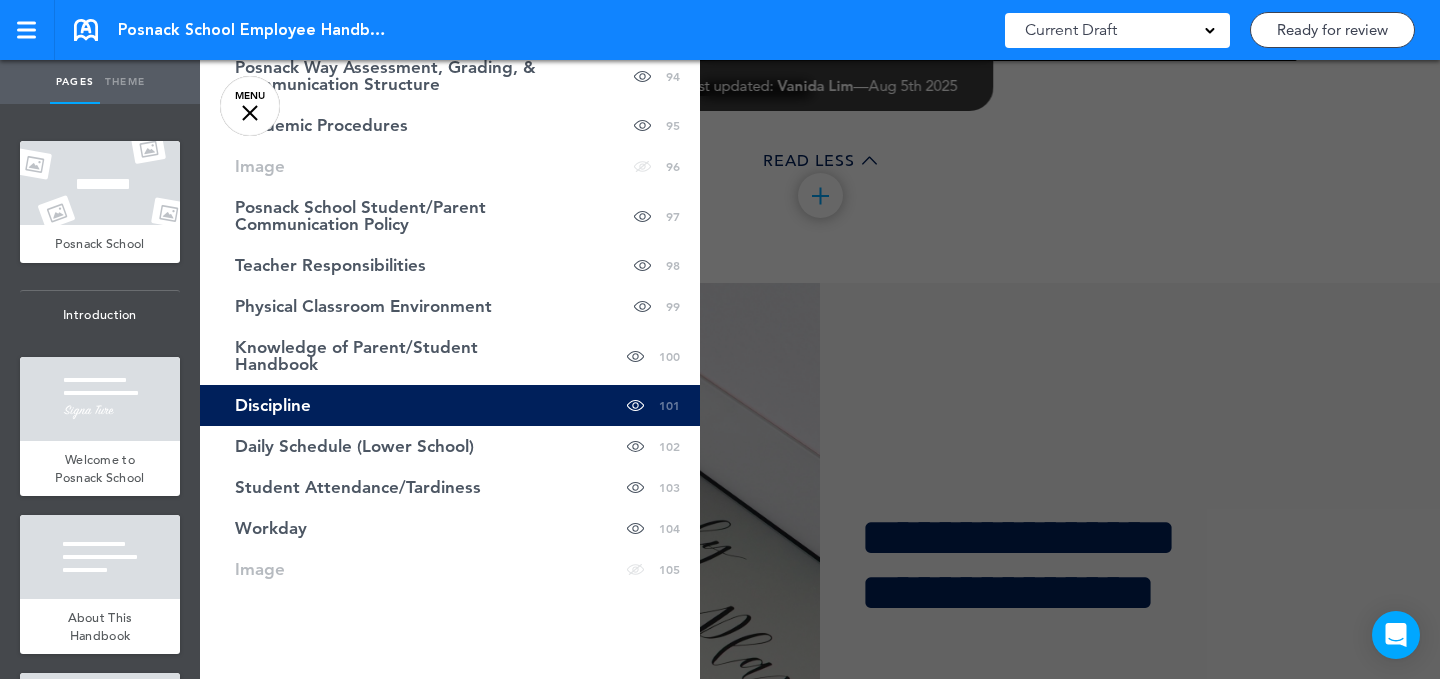 scroll, scrollTop: 4921, scrollLeft: 0, axis: vertical 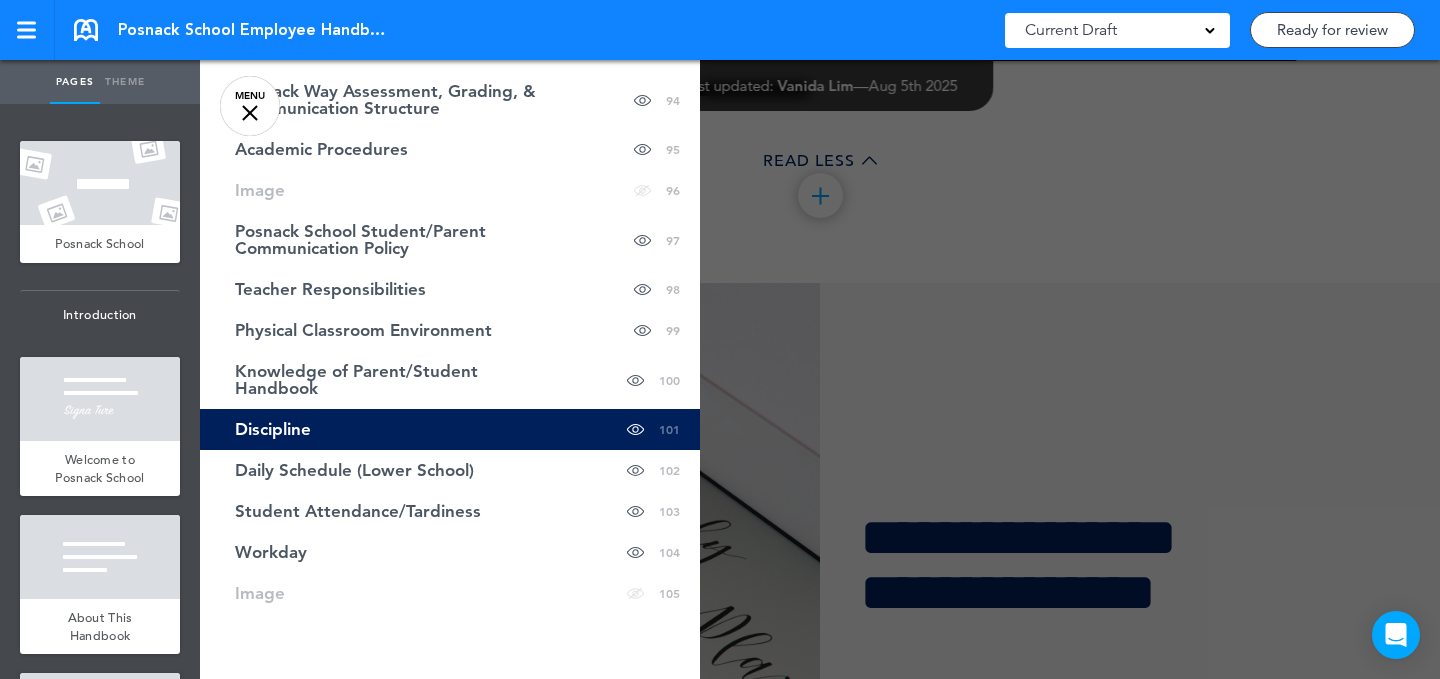 click at bounding box center (920, 339) 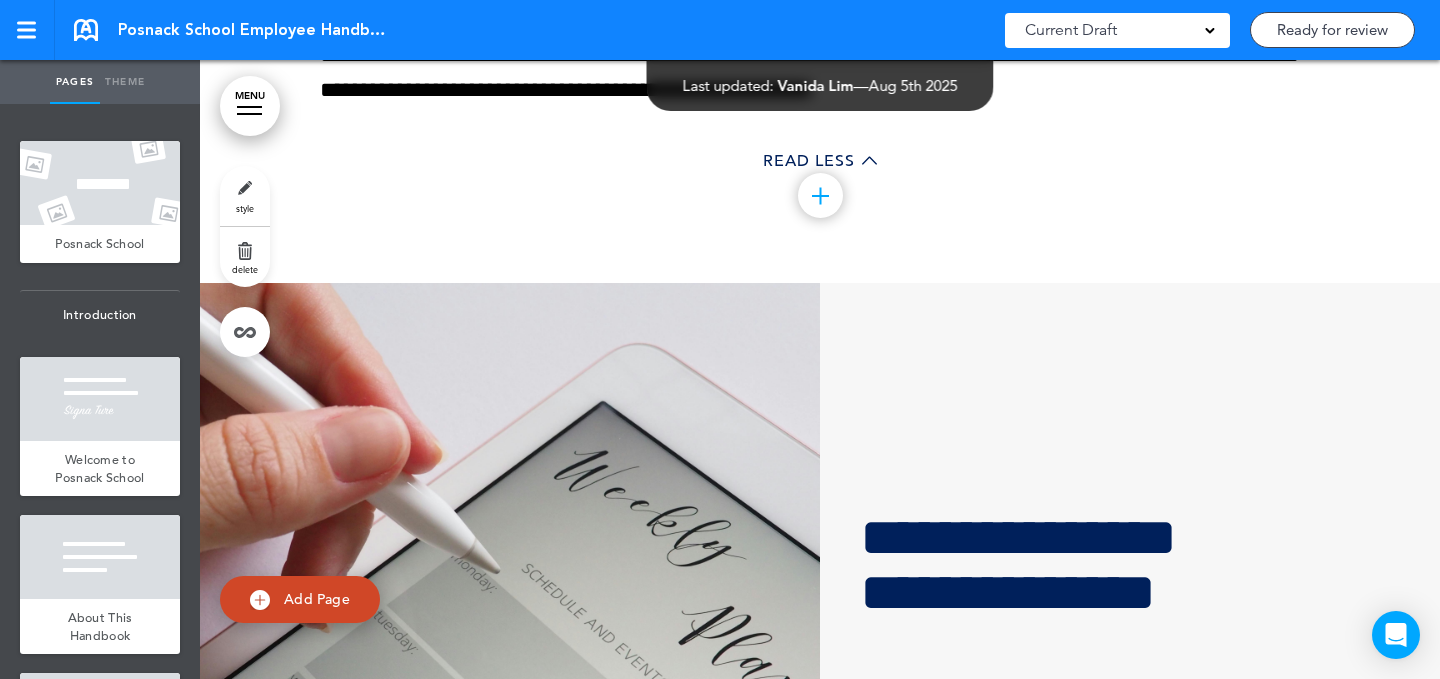 scroll, scrollTop: 1010, scrollLeft: 0, axis: vertical 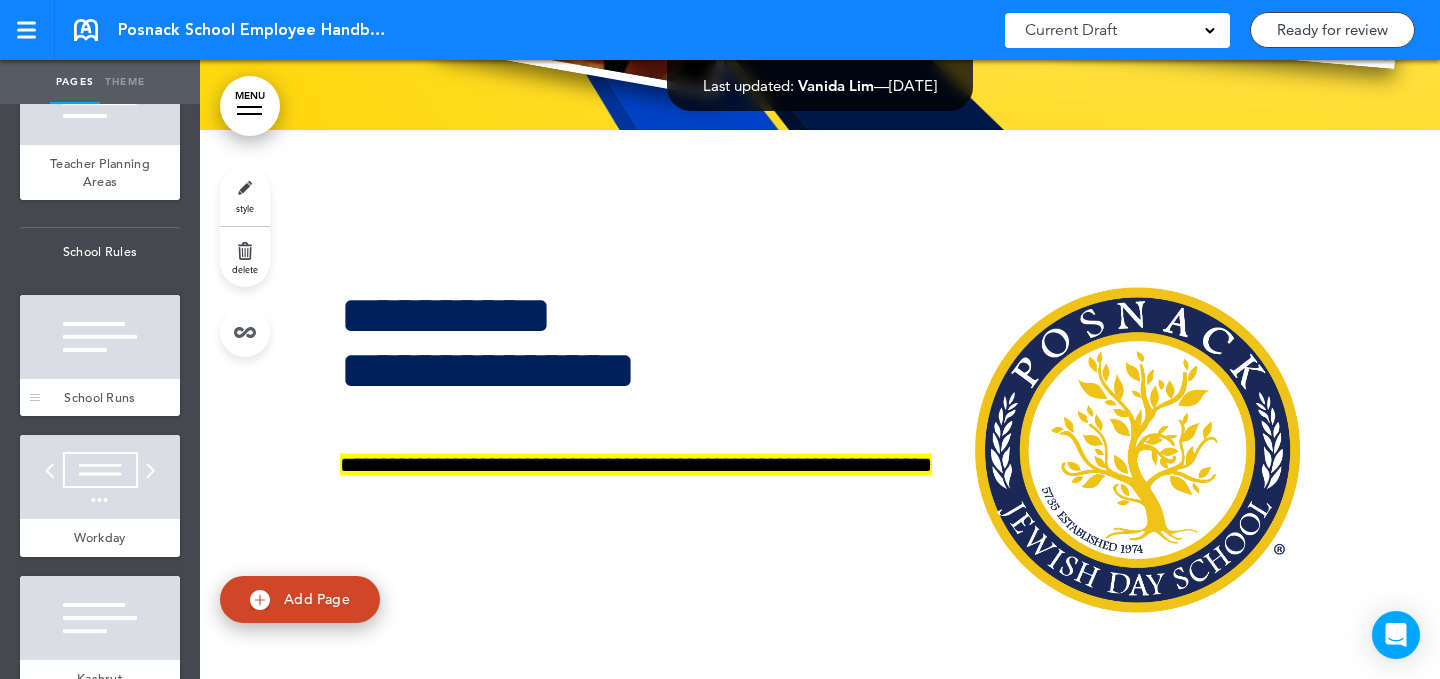 click at bounding box center (100, 337) 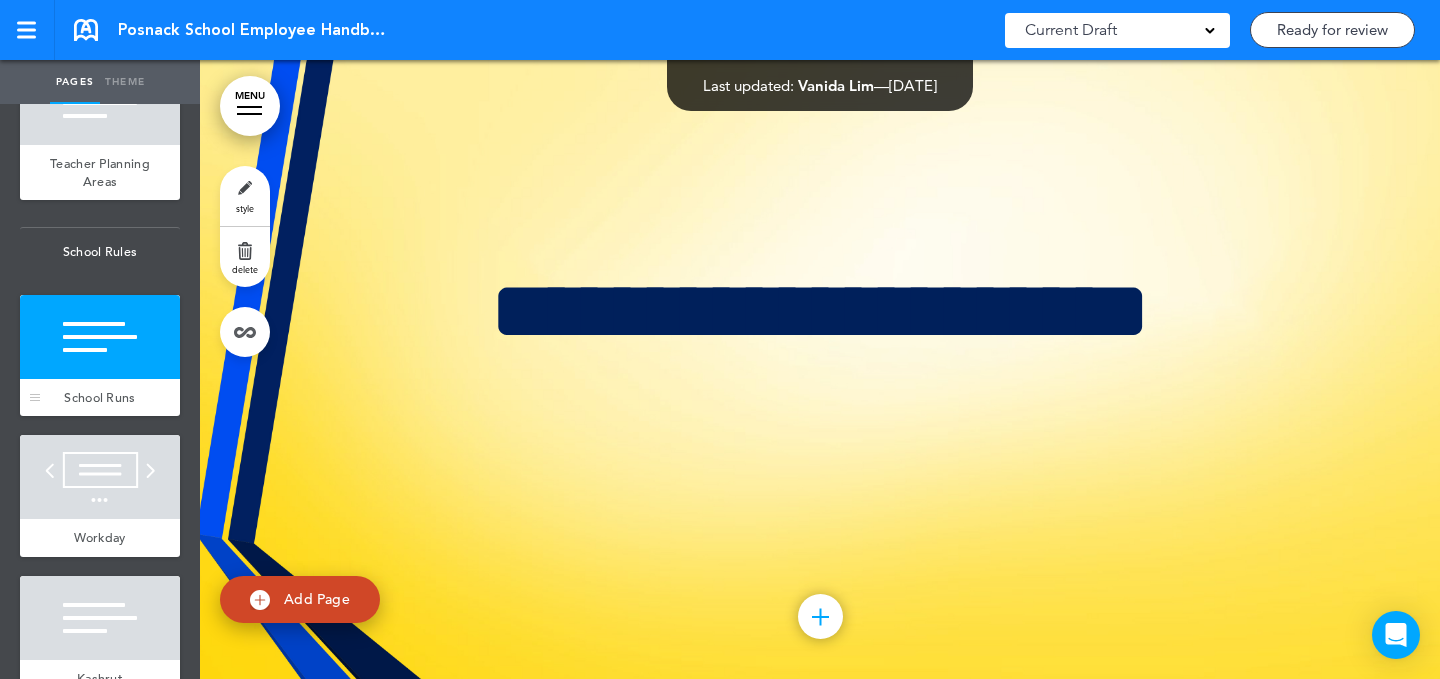 scroll, scrollTop: 16965, scrollLeft: 0, axis: vertical 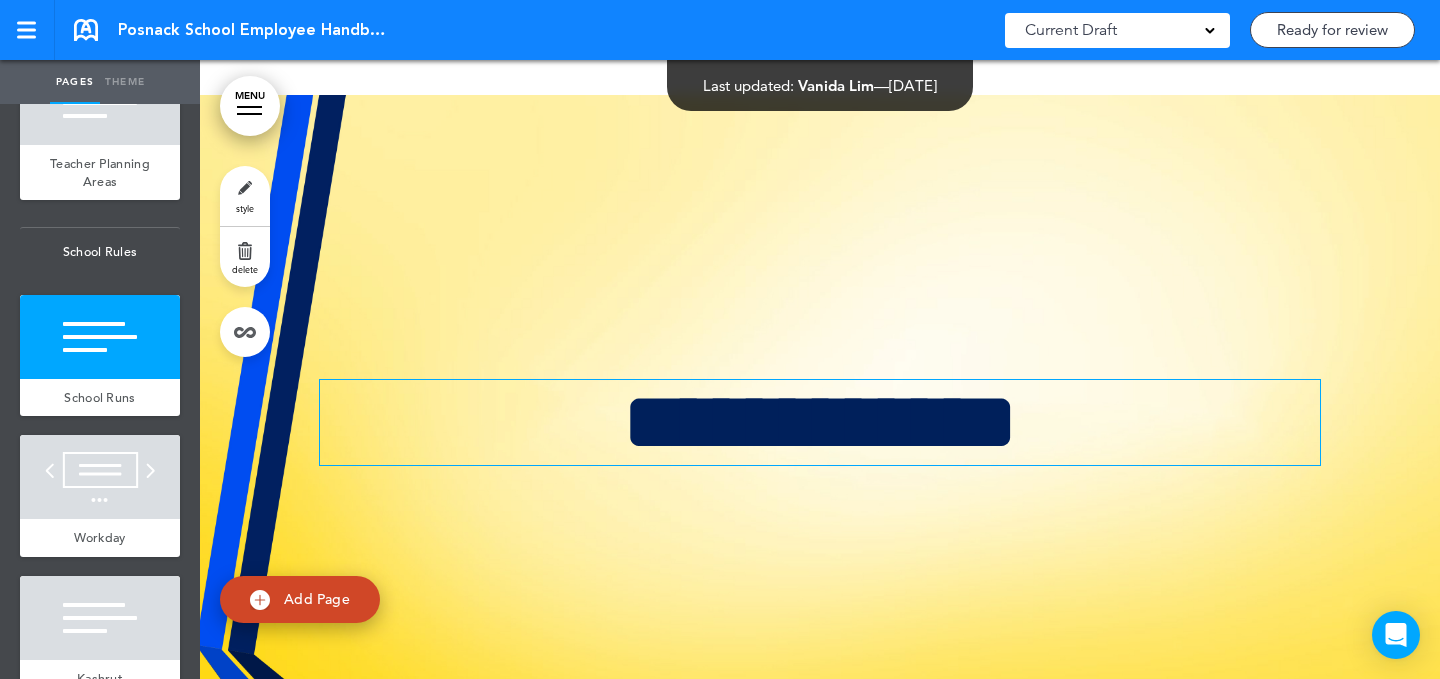 click on "**********" at bounding box center (820, 422) 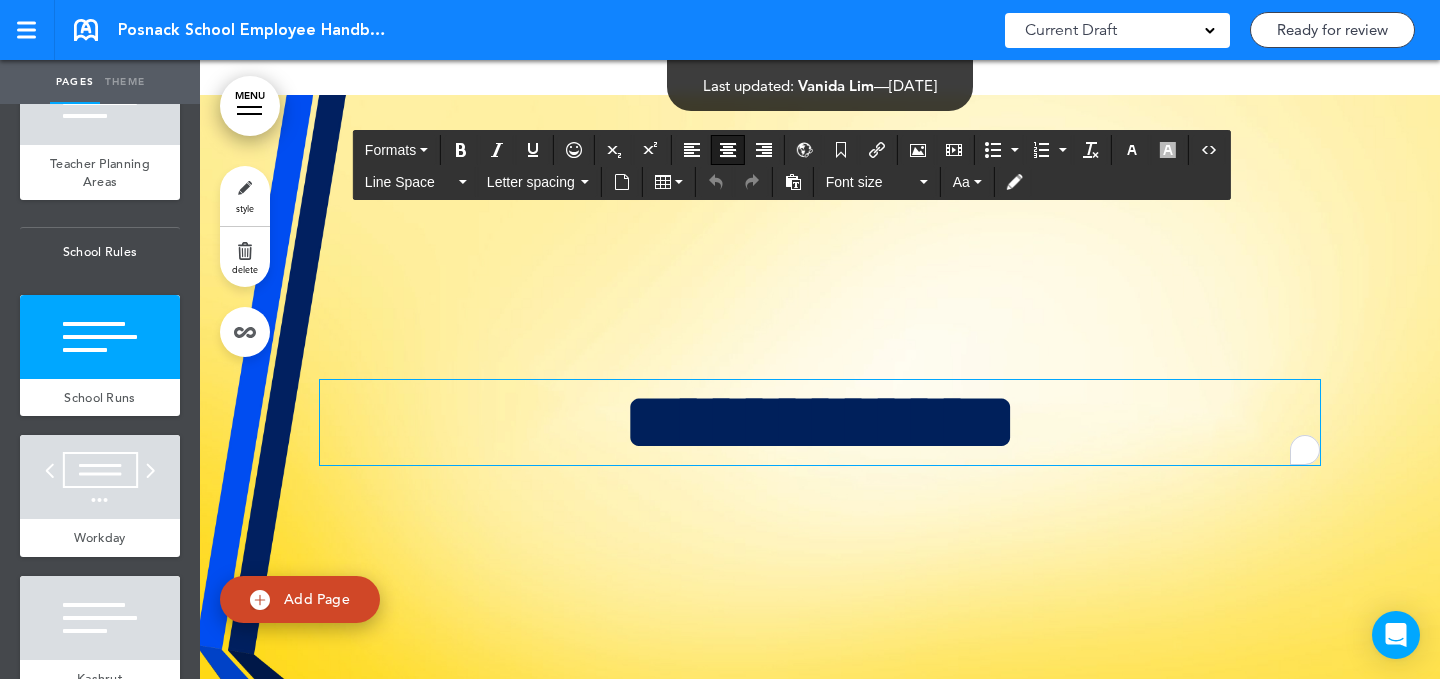 click on "**********" at bounding box center [820, 422] 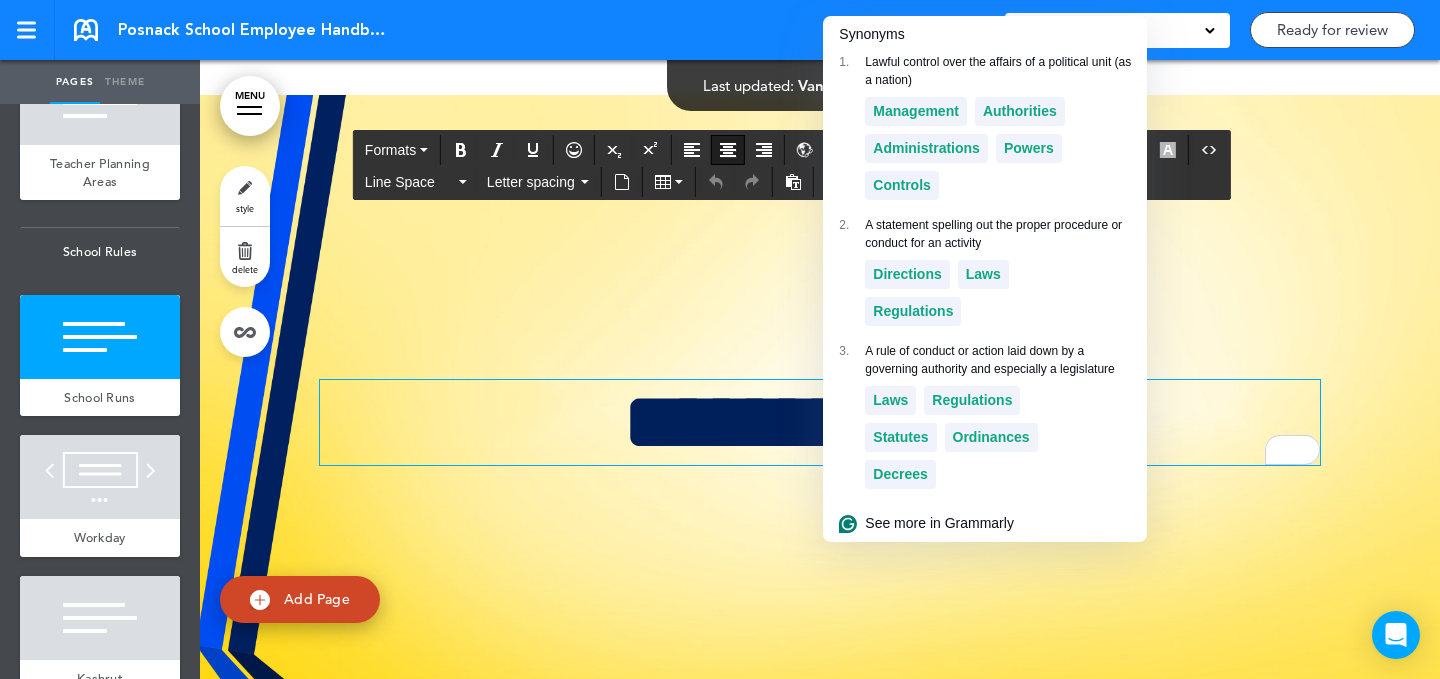 type 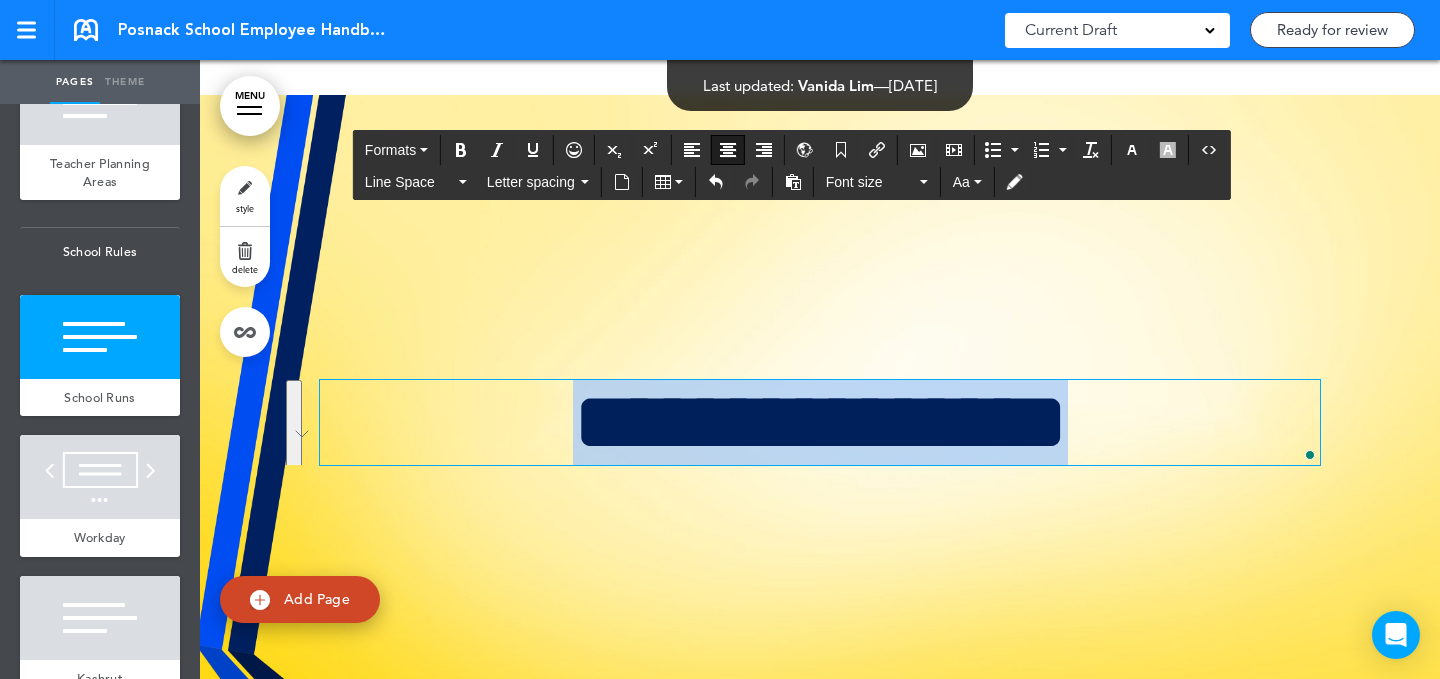 copy on "**********" 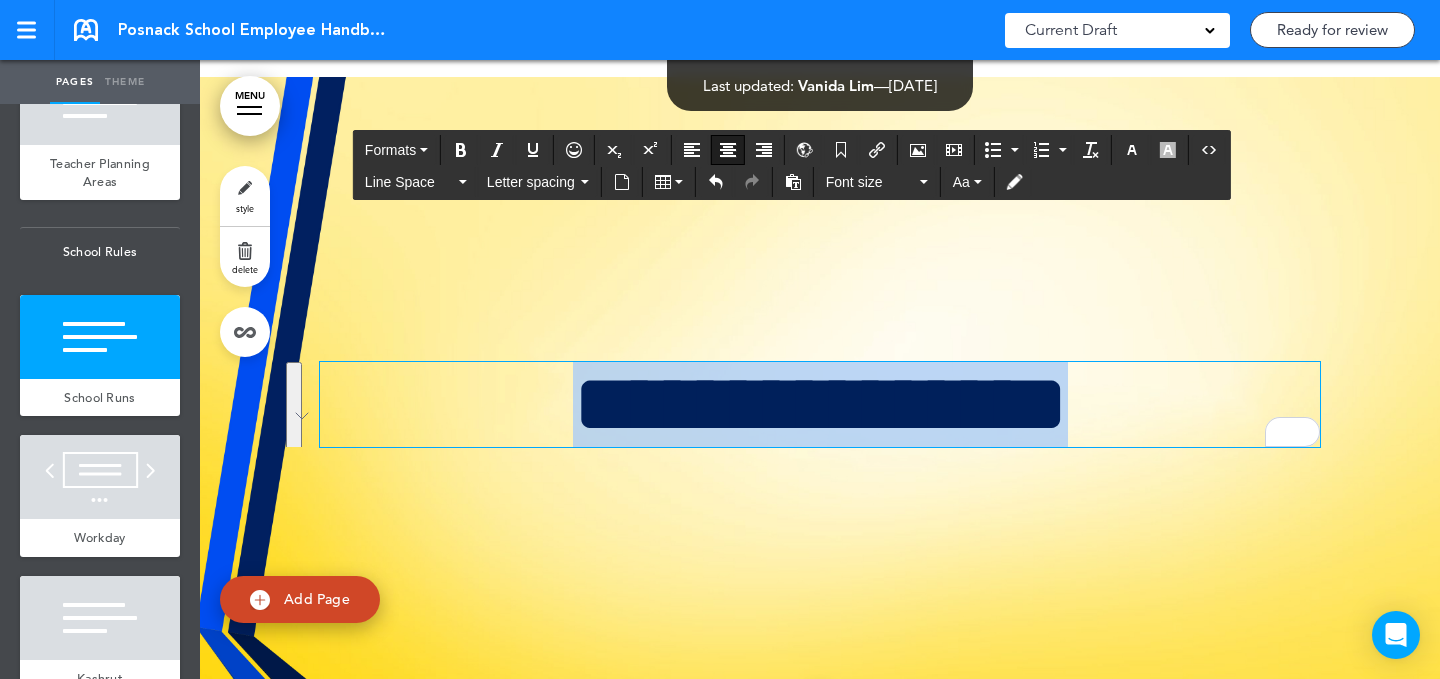 scroll, scrollTop: 17011, scrollLeft: 0, axis: vertical 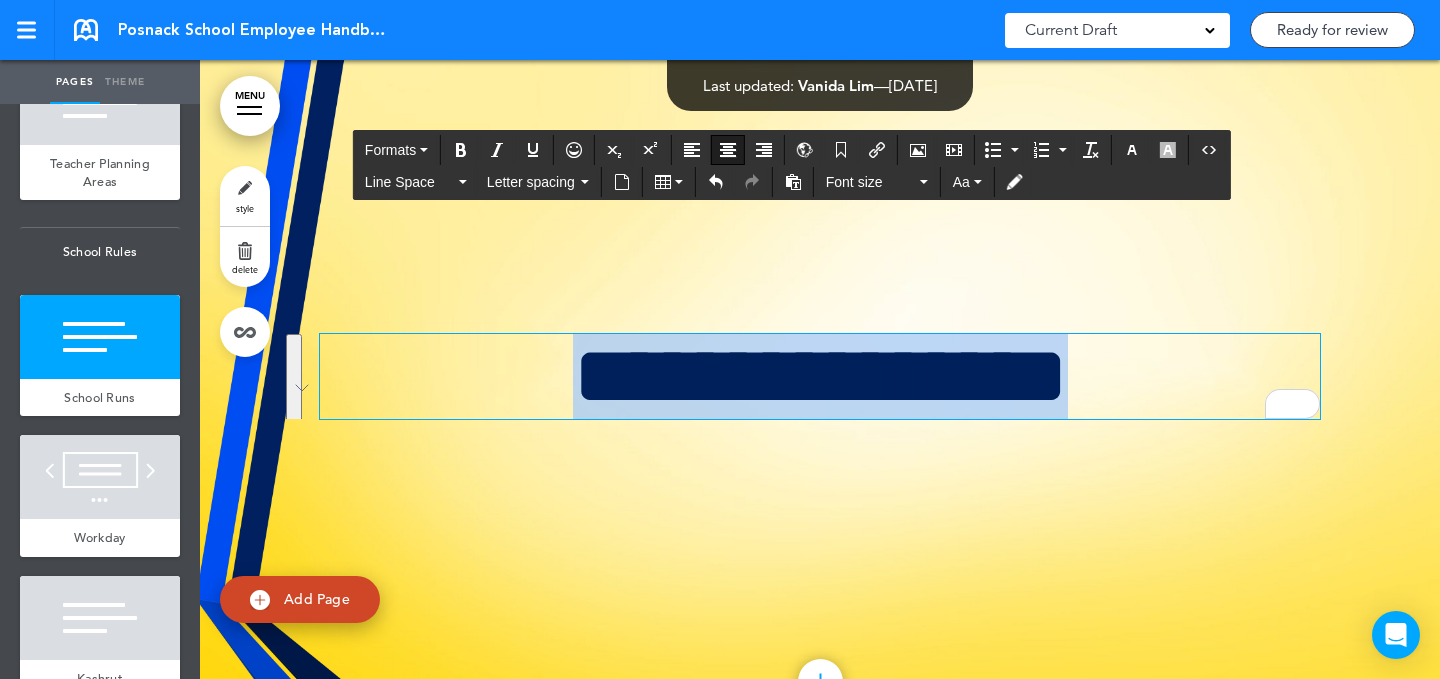 click on "style" at bounding box center (245, 196) 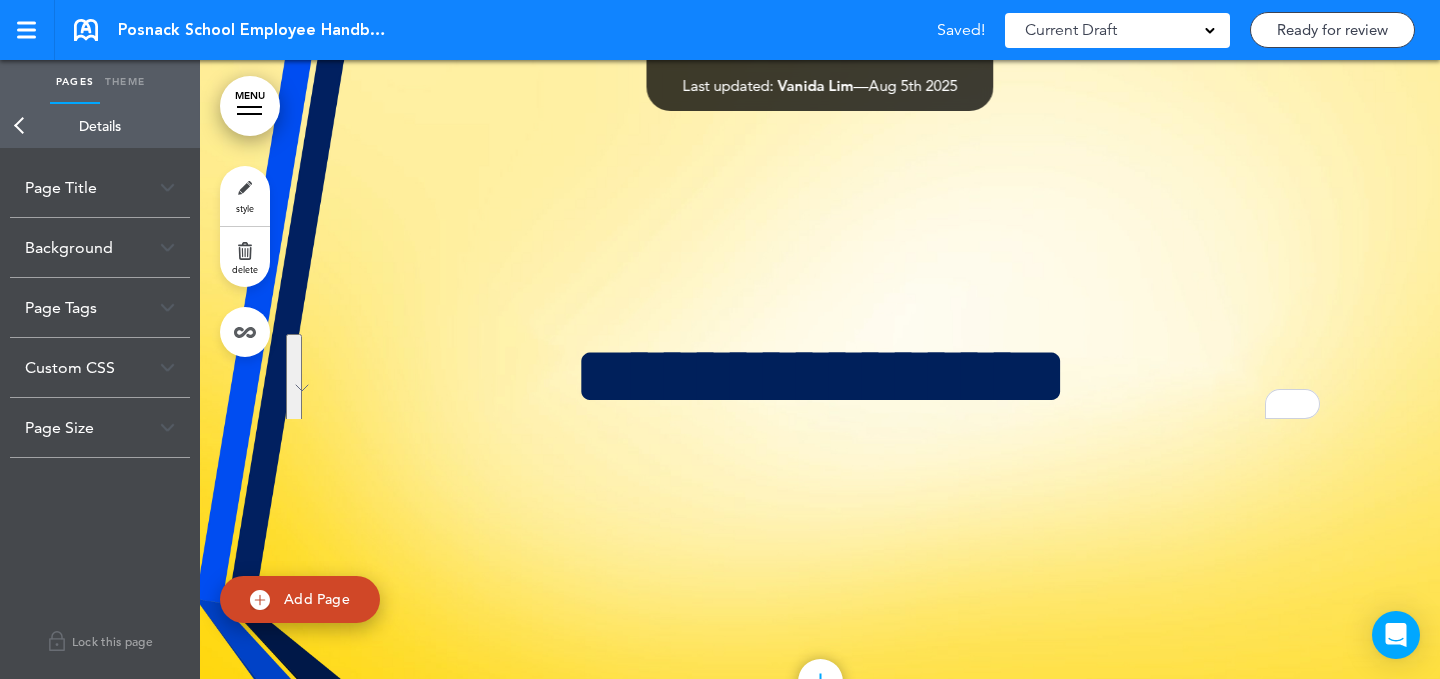 click on "Page Title" at bounding box center [100, 187] 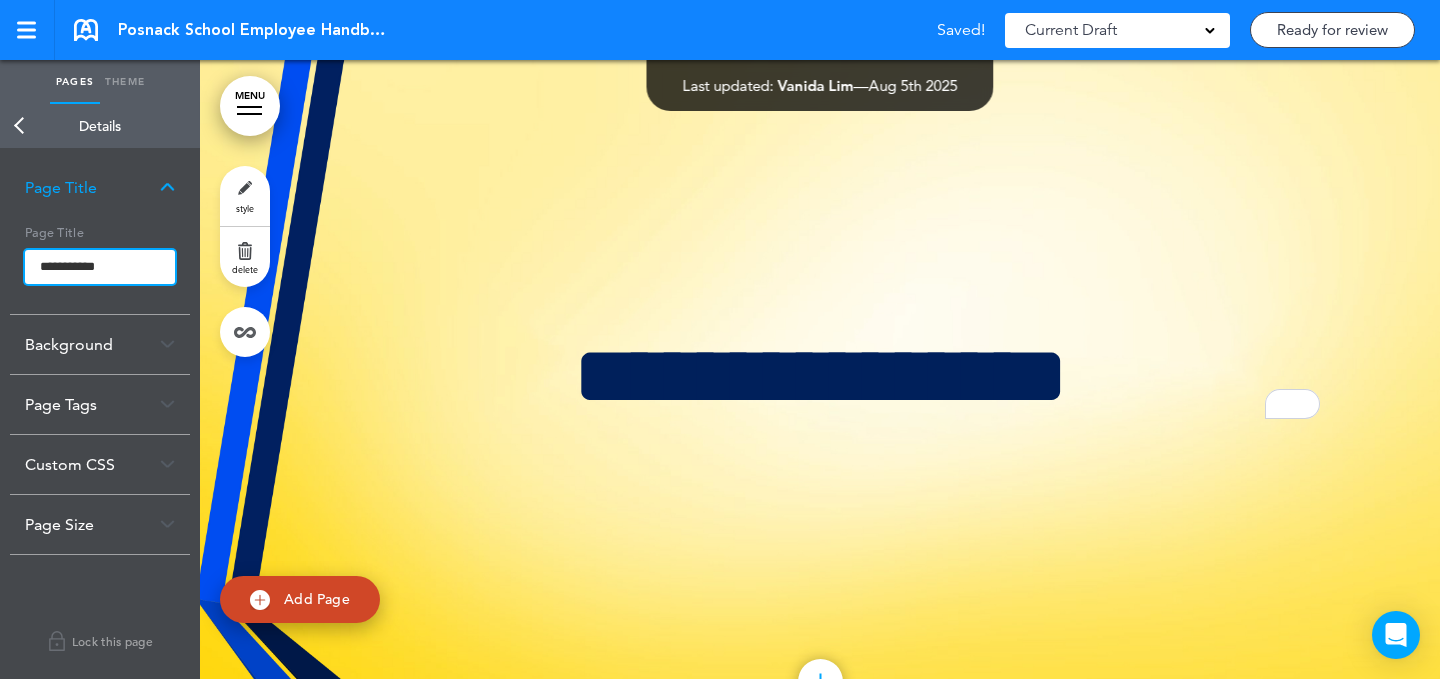 drag, startPoint x: 99, startPoint y: 264, endPoint x: 99, endPoint y: 253, distance: 11 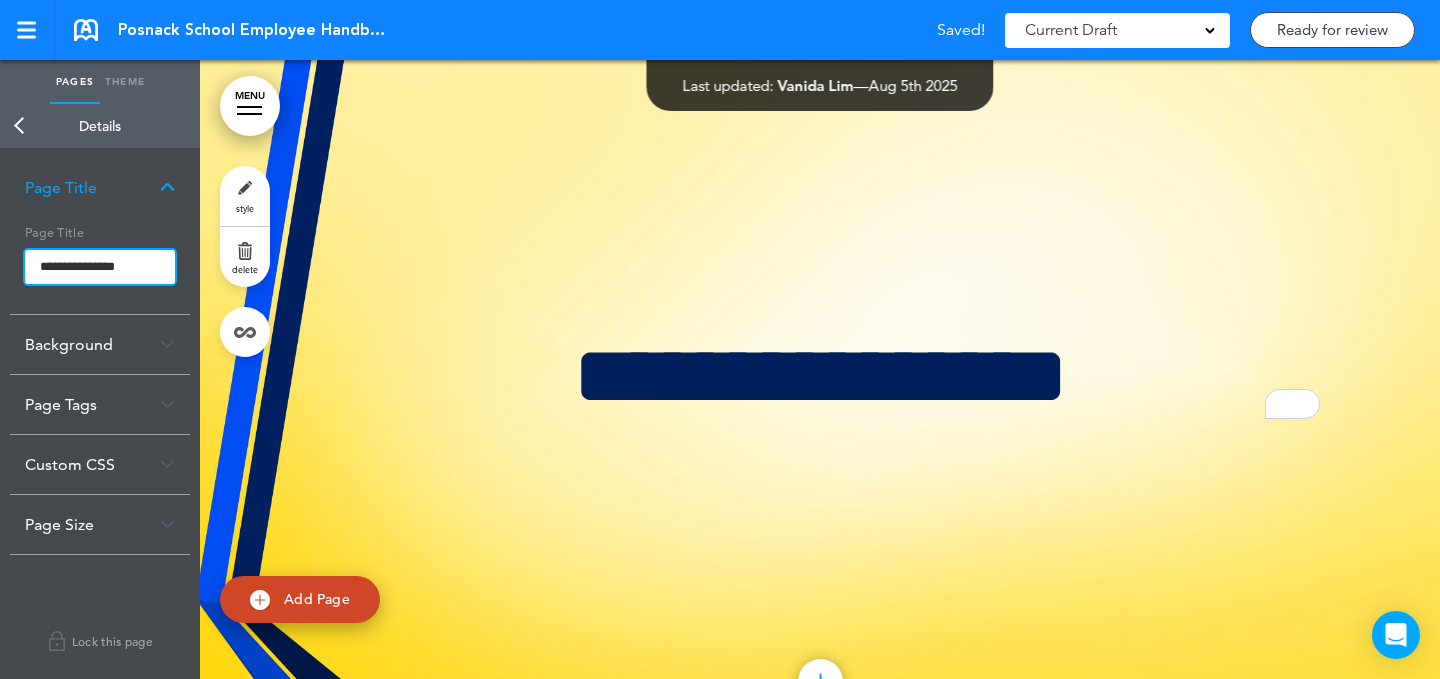 type on "**********" 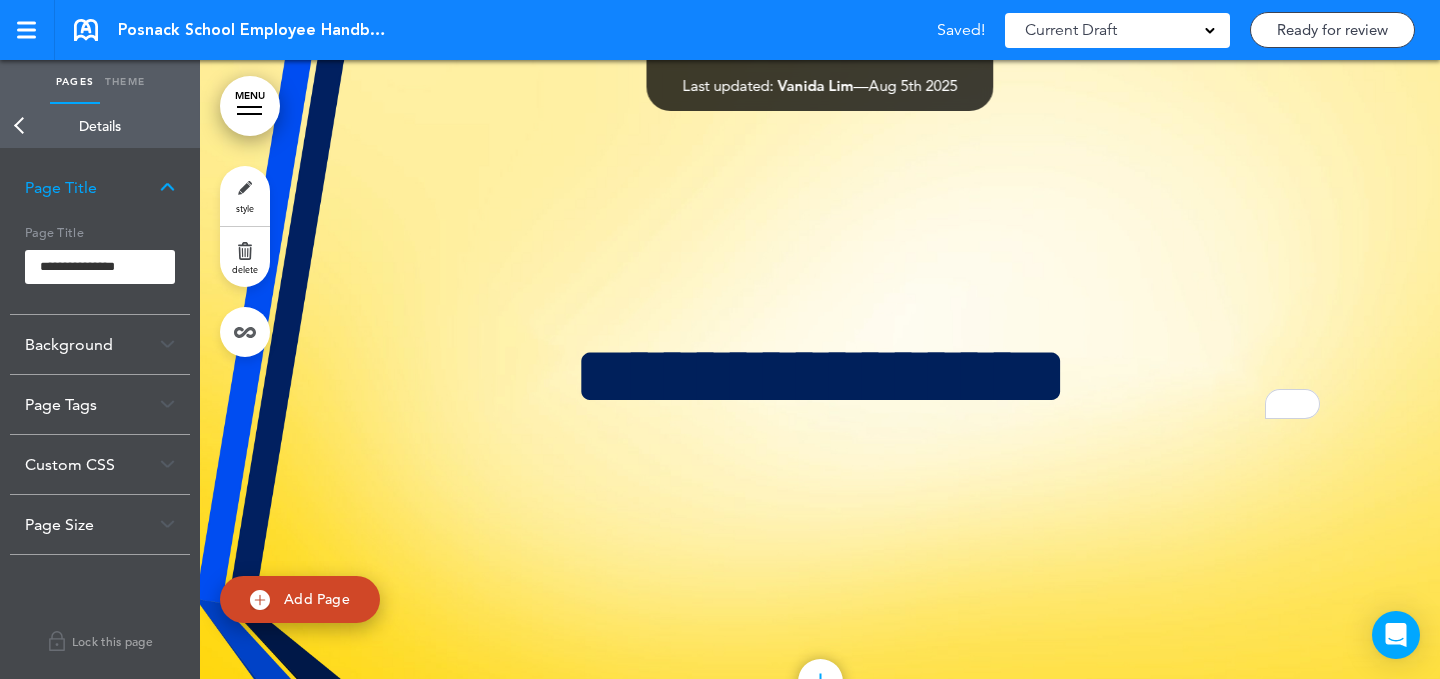 click on "Checking url availability
This handbook
Preview
Settings
Signatures
Collaborators
Your Handbooks
United States Federal Addendum
Florida State Addendum
+ New Handbook
Account
Manage Organization
My Account
Help
Logout
Posnack School Employee Handbook
Saved!
Current Draft
CURRENT DRAFT" at bounding box center [720, 339] 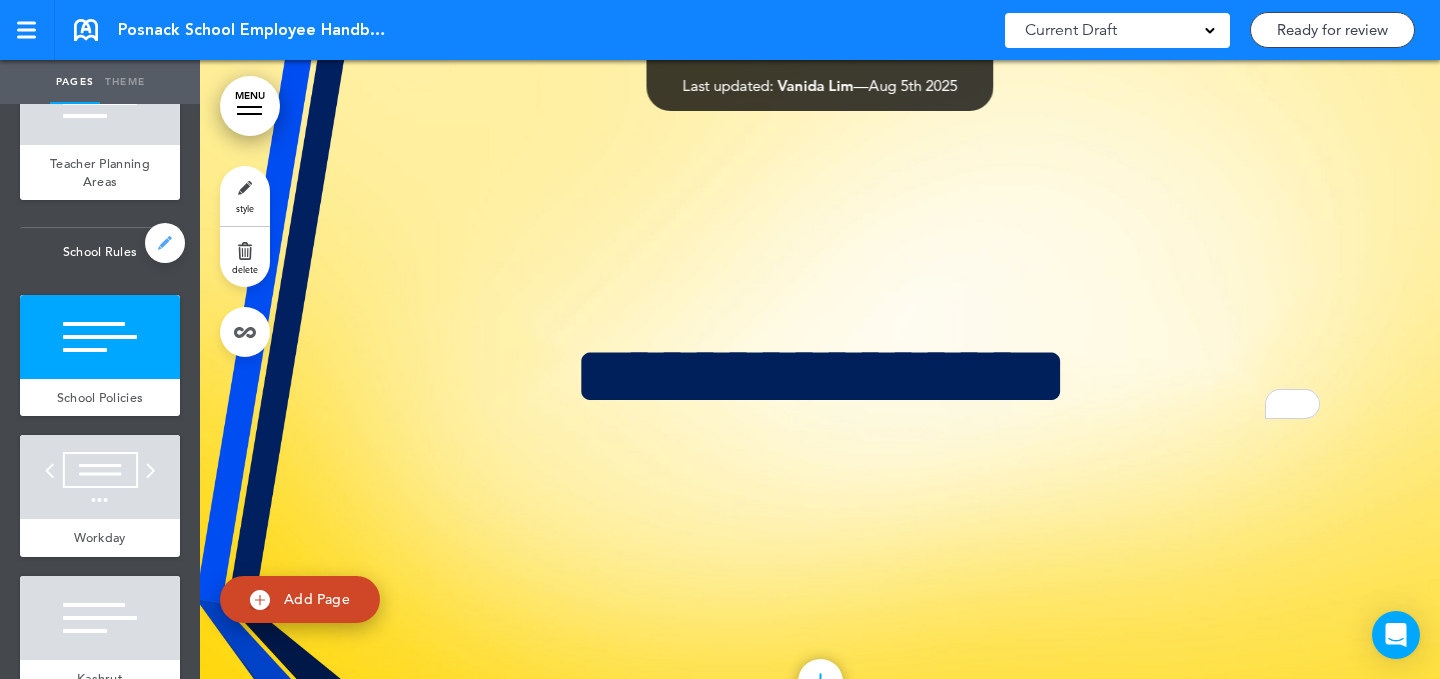 click at bounding box center [165, 243] 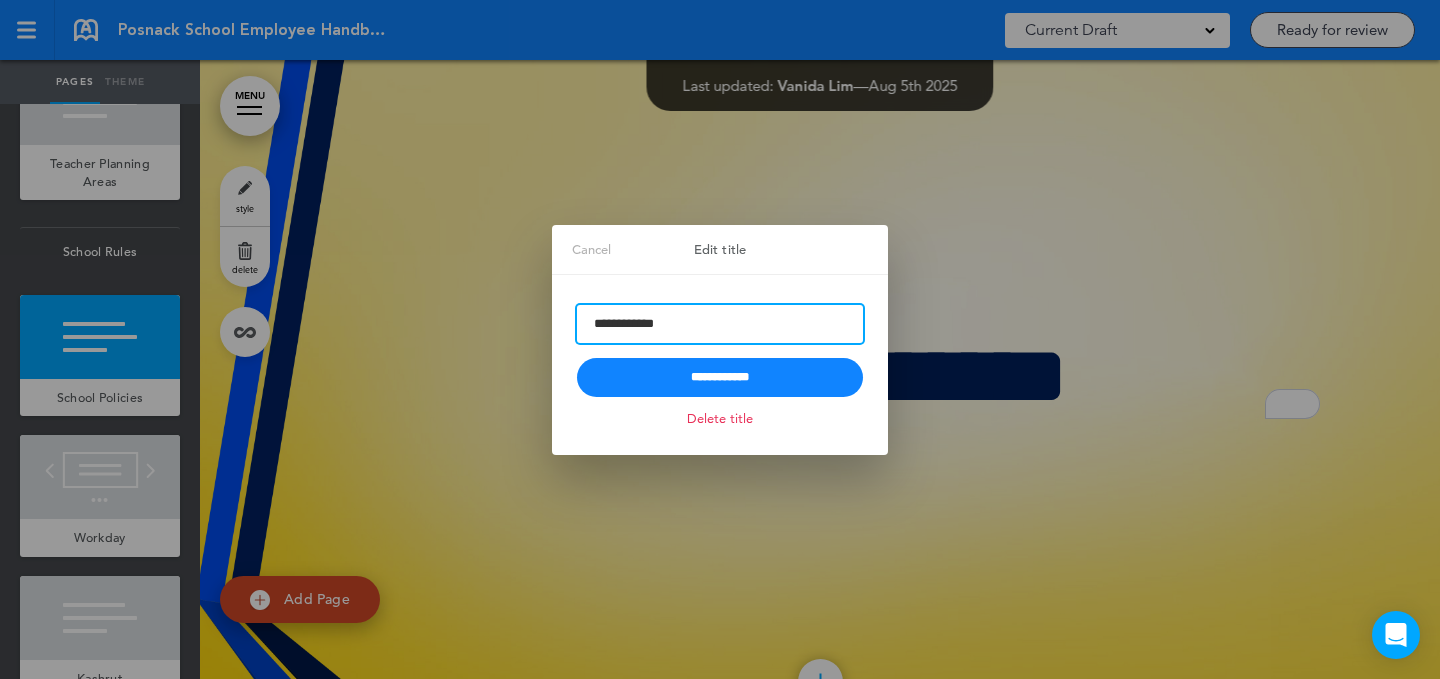 click on "**********" at bounding box center (720, 324) 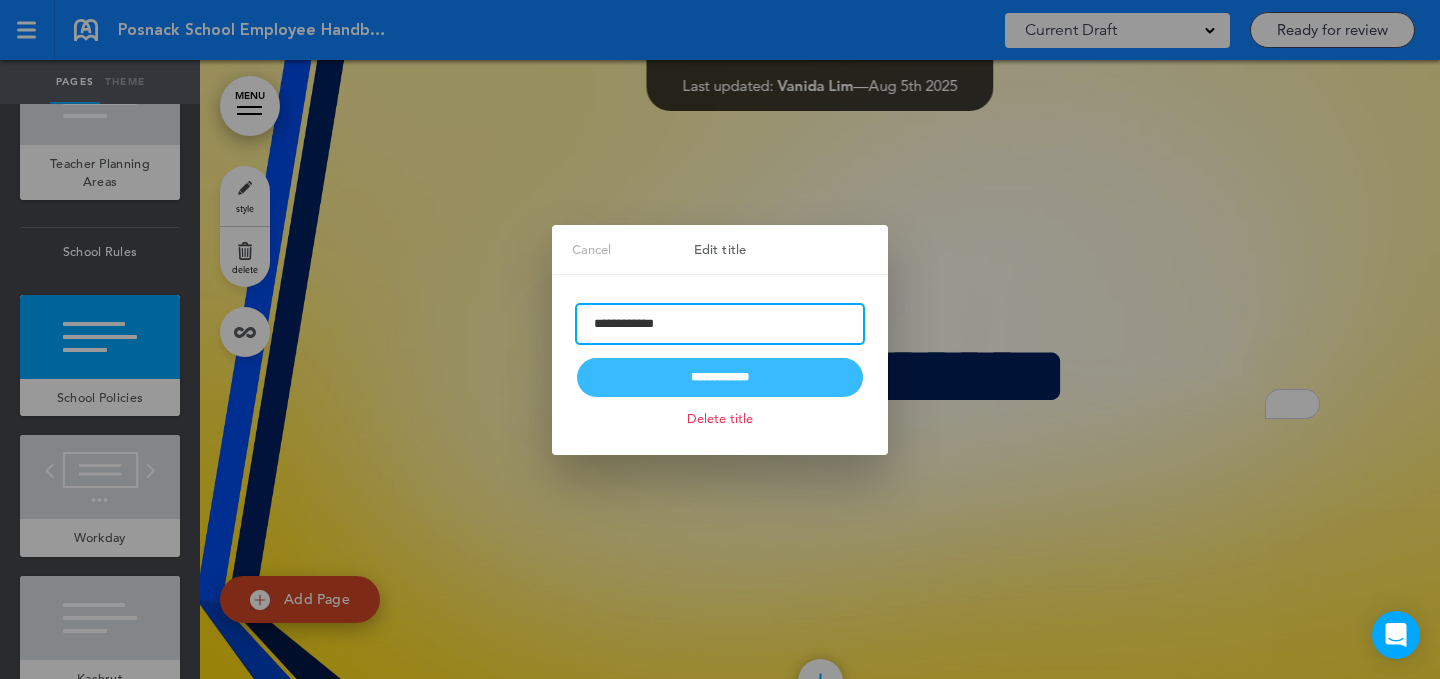 paste on "***" 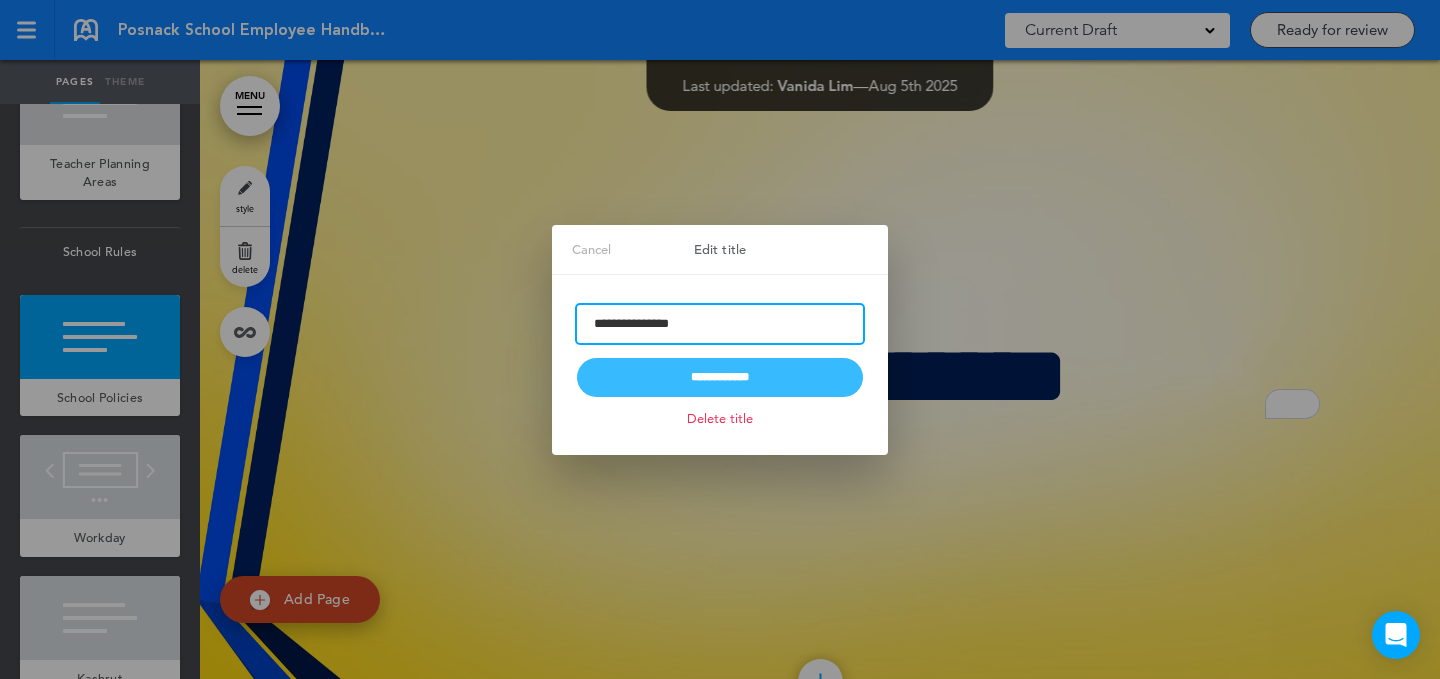 type on "**********" 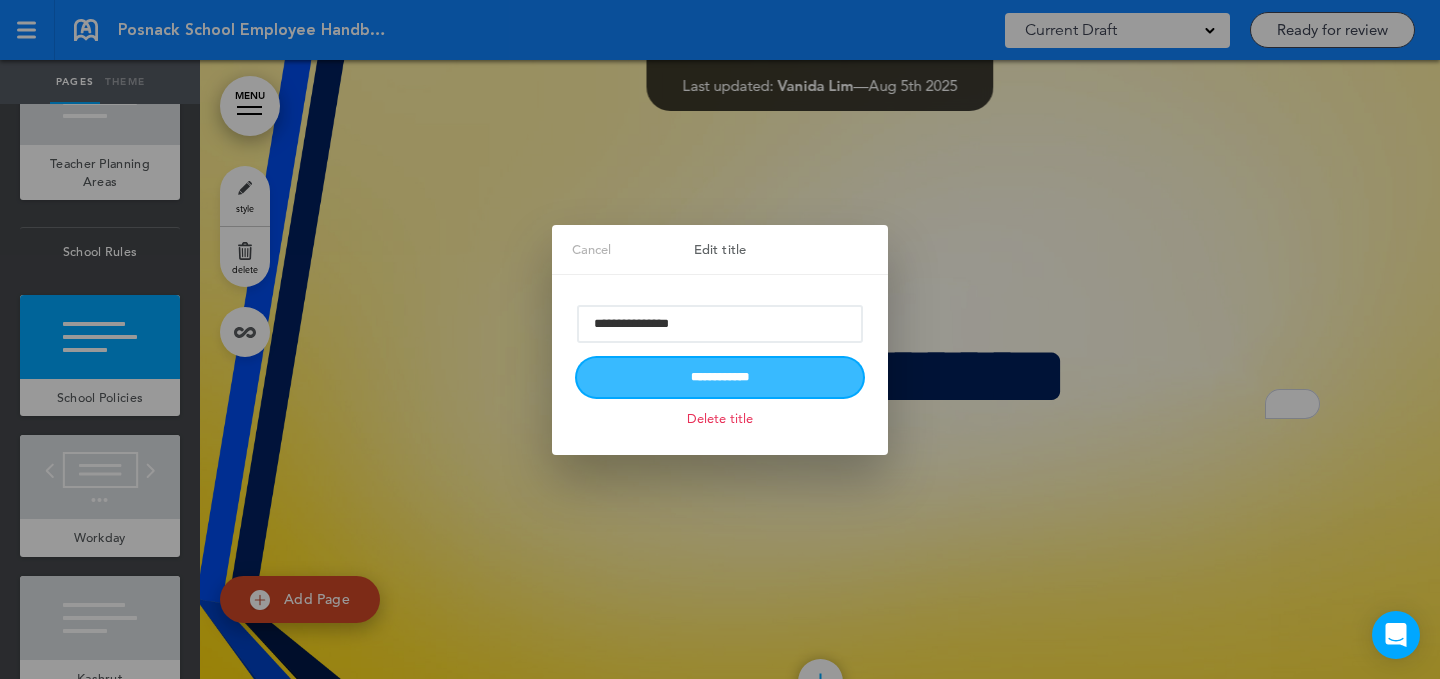 click on "**********" at bounding box center [720, 377] 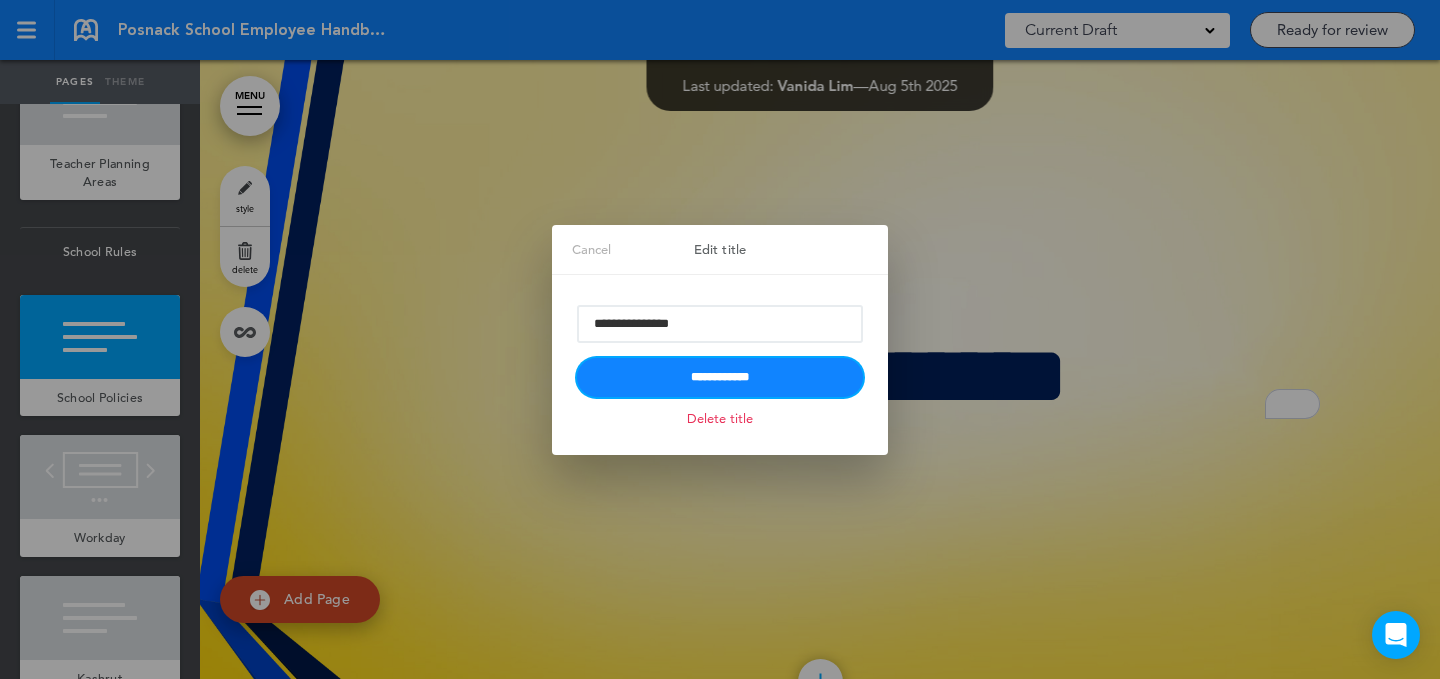type 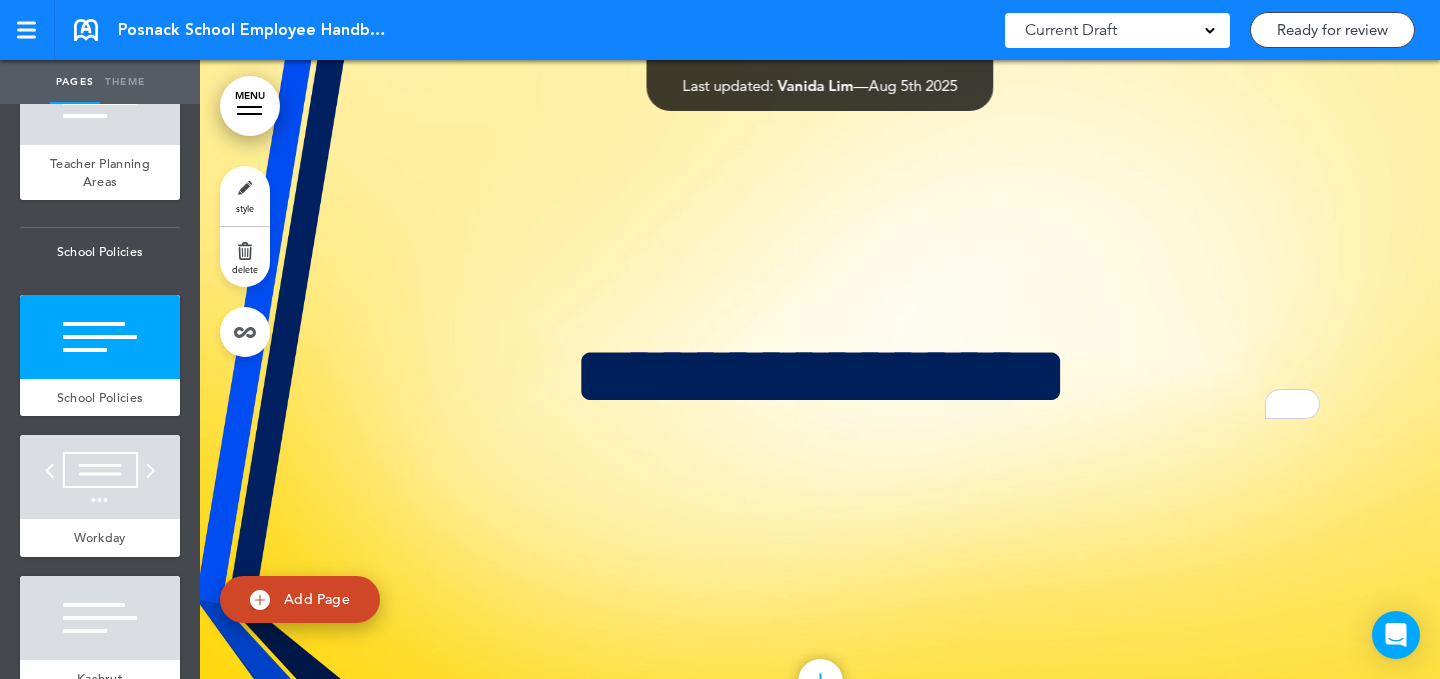 click on "Ready for review" at bounding box center [1332, 30] 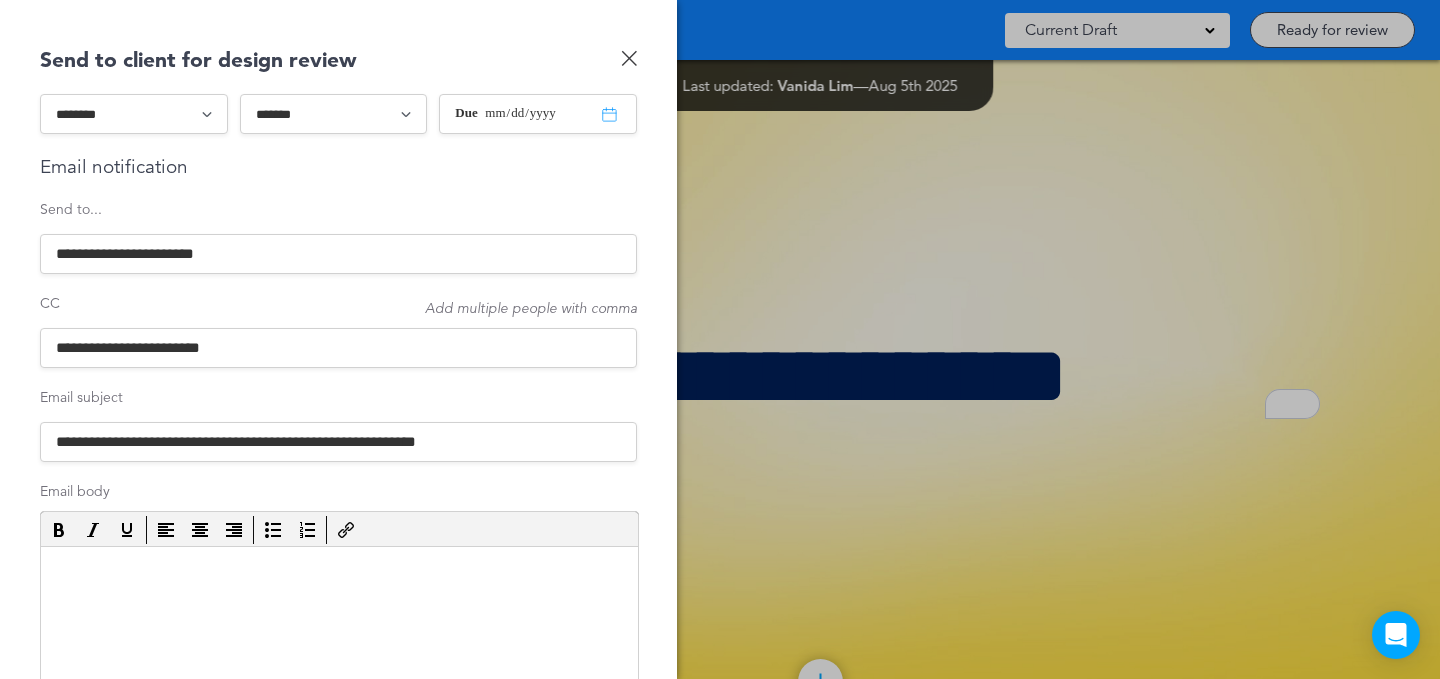 scroll, scrollTop: 0, scrollLeft: 0, axis: both 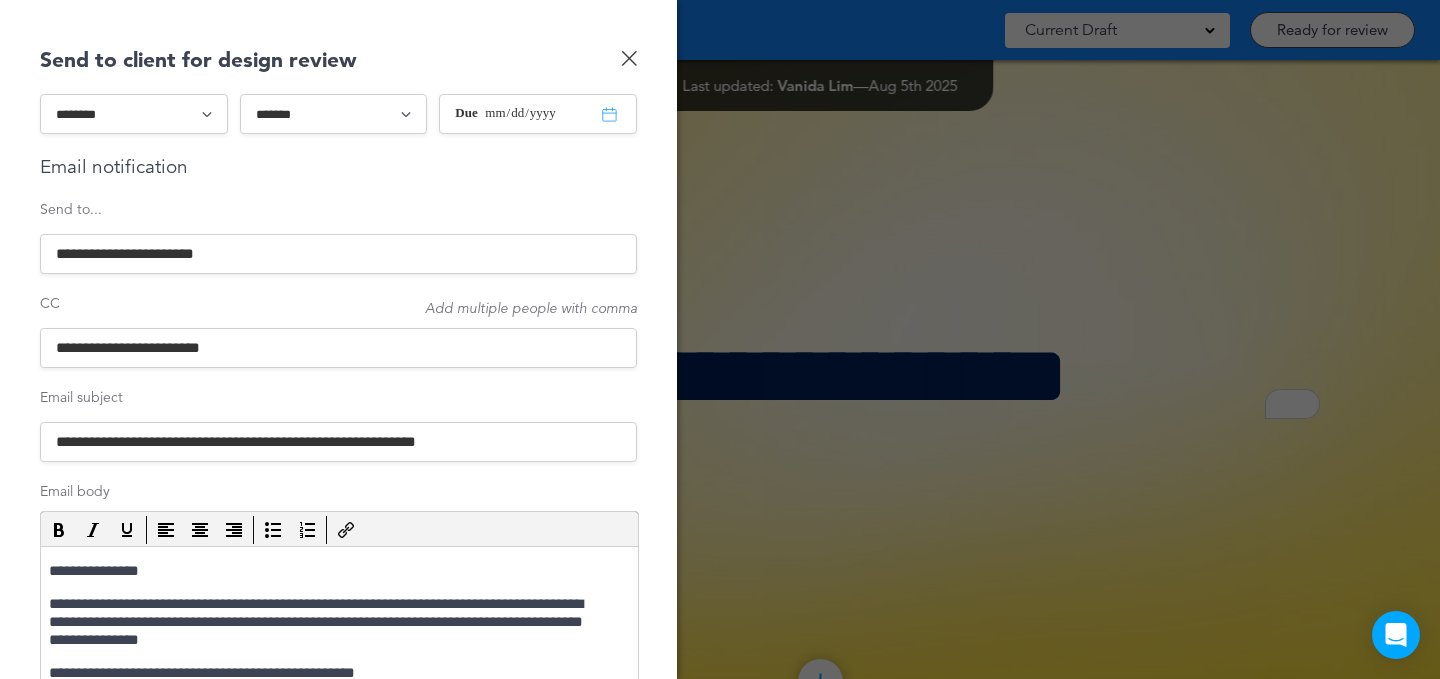 click on "**********" at bounding box center [338, 348] 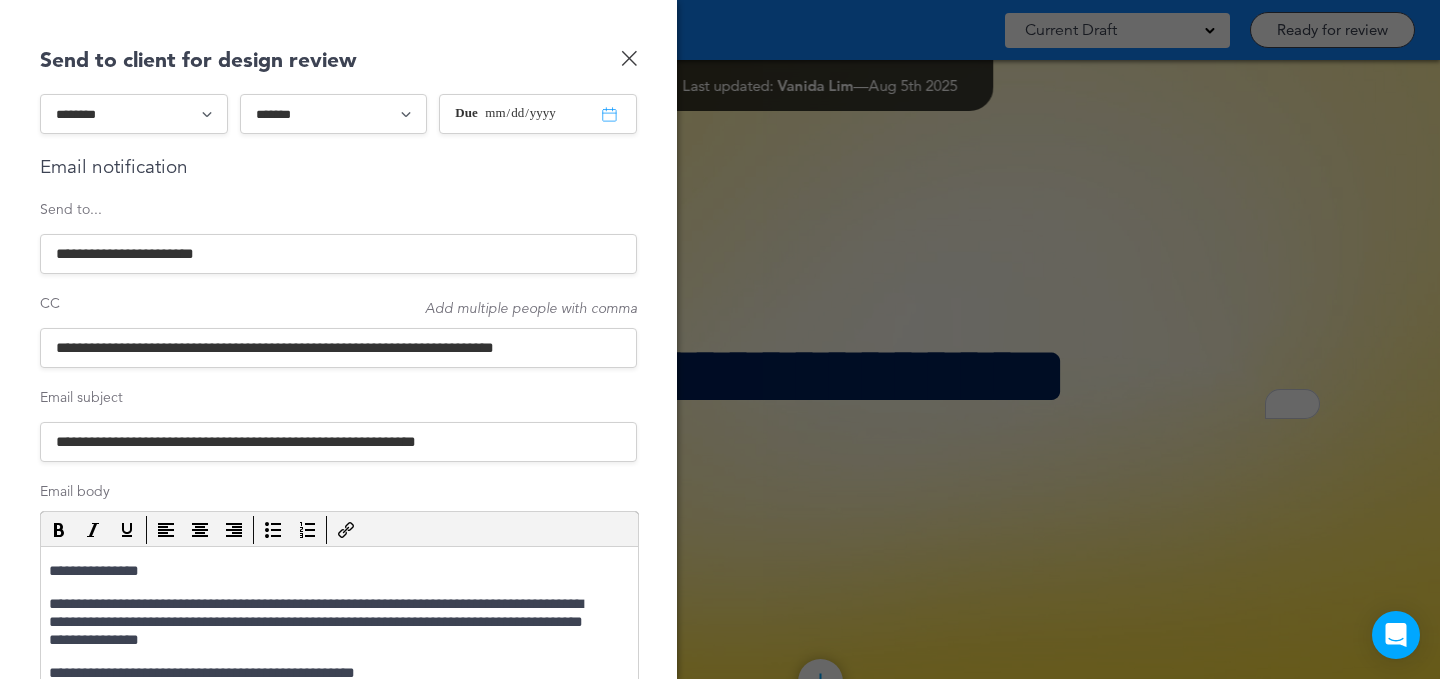 click on "**********" at bounding box center (338, 254) 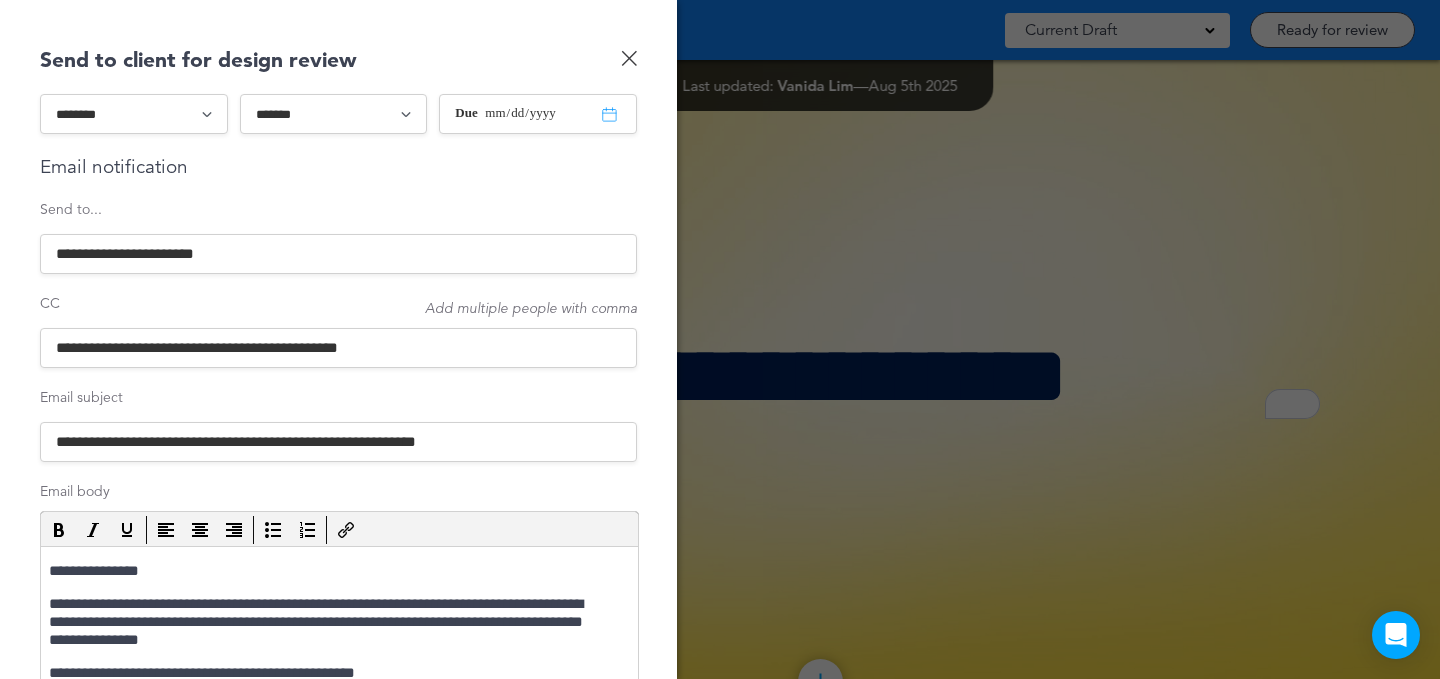 type on "**********" 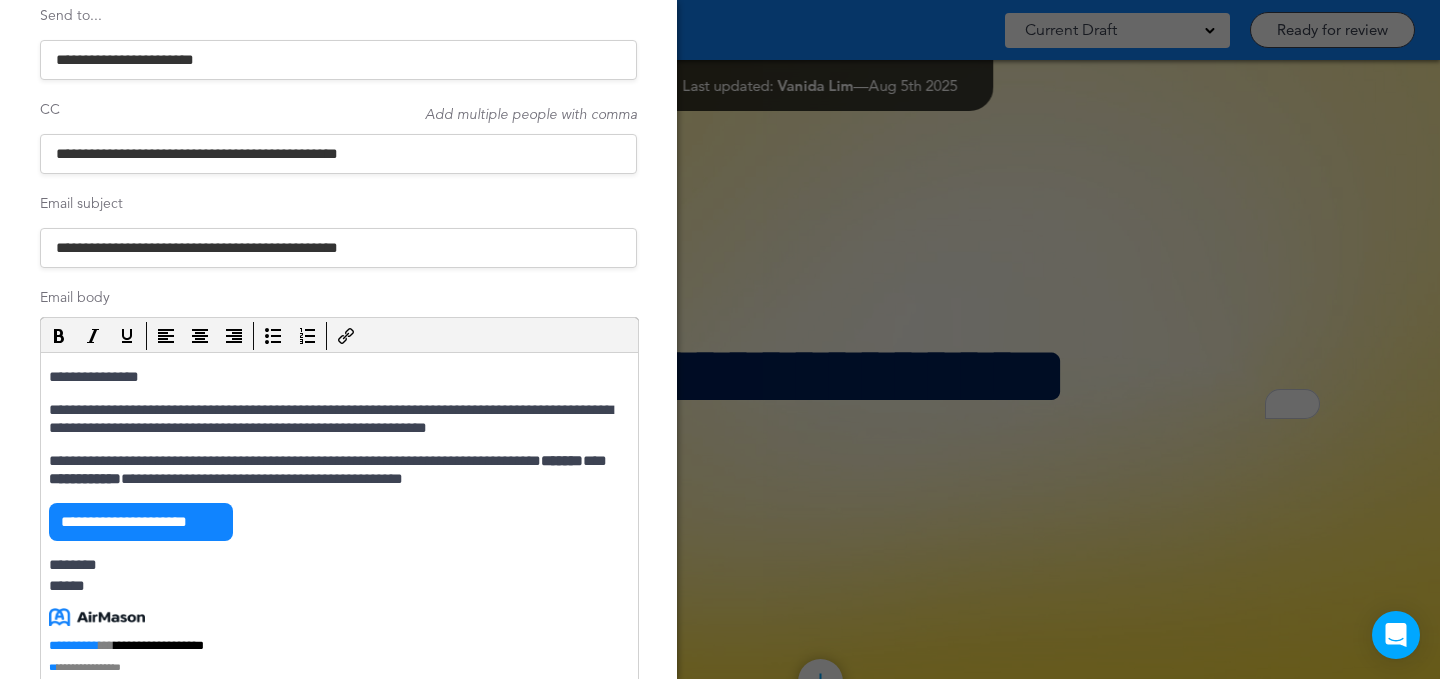 scroll, scrollTop: 193, scrollLeft: 0, axis: vertical 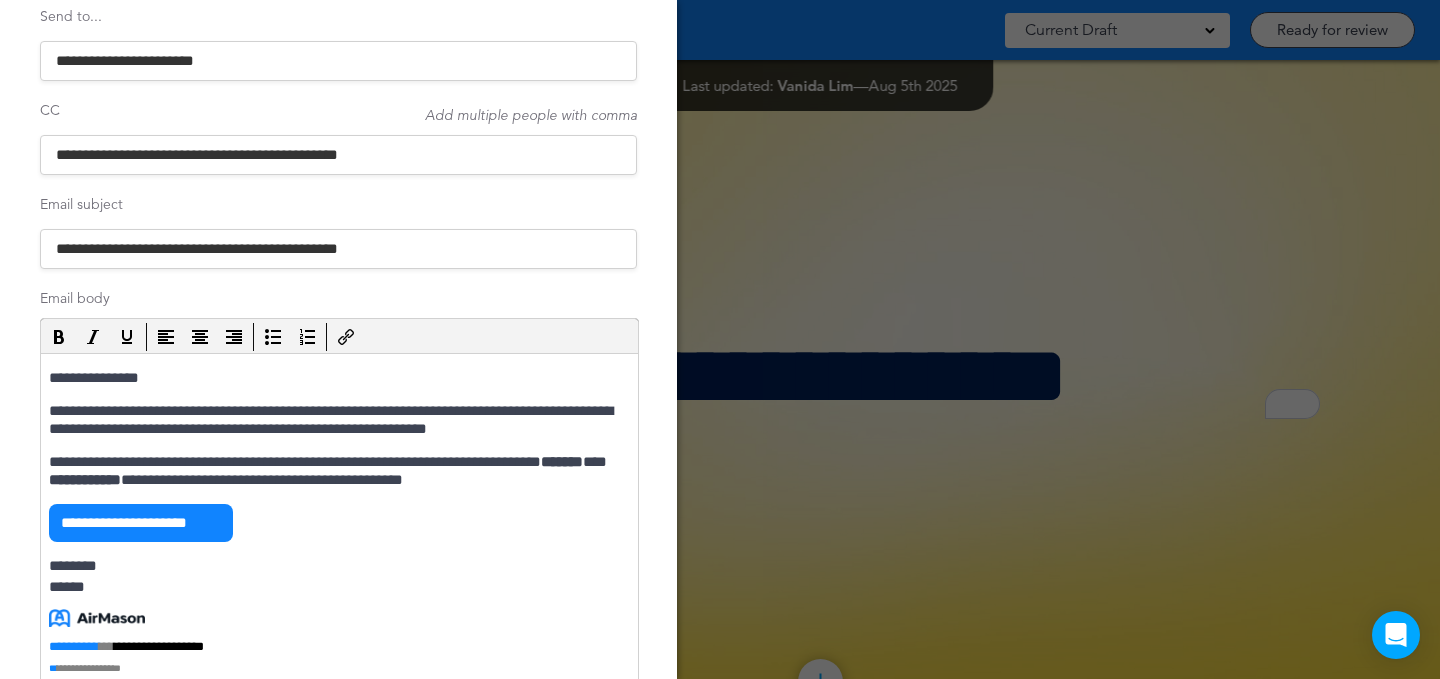 click on "**********" at bounding box center [337, 378] 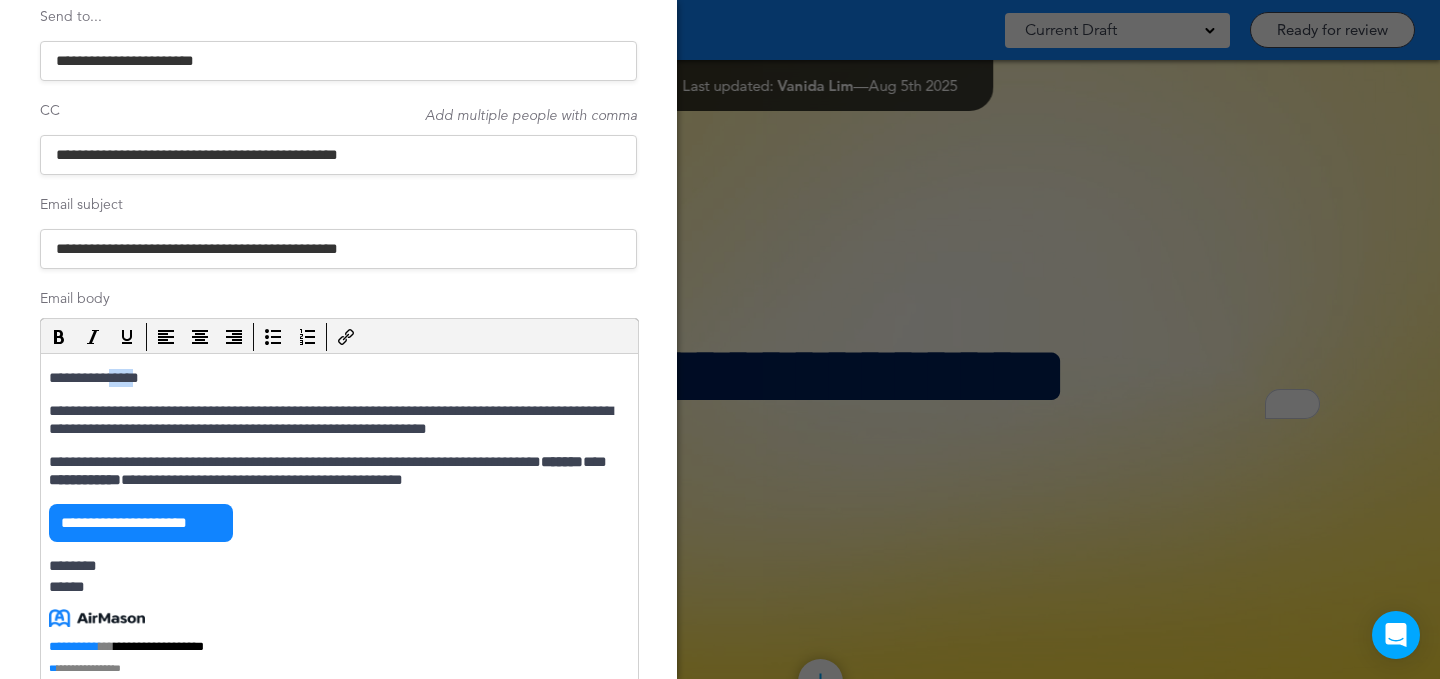 type 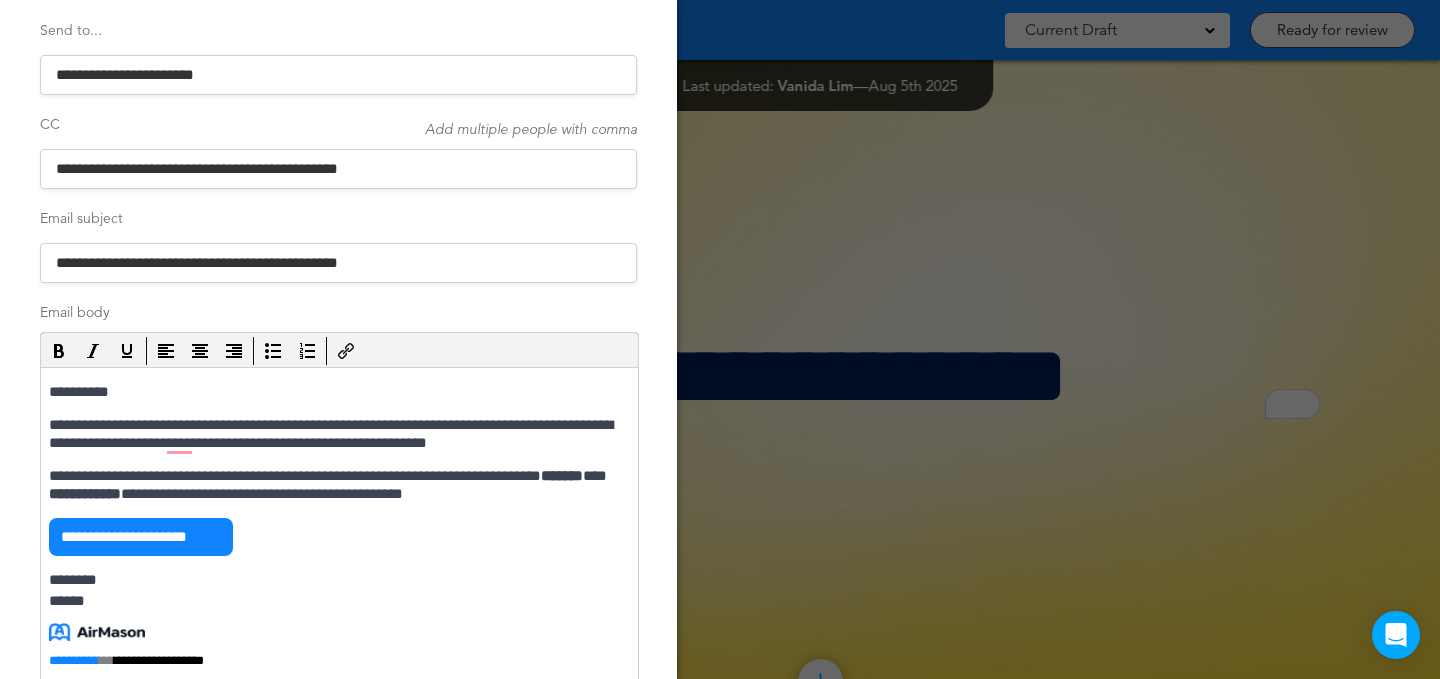 scroll, scrollTop: 183, scrollLeft: 0, axis: vertical 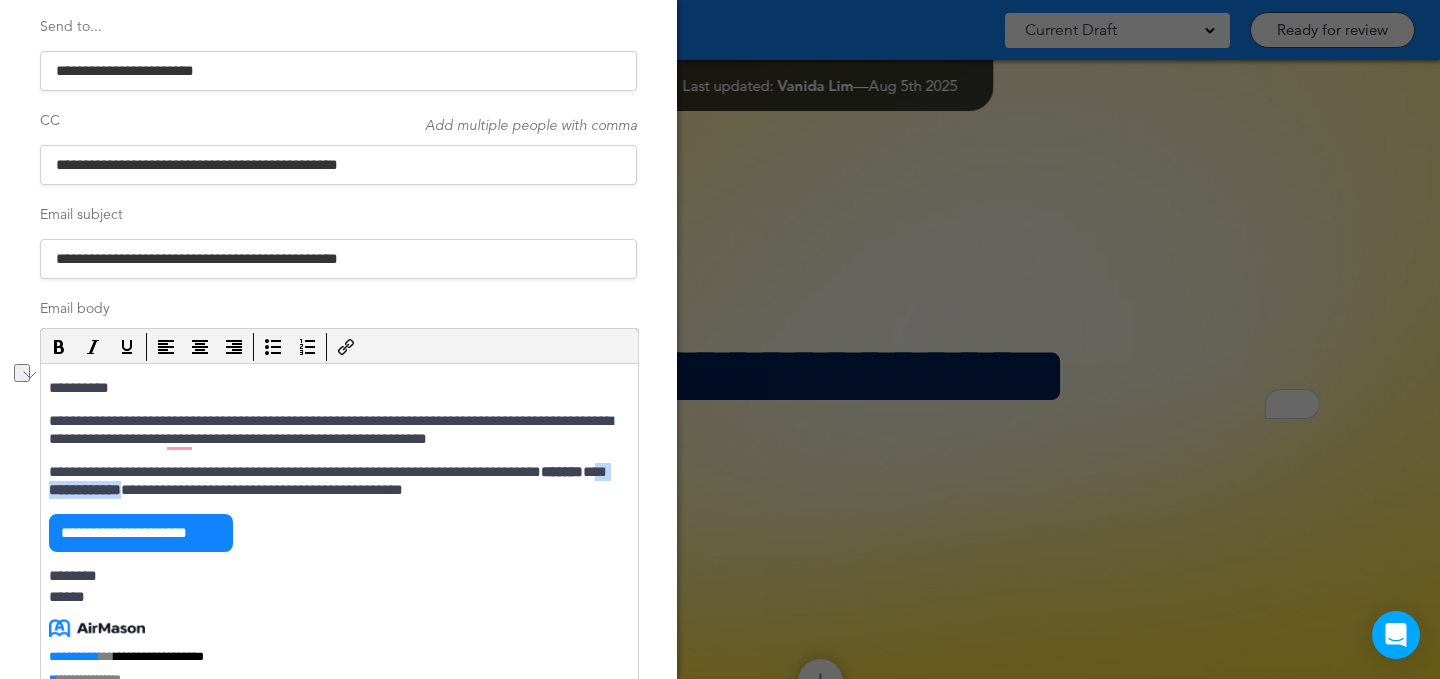 drag, startPoint x: 174, startPoint y: 487, endPoint x: 122, endPoint y: 486, distance: 52.009613 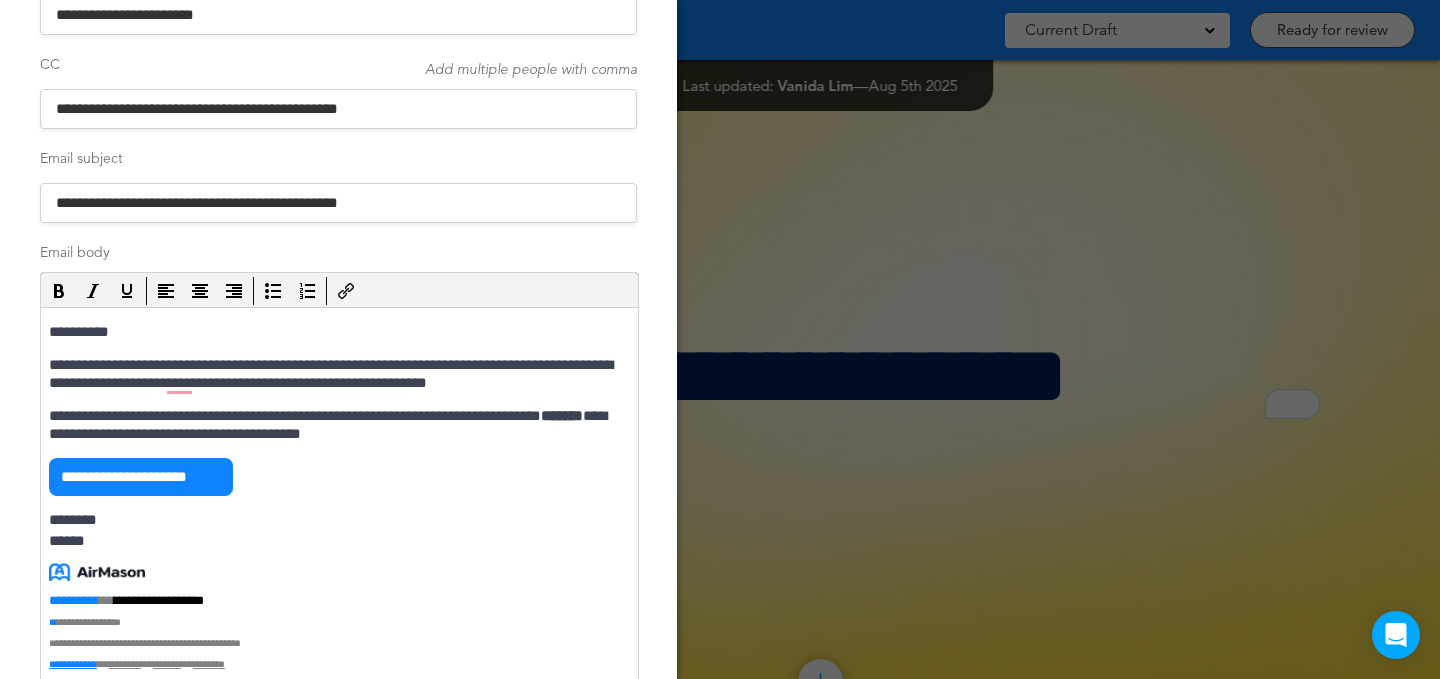 scroll, scrollTop: 296, scrollLeft: 0, axis: vertical 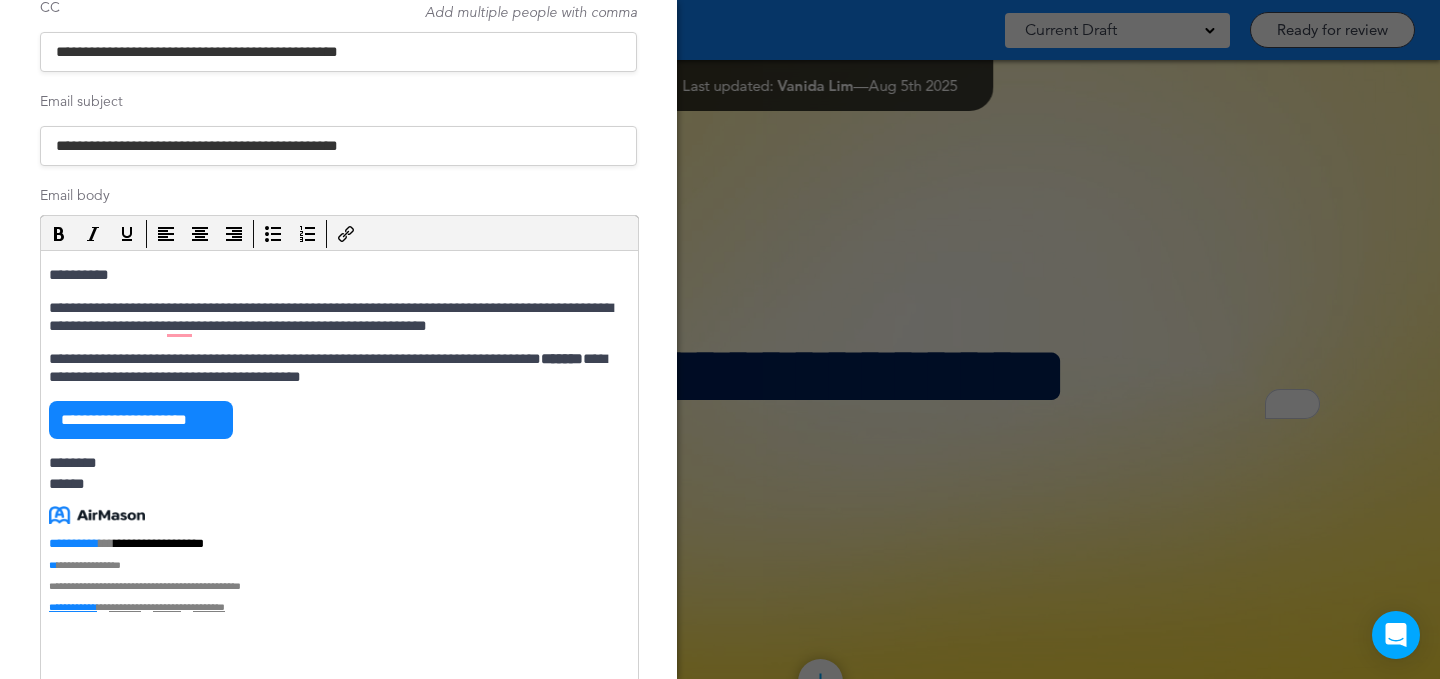 click on "**********" at bounding box center [337, 368] 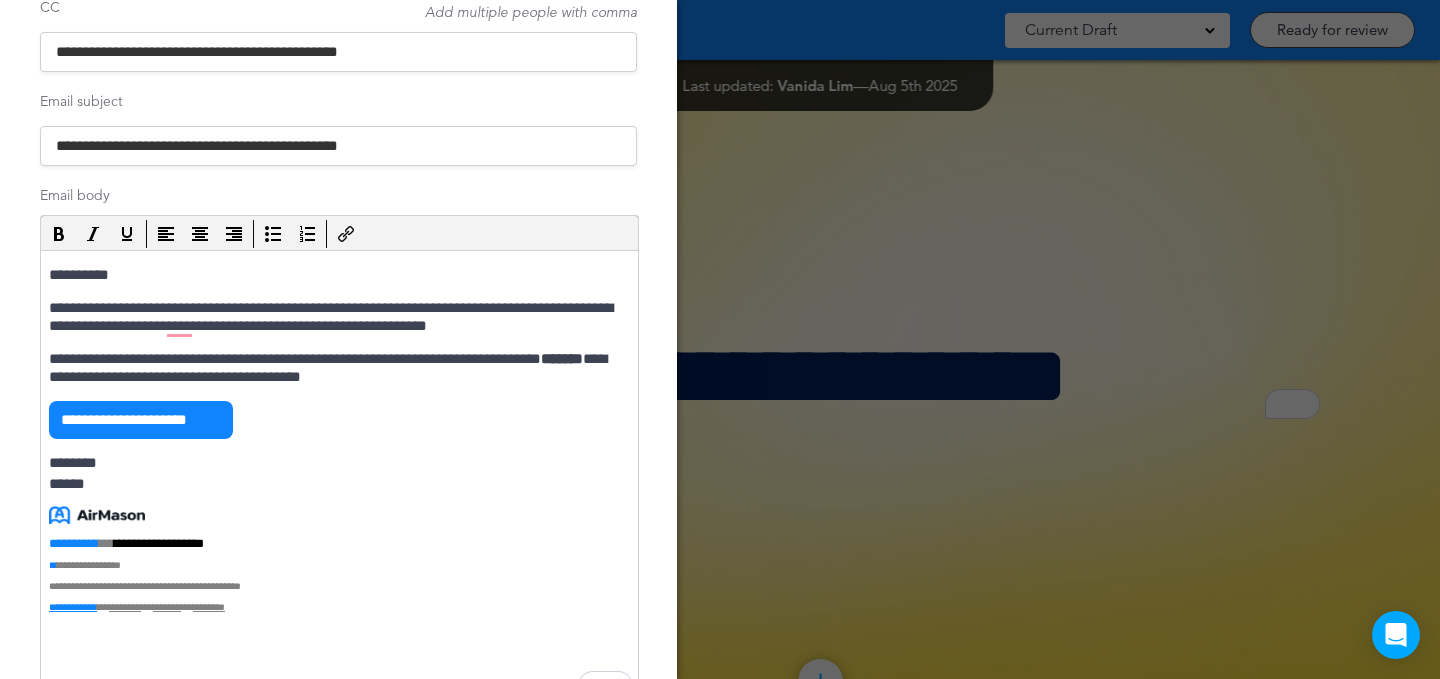click on "**********" at bounding box center [337, 368] 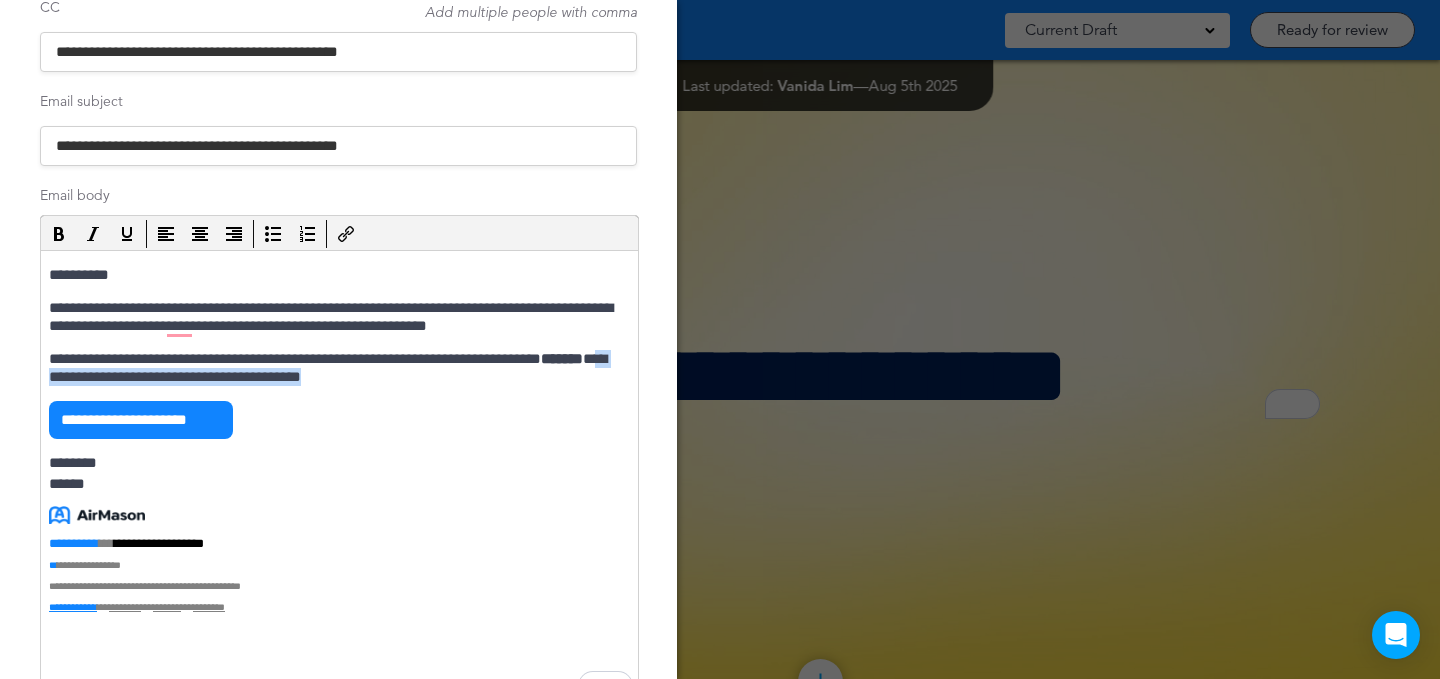 drag, startPoint x: 443, startPoint y: 377, endPoint x: 124, endPoint y: 378, distance: 319.00156 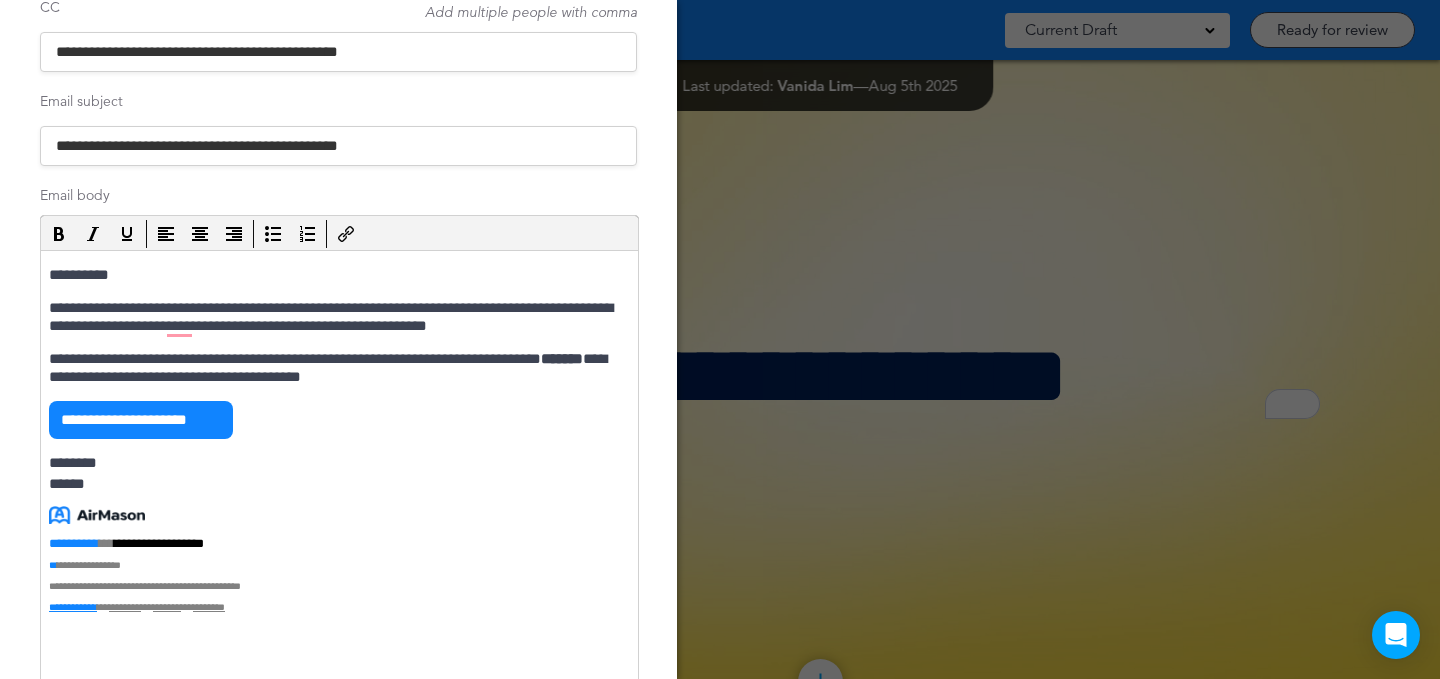 click on "**********" at bounding box center (337, 368) 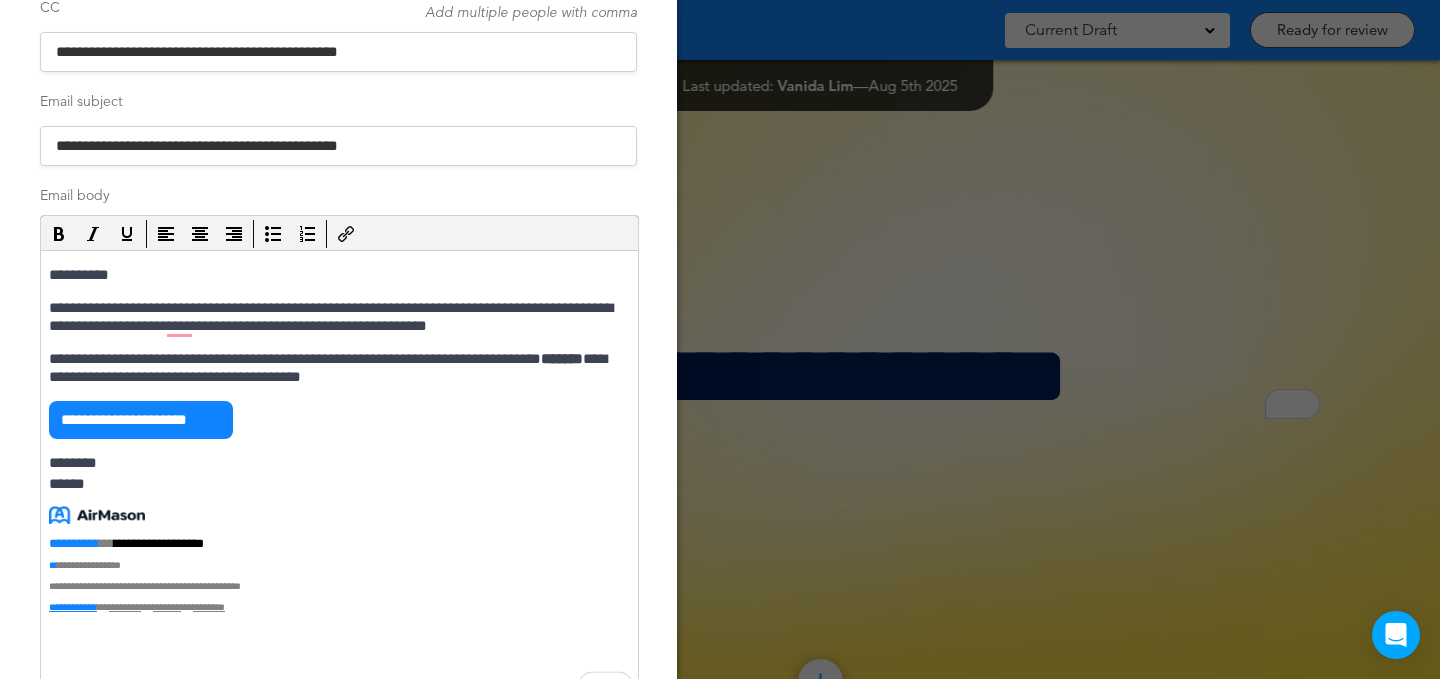 click on "**********" at bounding box center (337, 368) 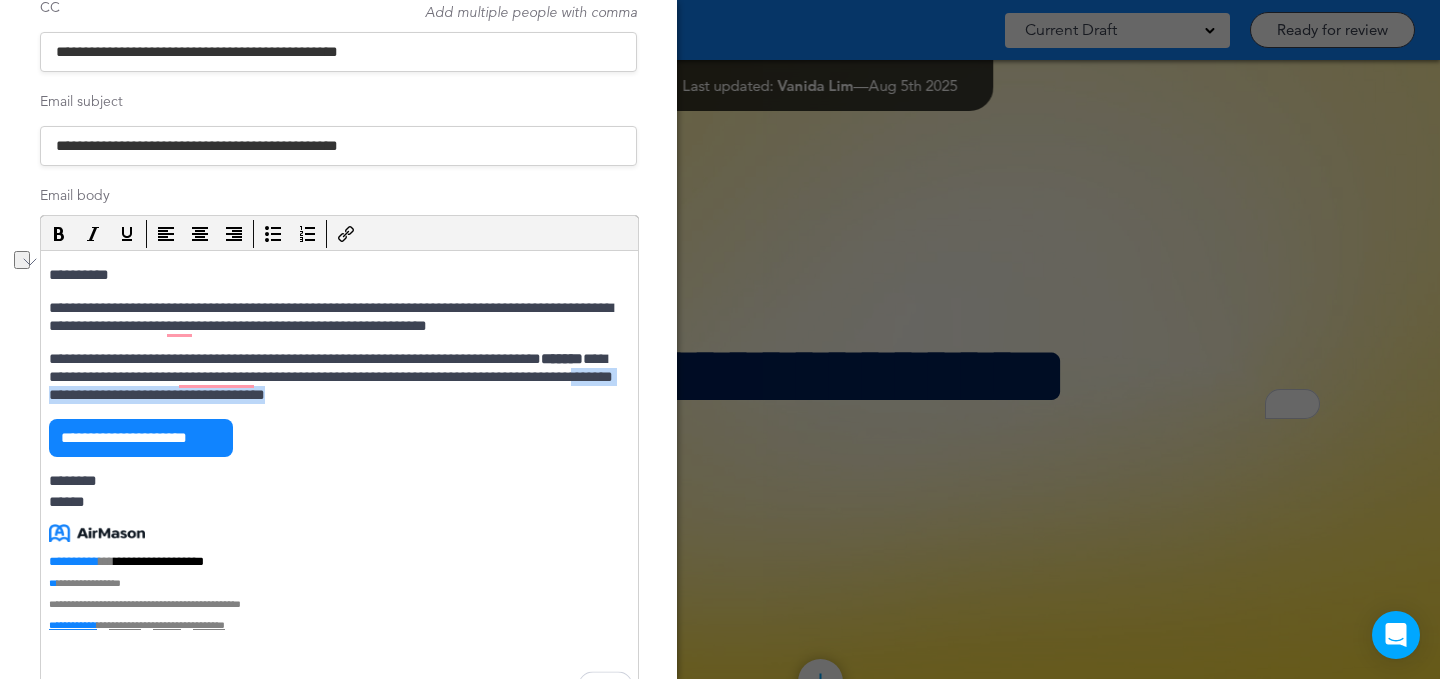 drag, startPoint x: 495, startPoint y: 385, endPoint x: 181, endPoint y: 391, distance: 314.0573 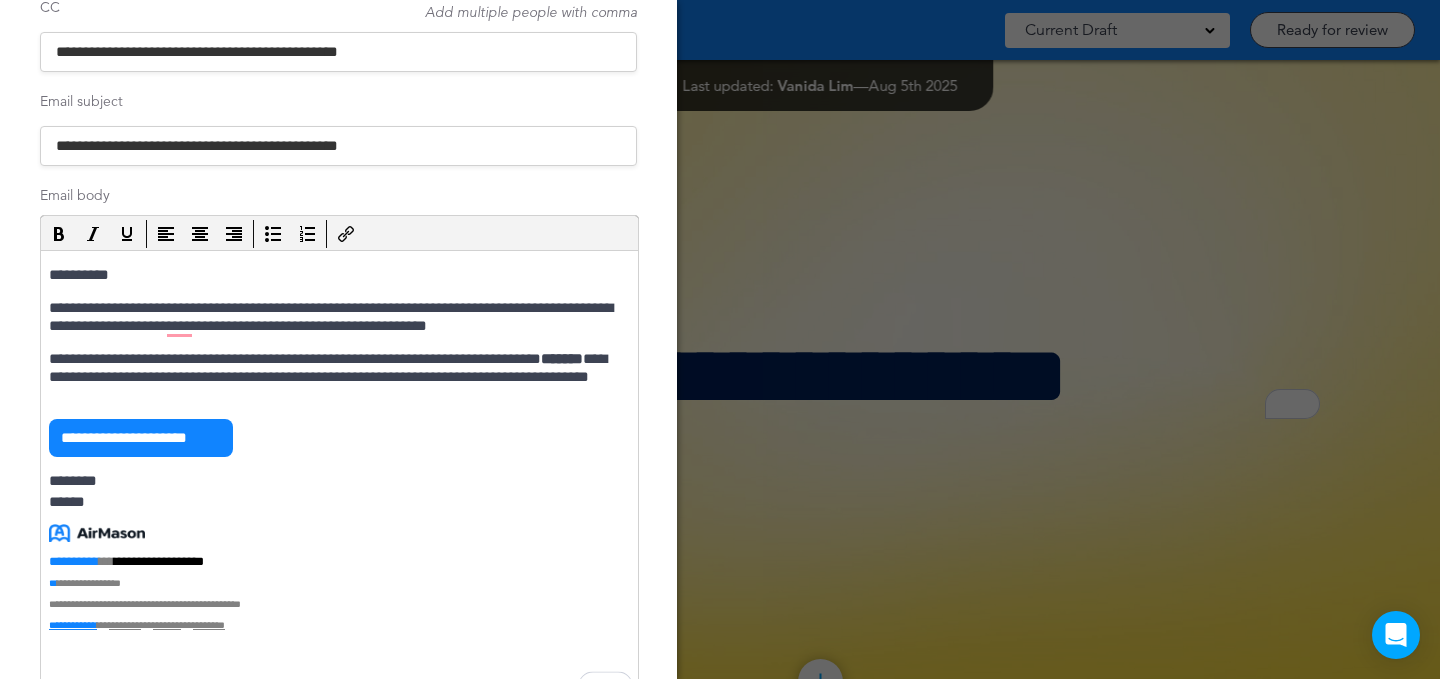 click on "**********" at bounding box center [337, 377] 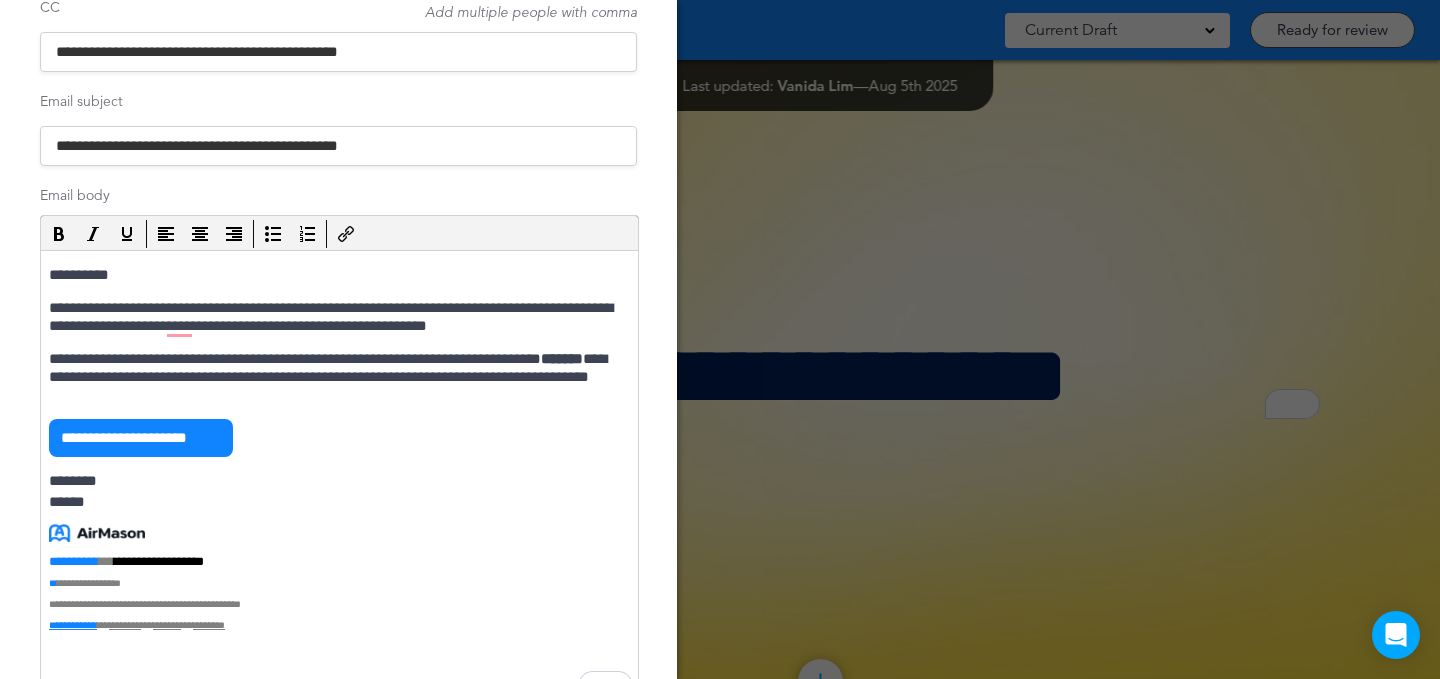 click on "**********" at bounding box center [337, 377] 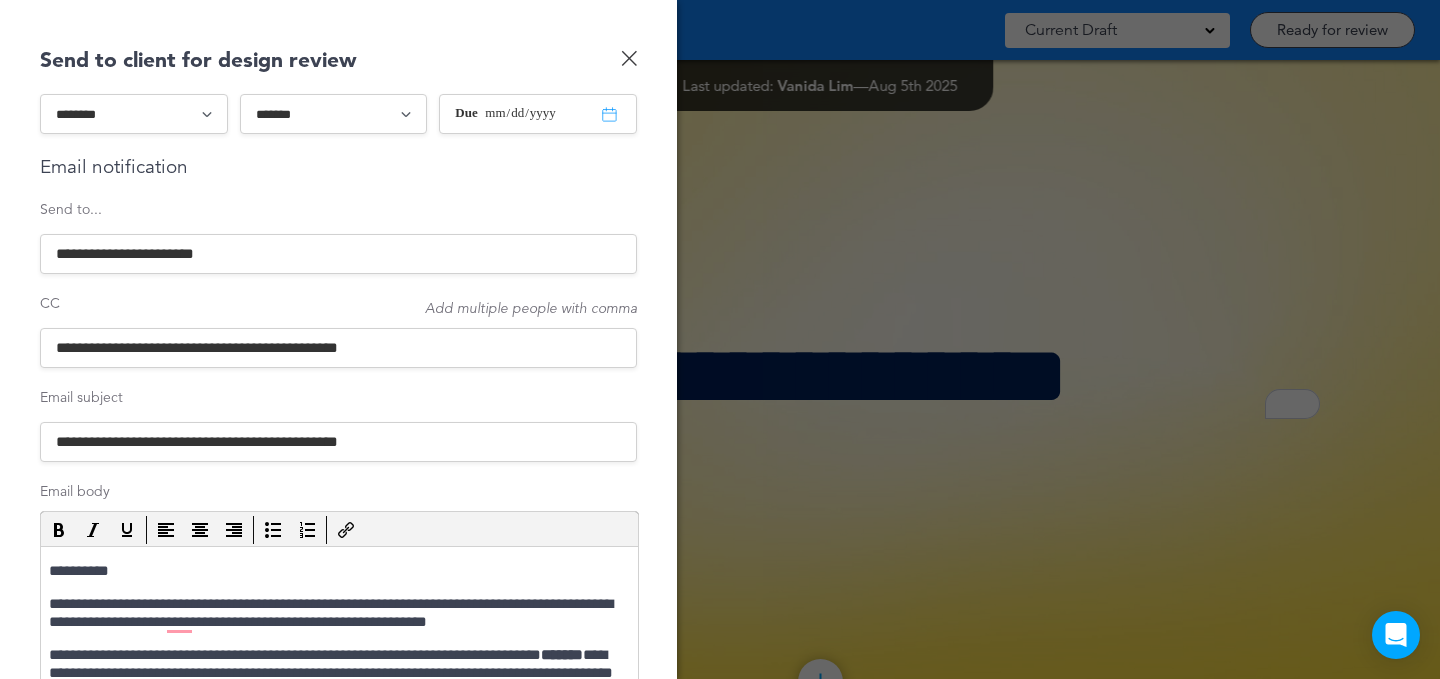 scroll, scrollTop: 432, scrollLeft: 0, axis: vertical 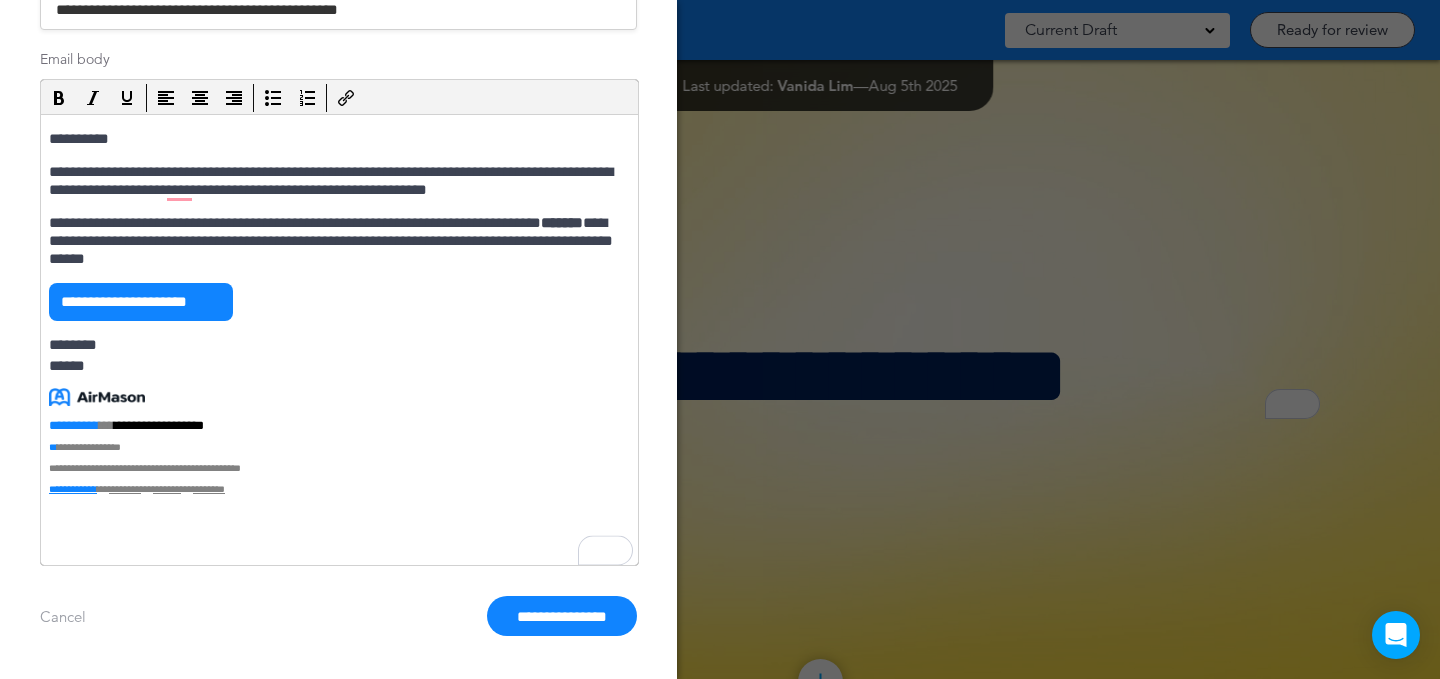 click on "**********" at bounding box center (562, 616) 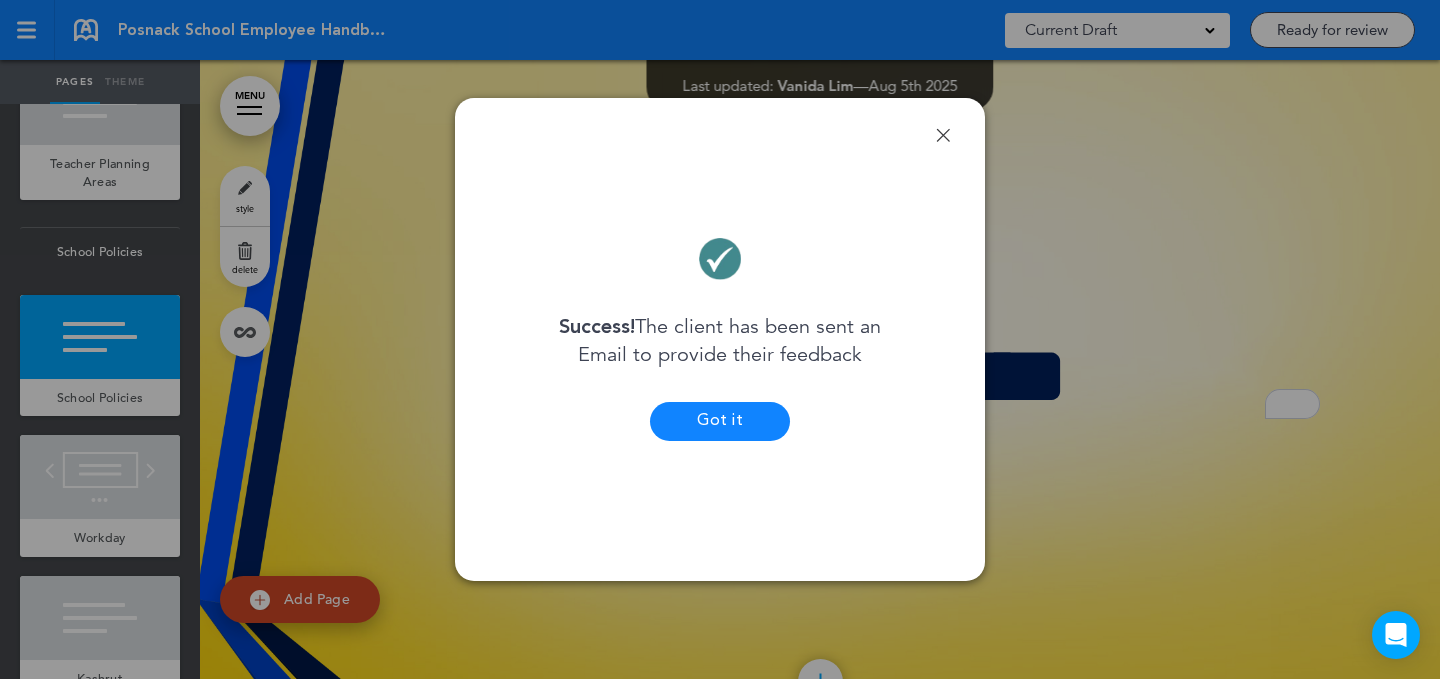 click on "Got it" at bounding box center (720, 421) 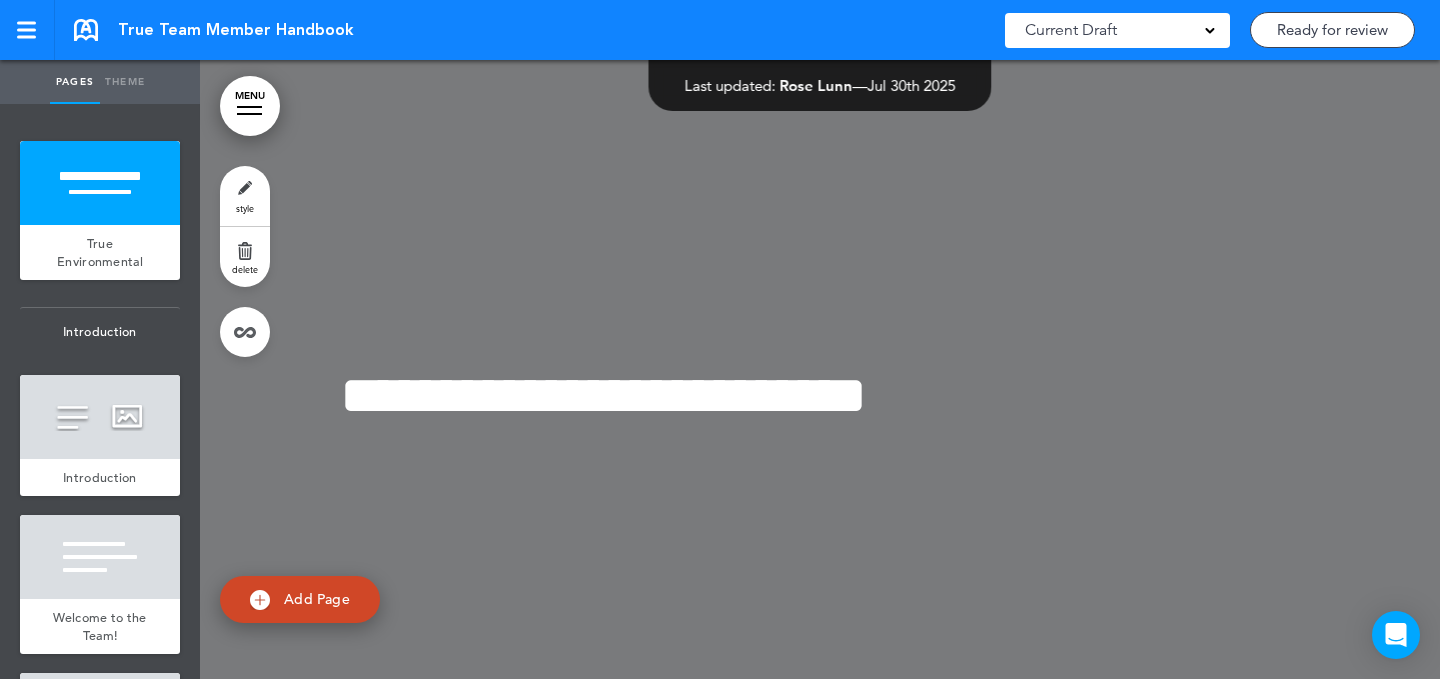 scroll, scrollTop: 0, scrollLeft: 0, axis: both 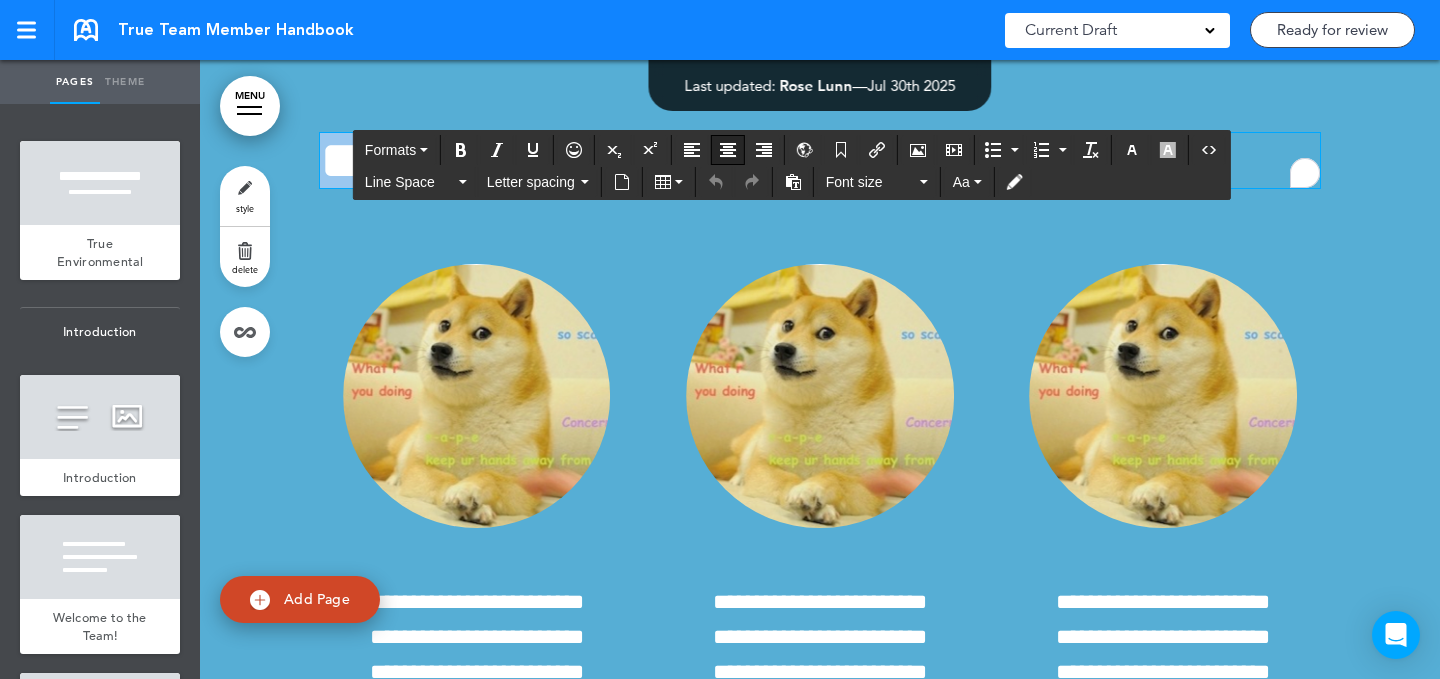click at bounding box center [728, 150] 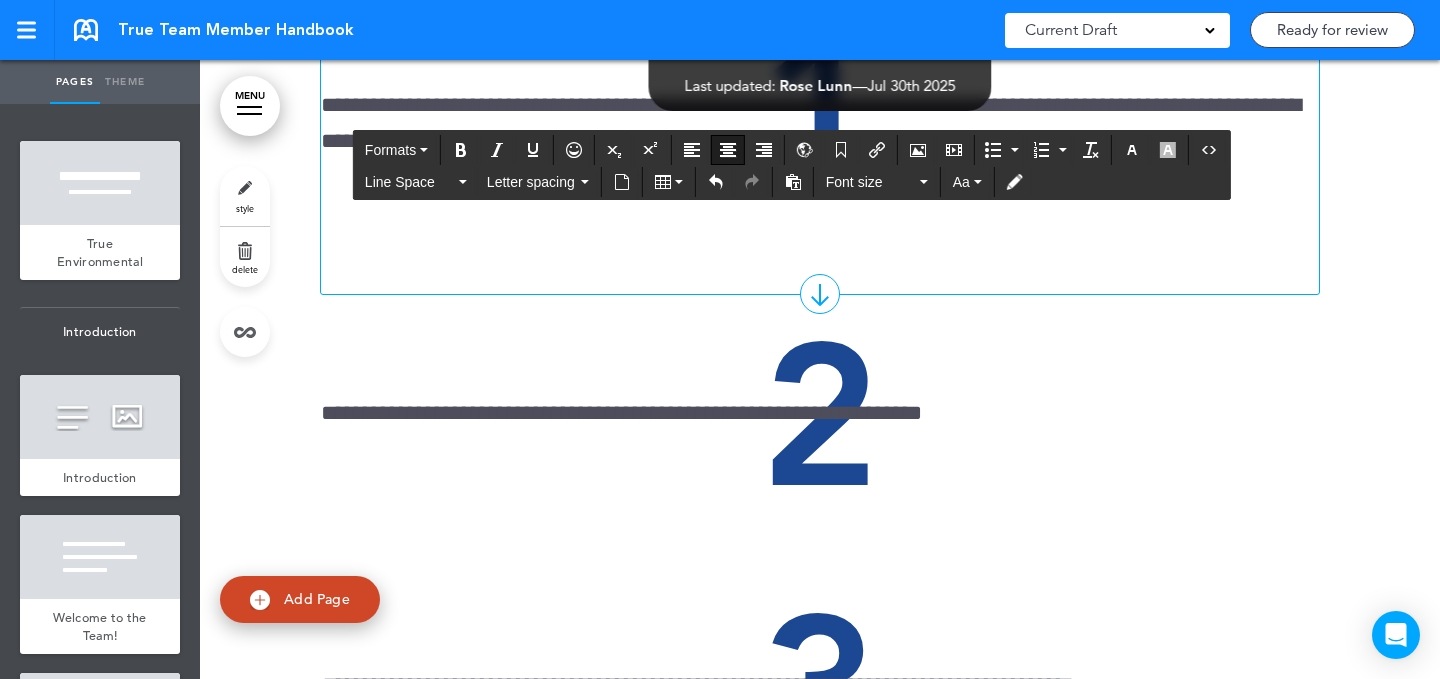 scroll, scrollTop: 6870, scrollLeft: 0, axis: vertical 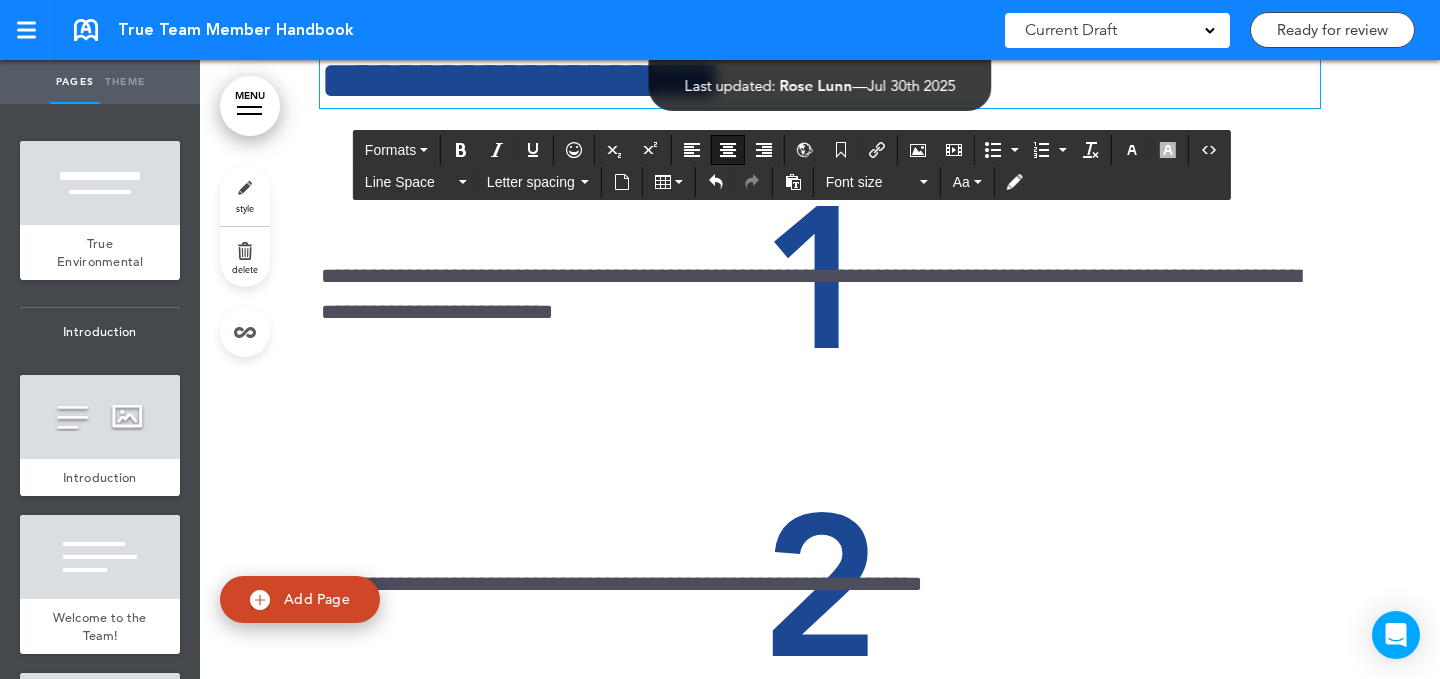 click on "**********" at bounding box center (820, 80) 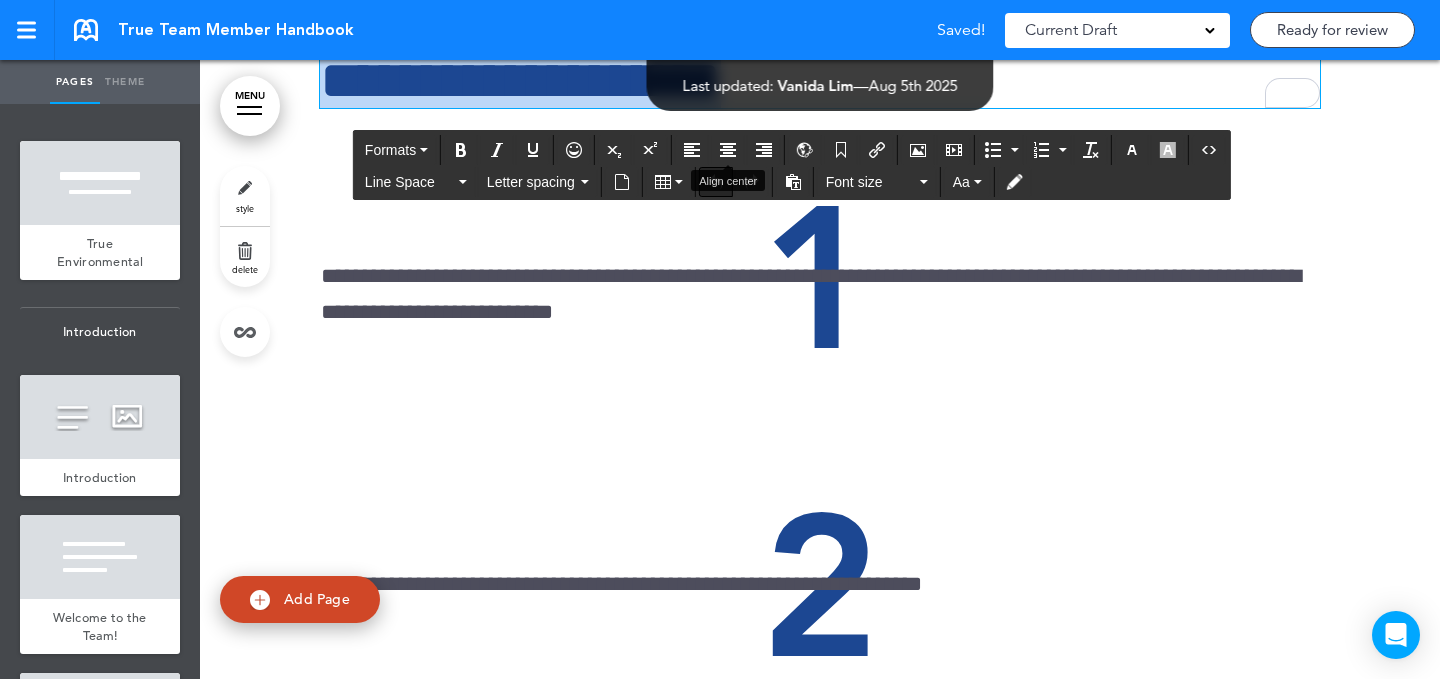 click at bounding box center [728, 150] 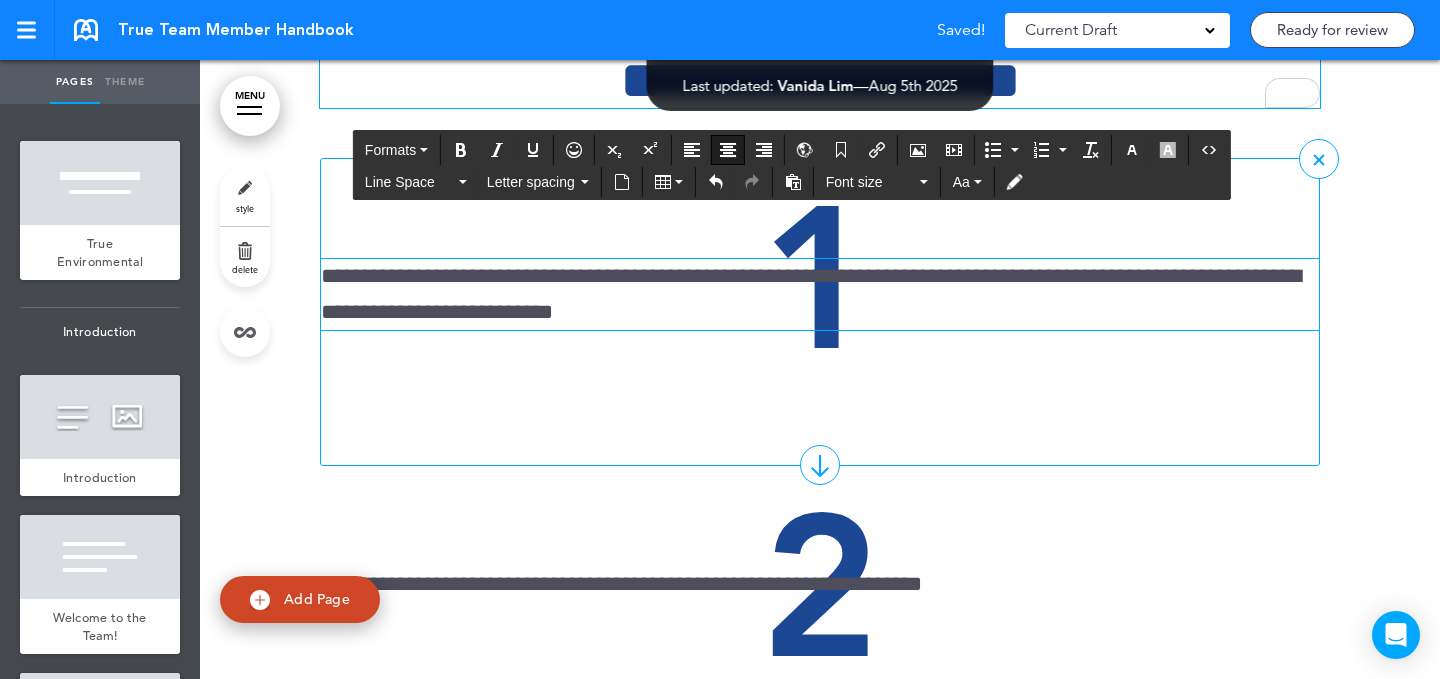 click on "**********" at bounding box center [820, 294] 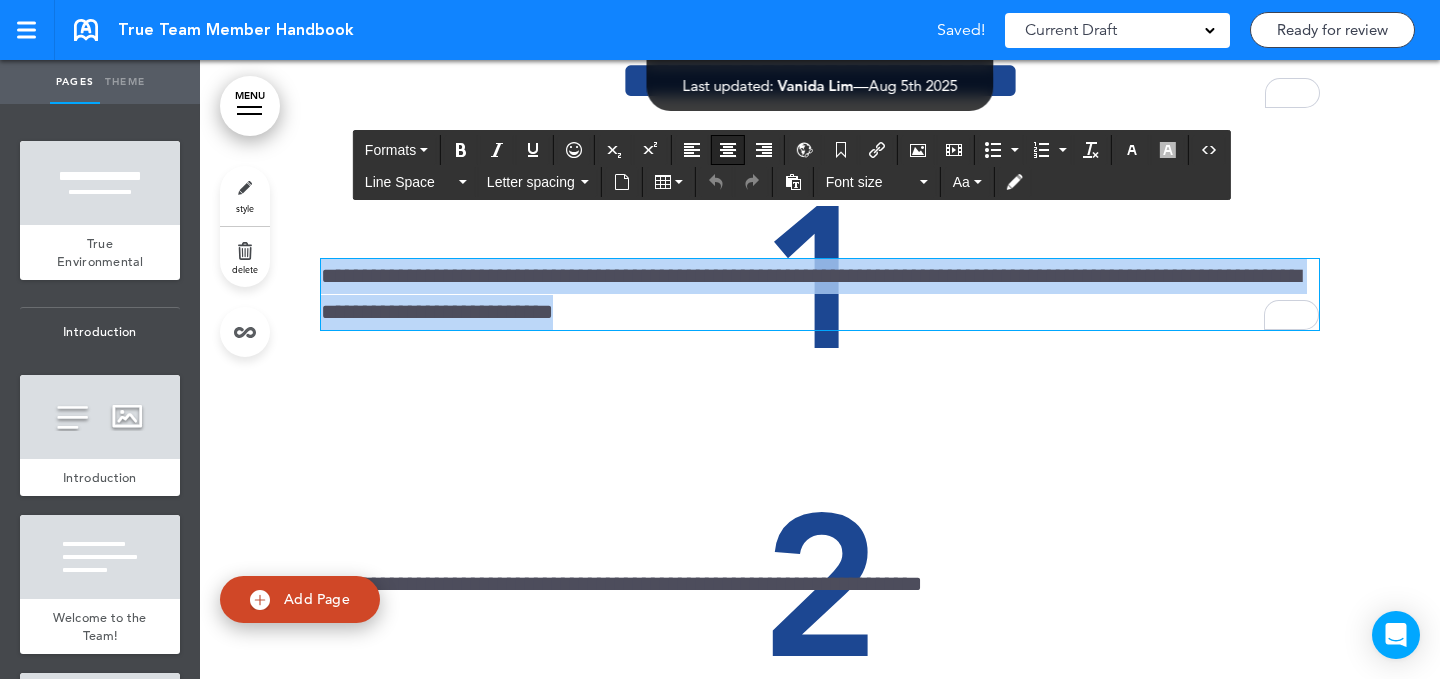 click at bounding box center (728, 150) 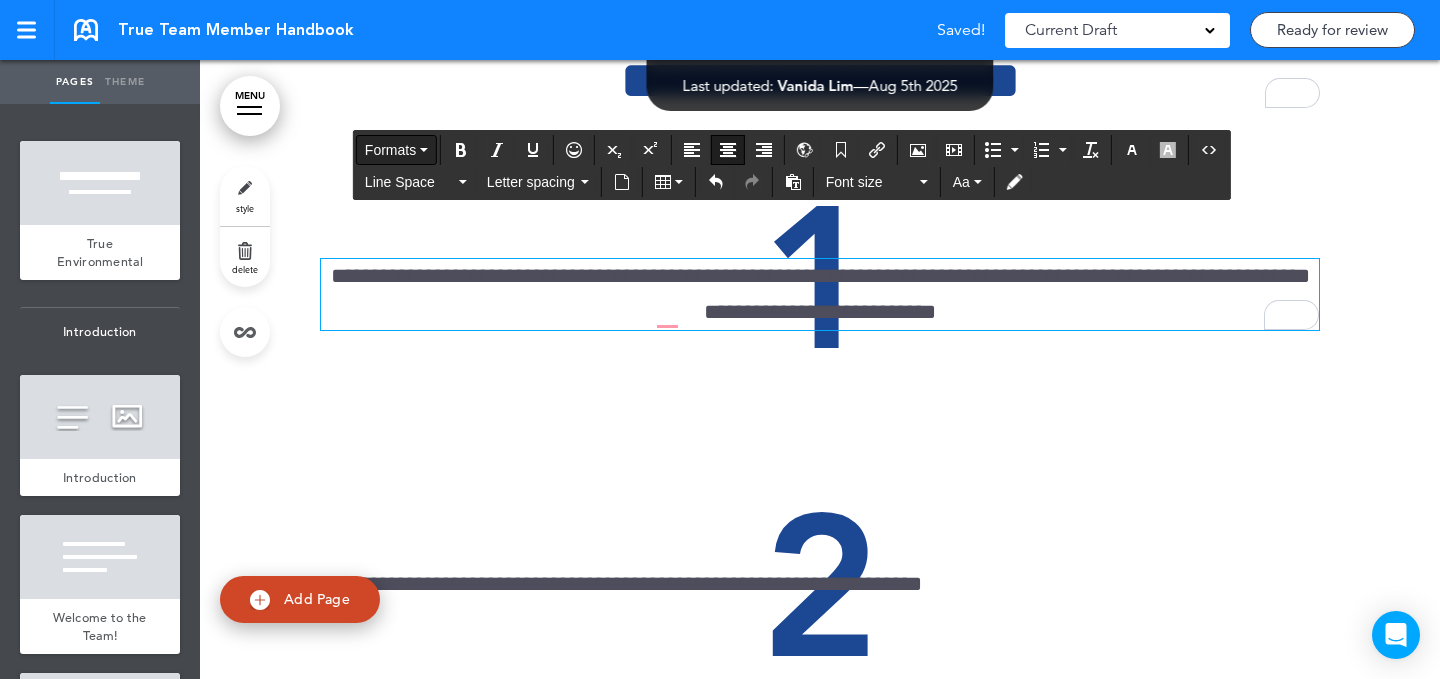 click on "Formats" at bounding box center [390, 150] 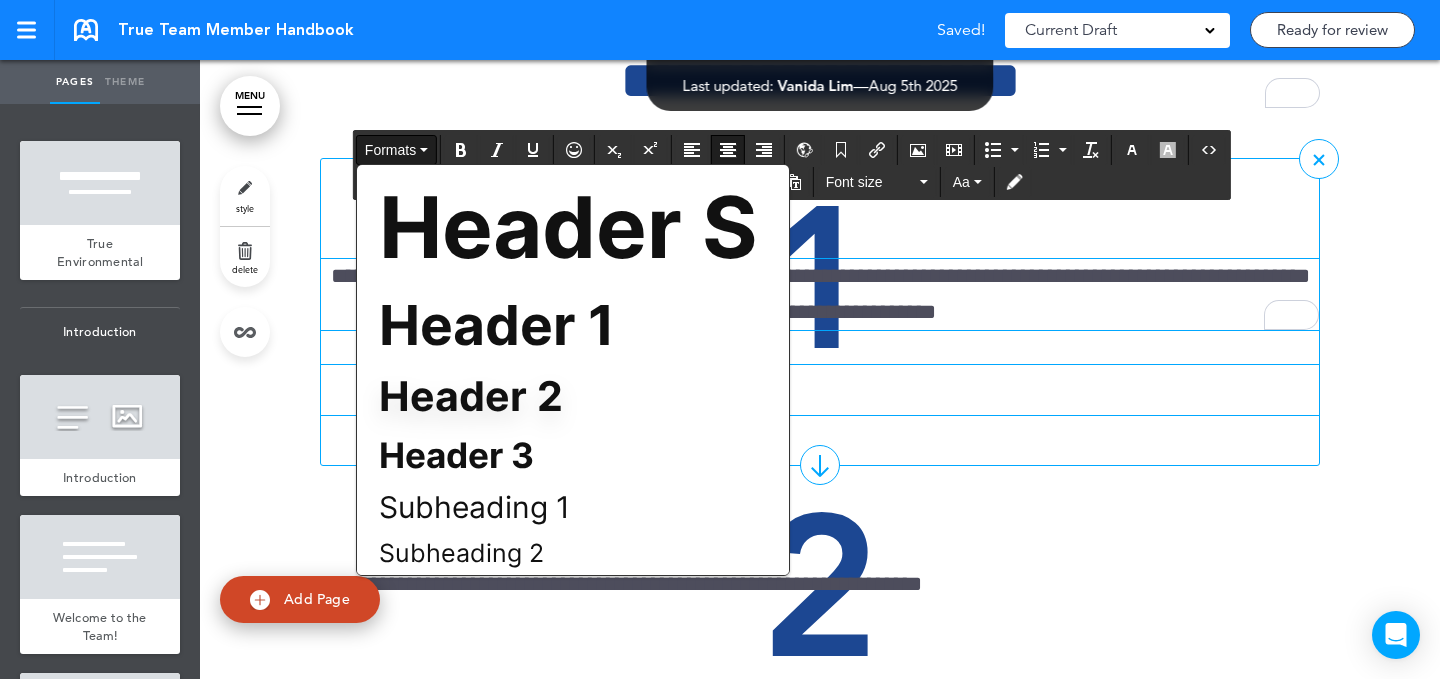 click on "Subheading 1" at bounding box center (474, 507) 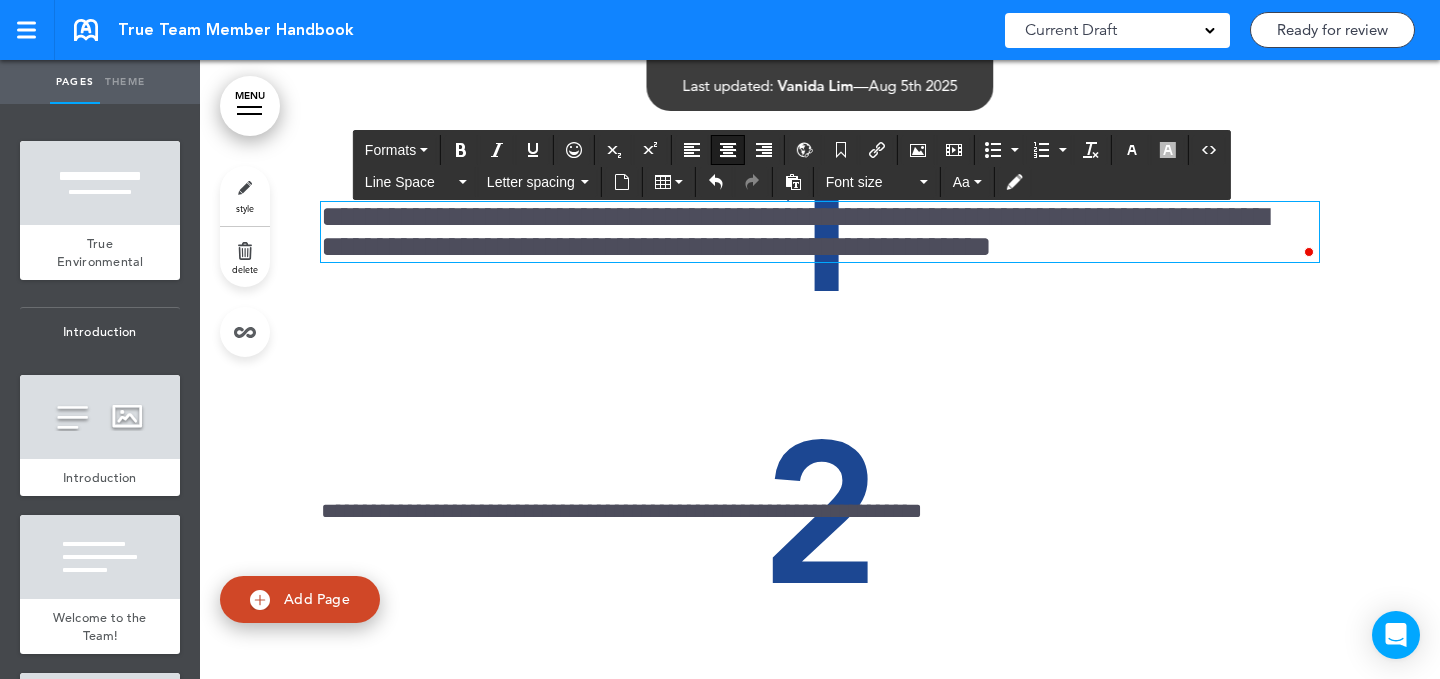 scroll, scrollTop: 6928, scrollLeft: 0, axis: vertical 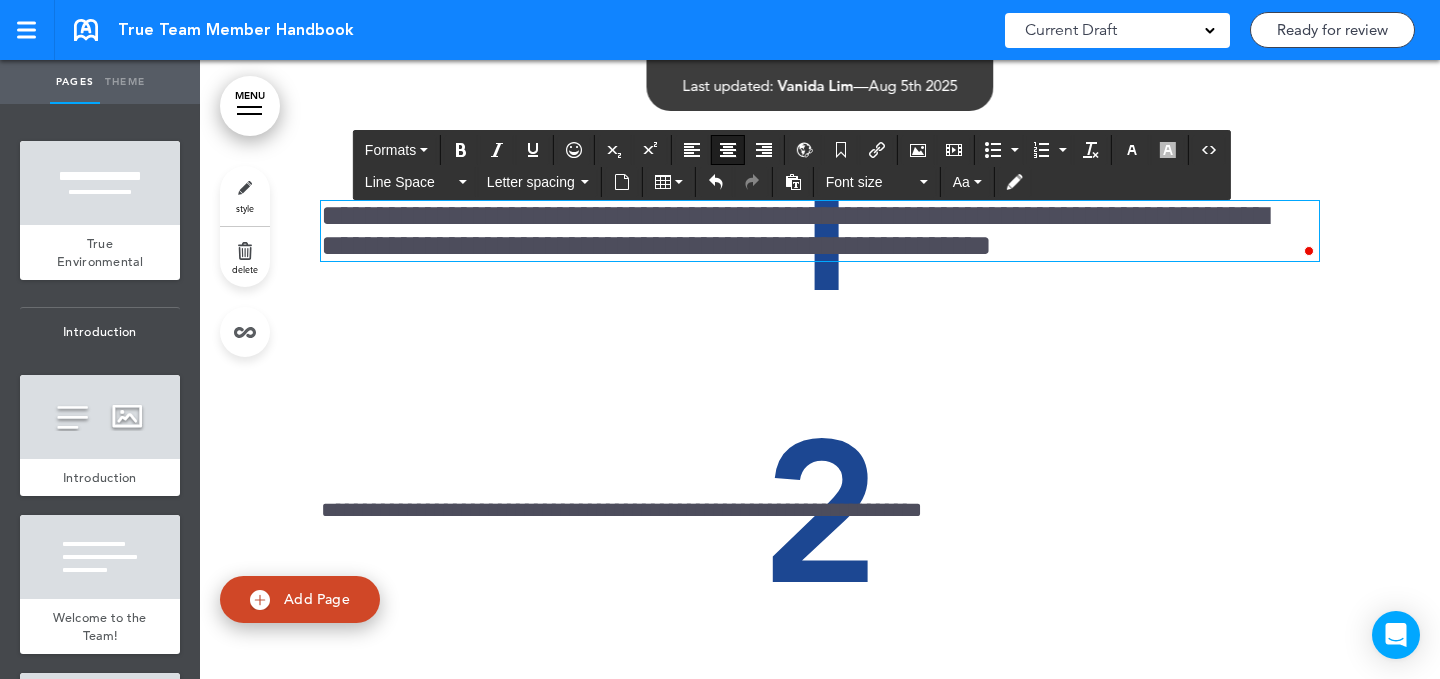 click on "style" at bounding box center (245, 196) 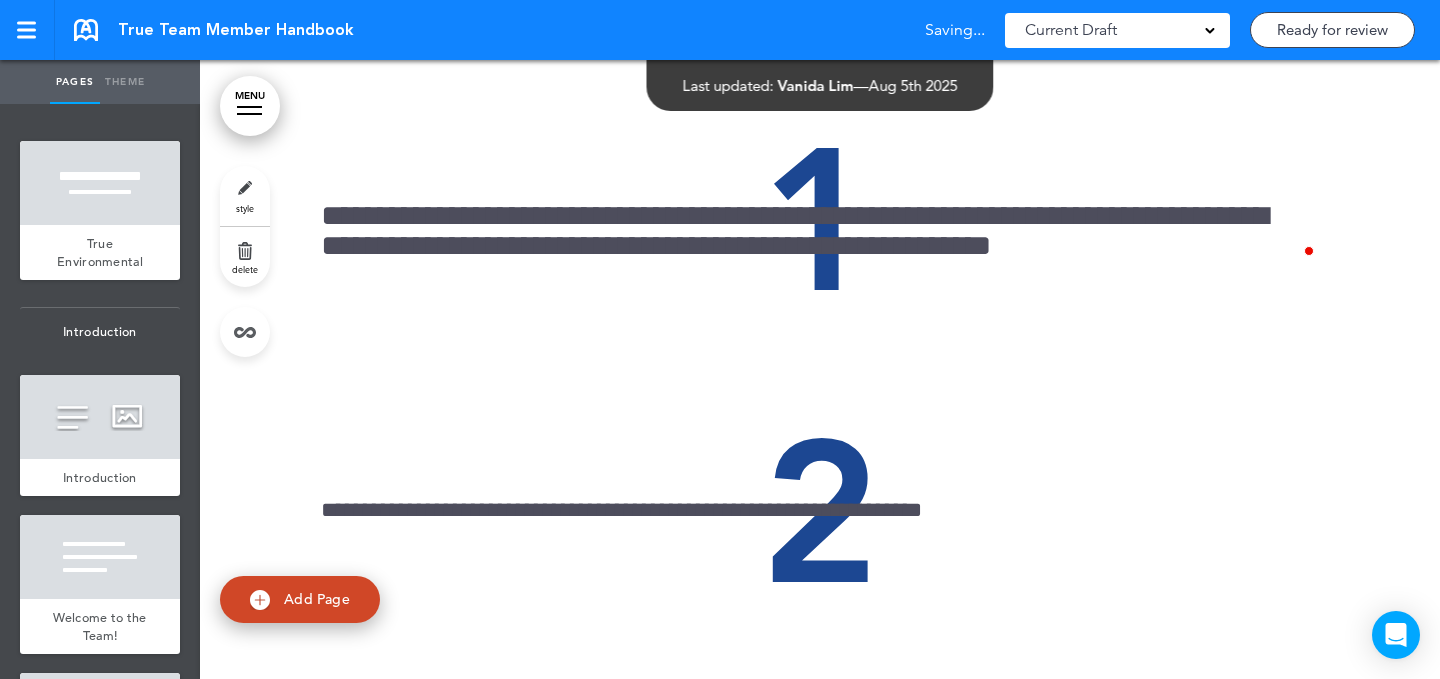 type on "******" 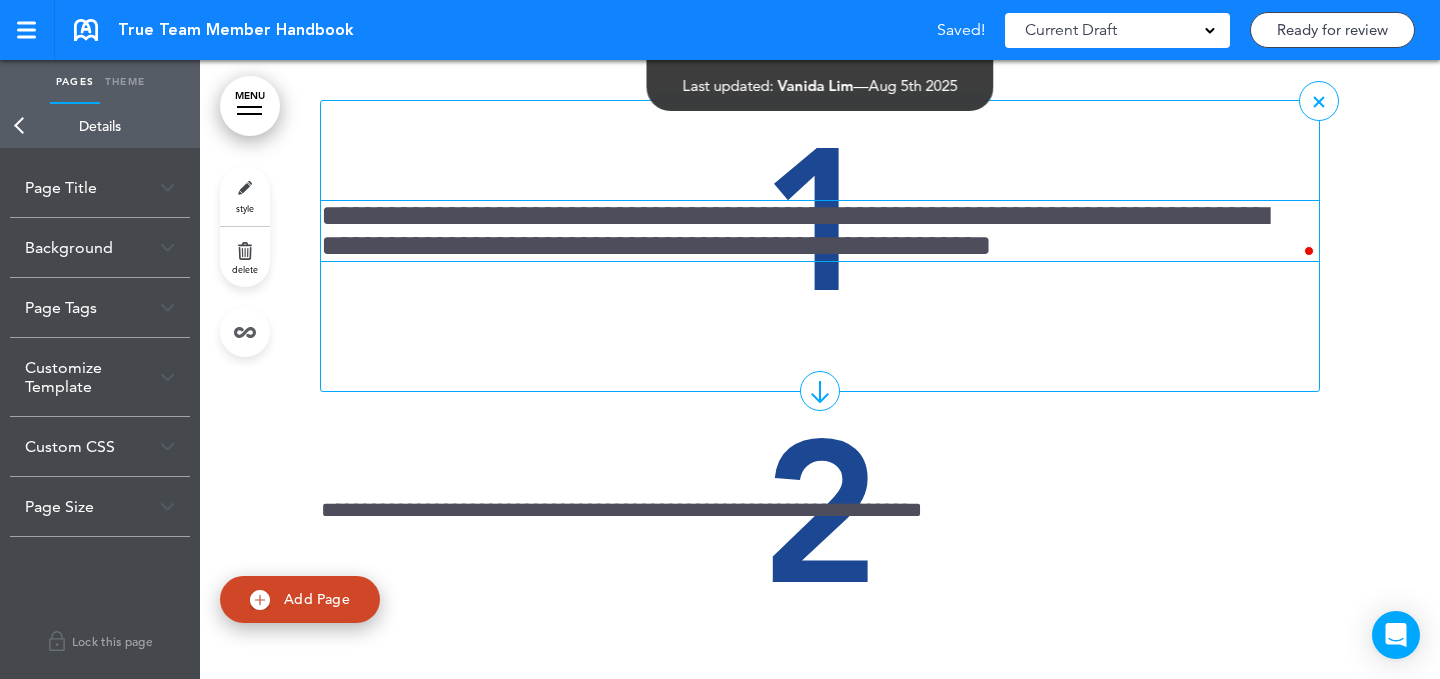 drag, startPoint x: 747, startPoint y: 341, endPoint x: 743, endPoint y: 314, distance: 27.294687 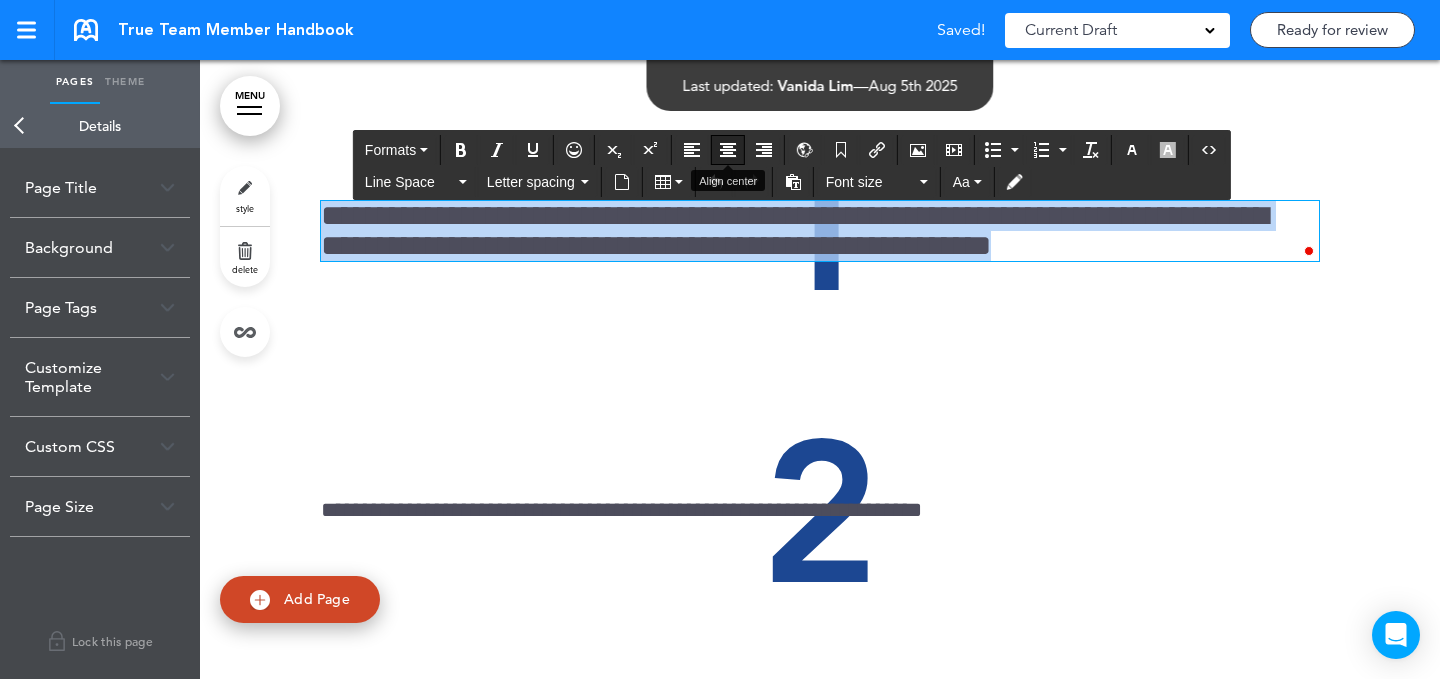 click at bounding box center [728, 150] 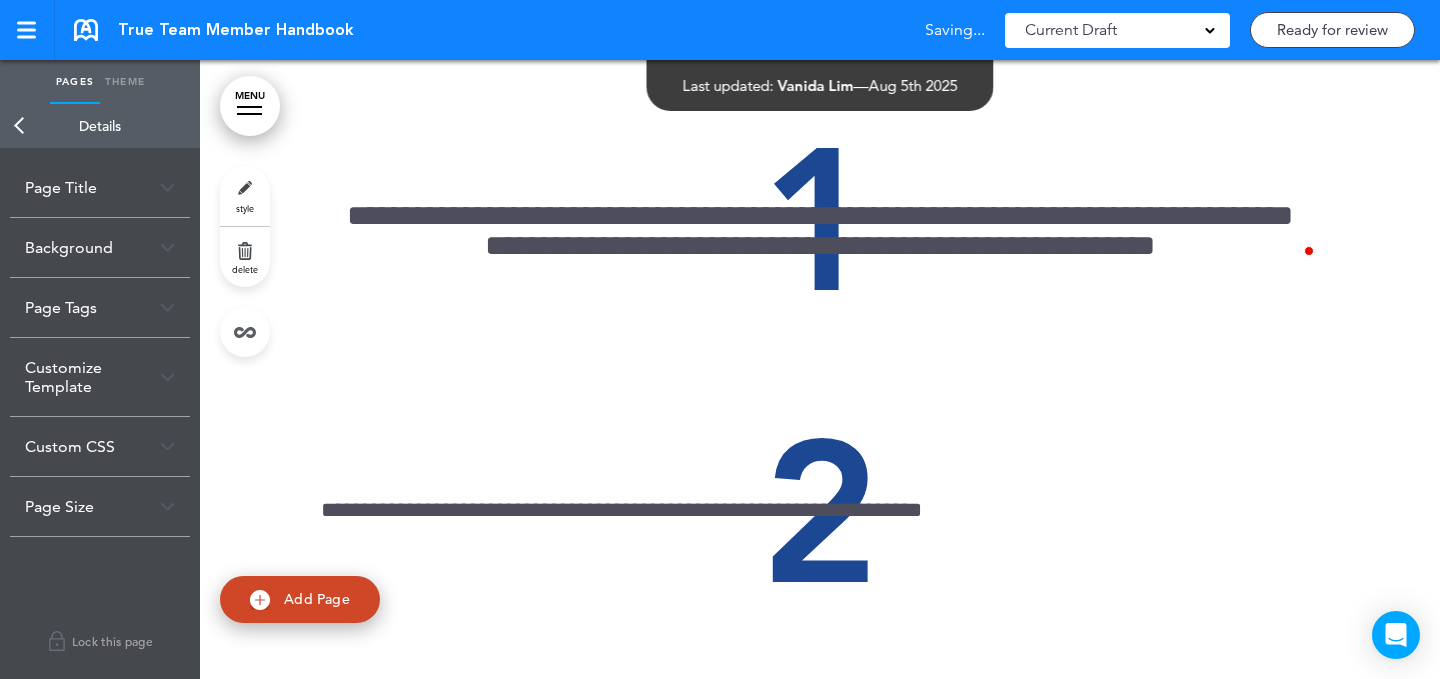click on "Background" at bounding box center (100, 247) 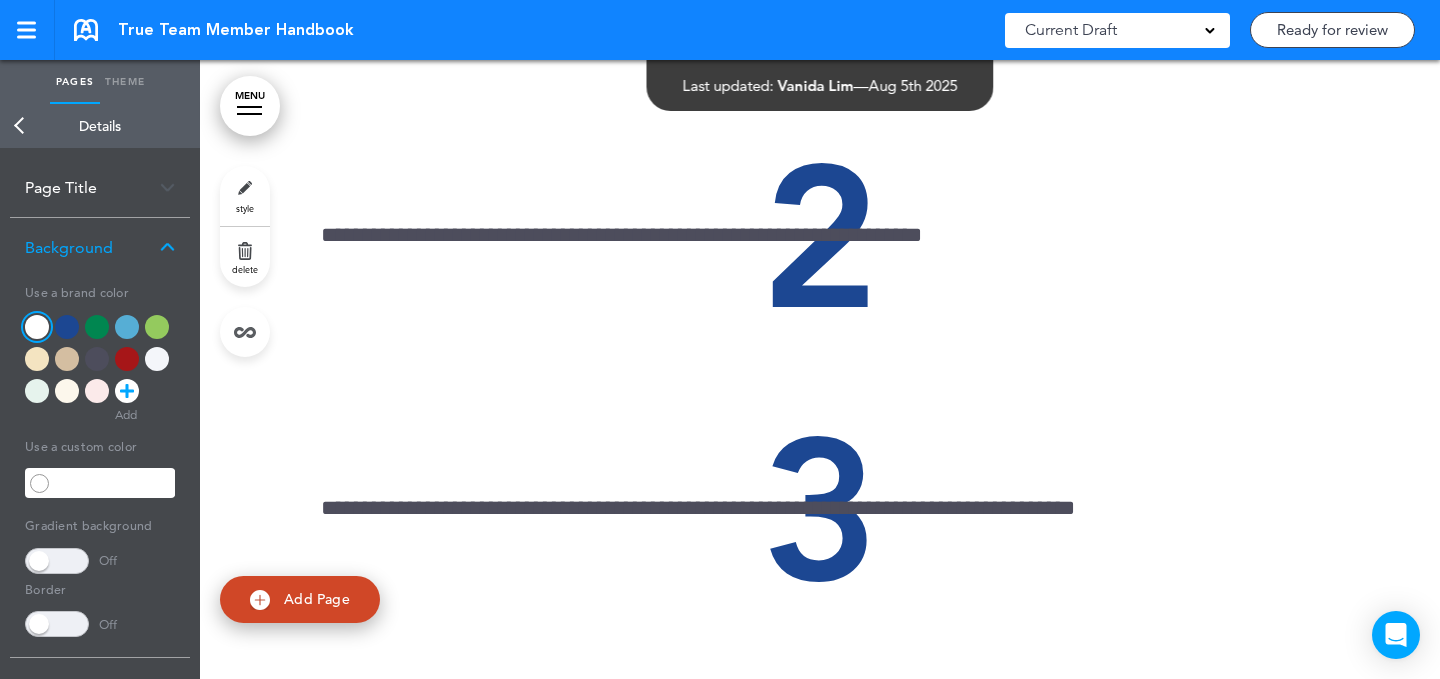 scroll, scrollTop: 7125, scrollLeft: 0, axis: vertical 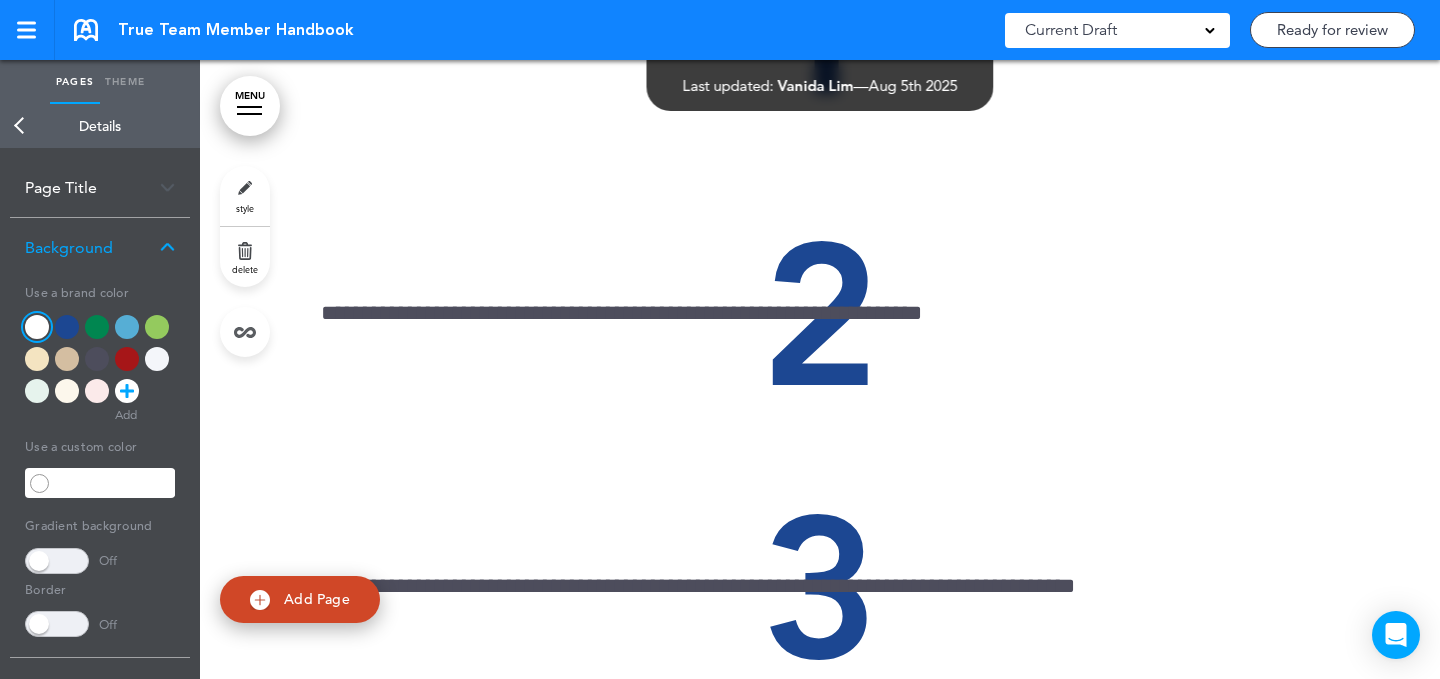 click at bounding box center [157, 327] 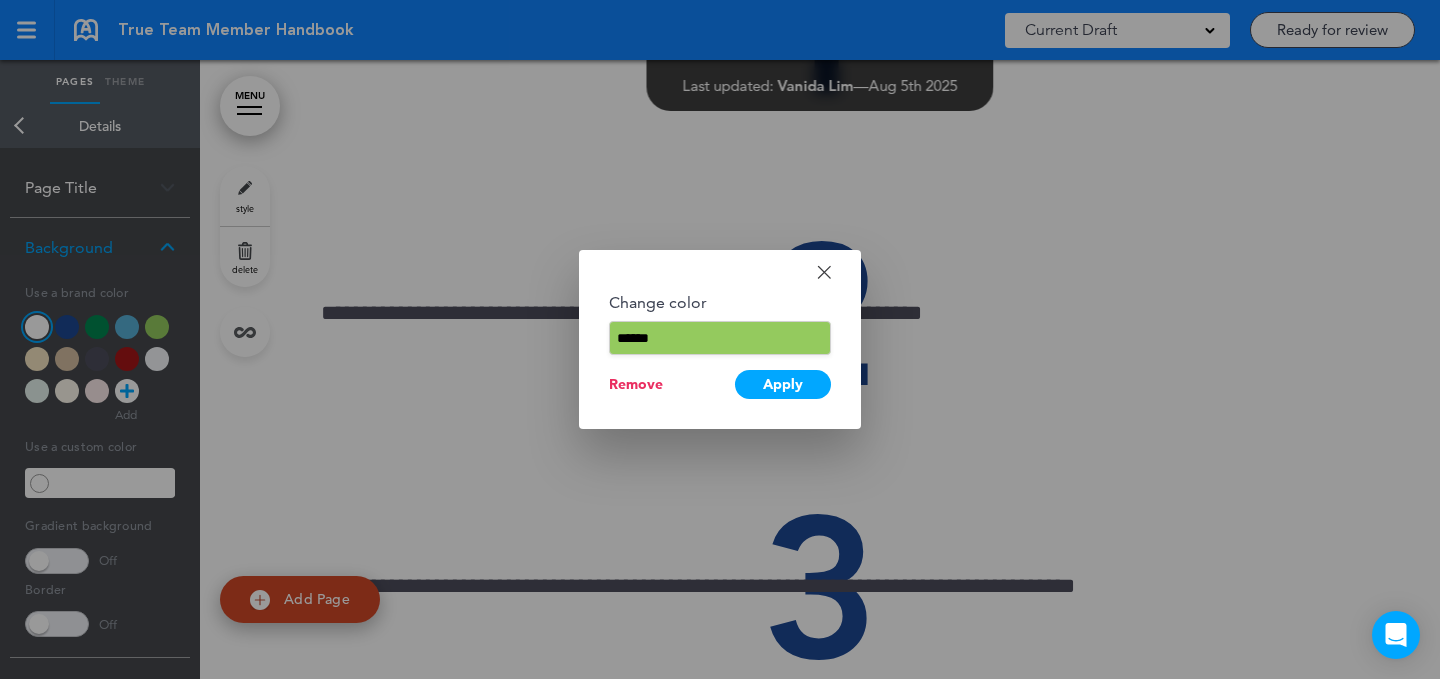 click on "******" at bounding box center [720, 338] 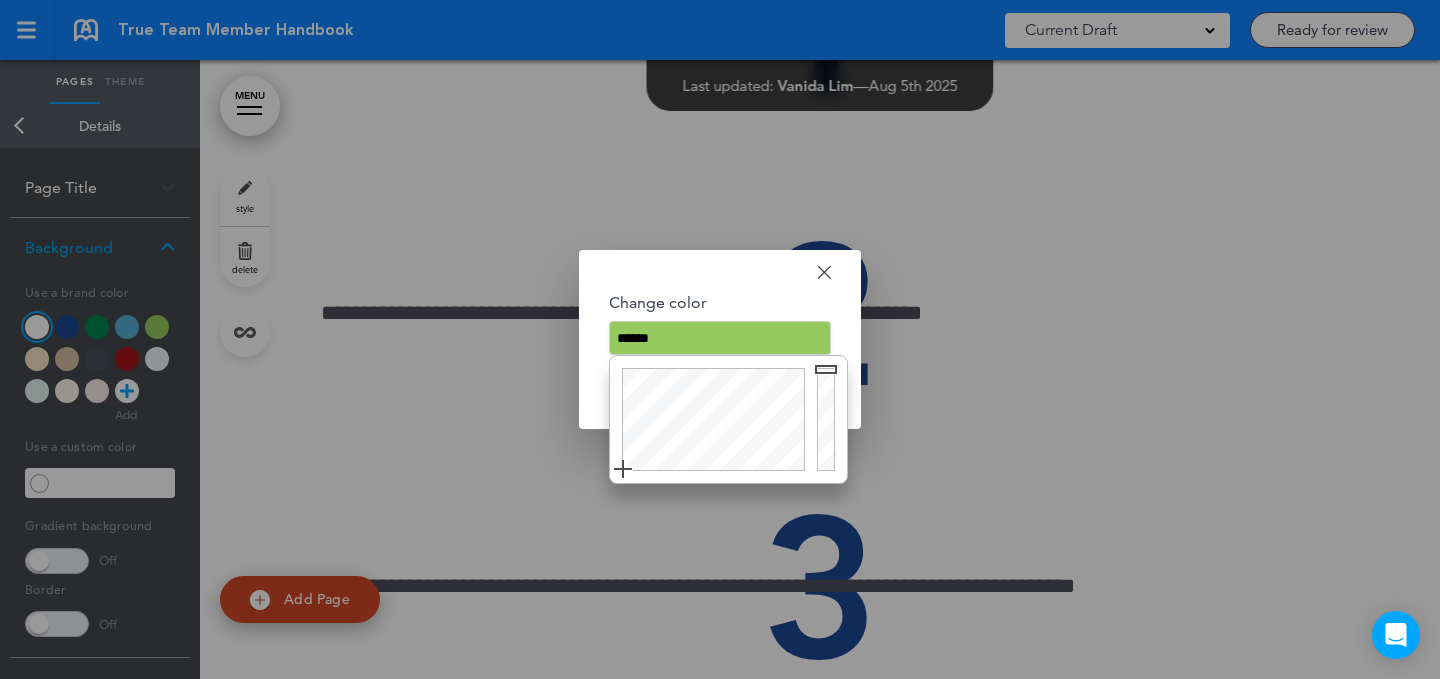 click on "******" at bounding box center (720, 338) 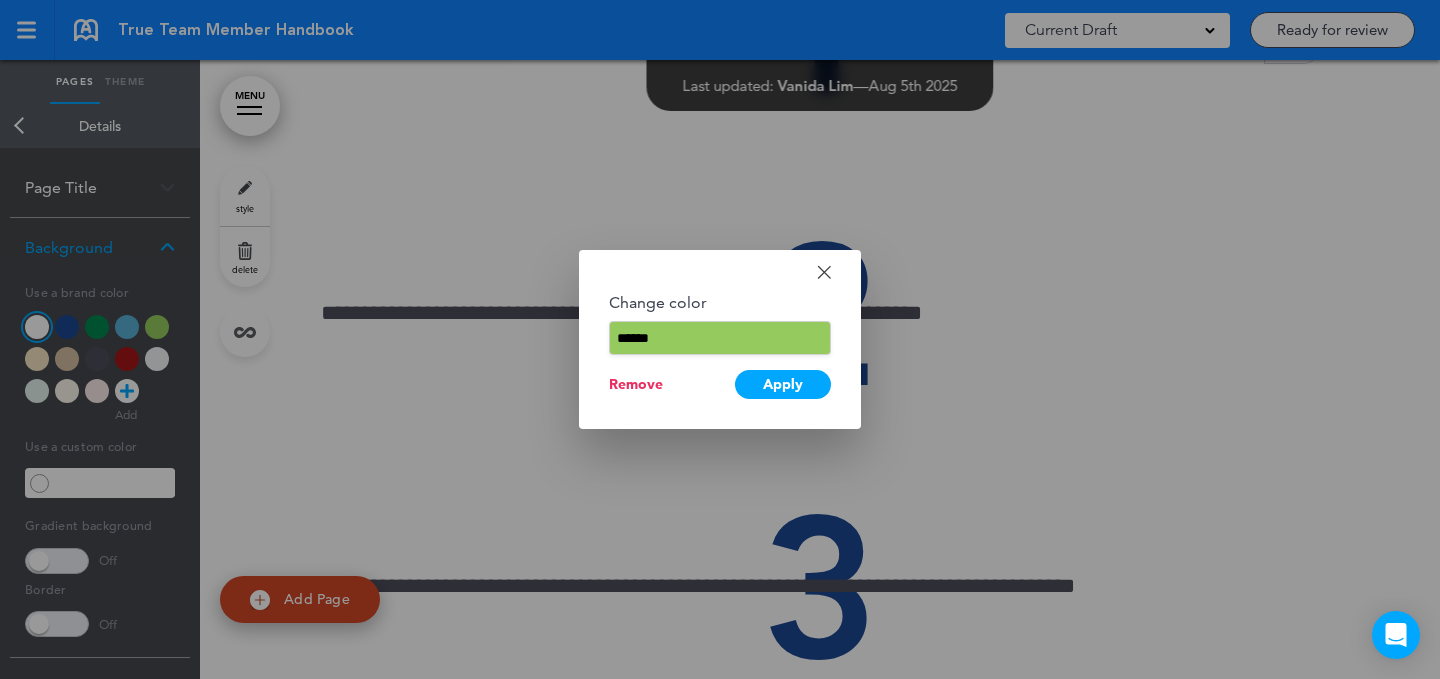click at bounding box center [720, 339] 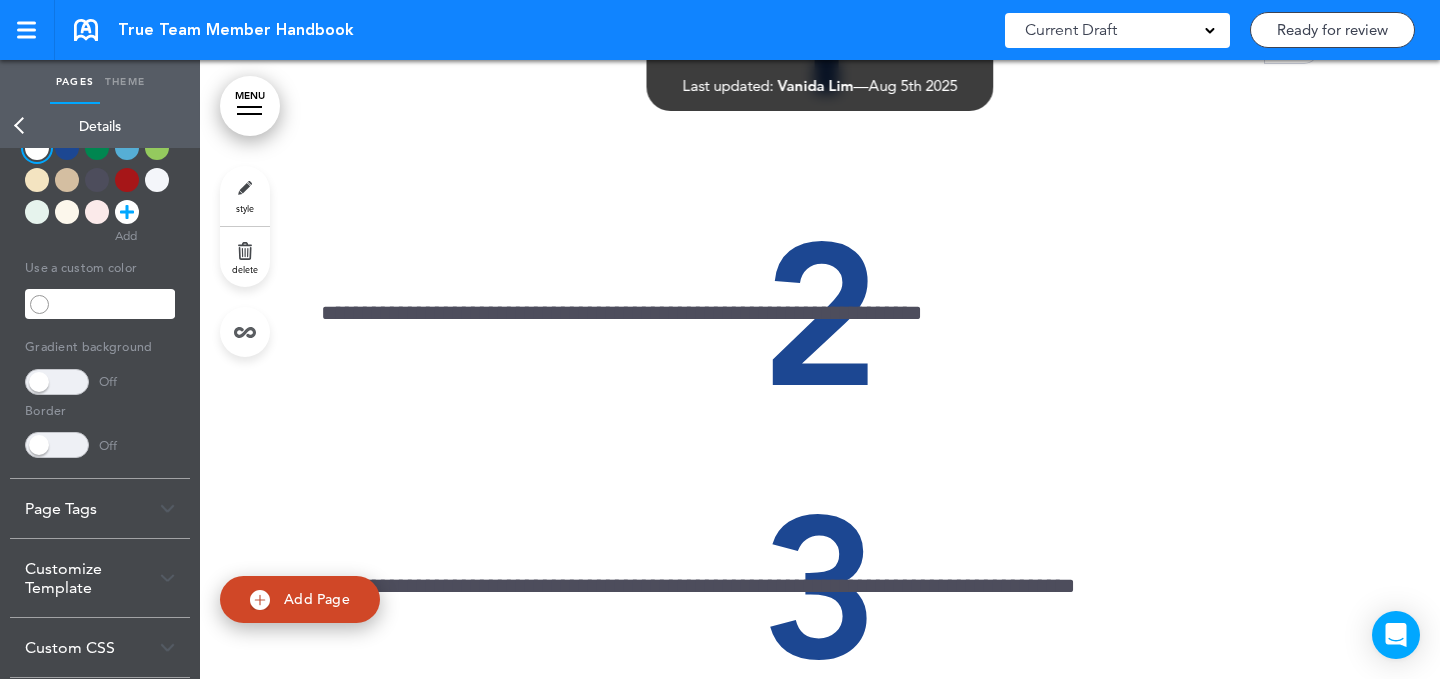 click on "Customize Template" at bounding box center (100, 578) 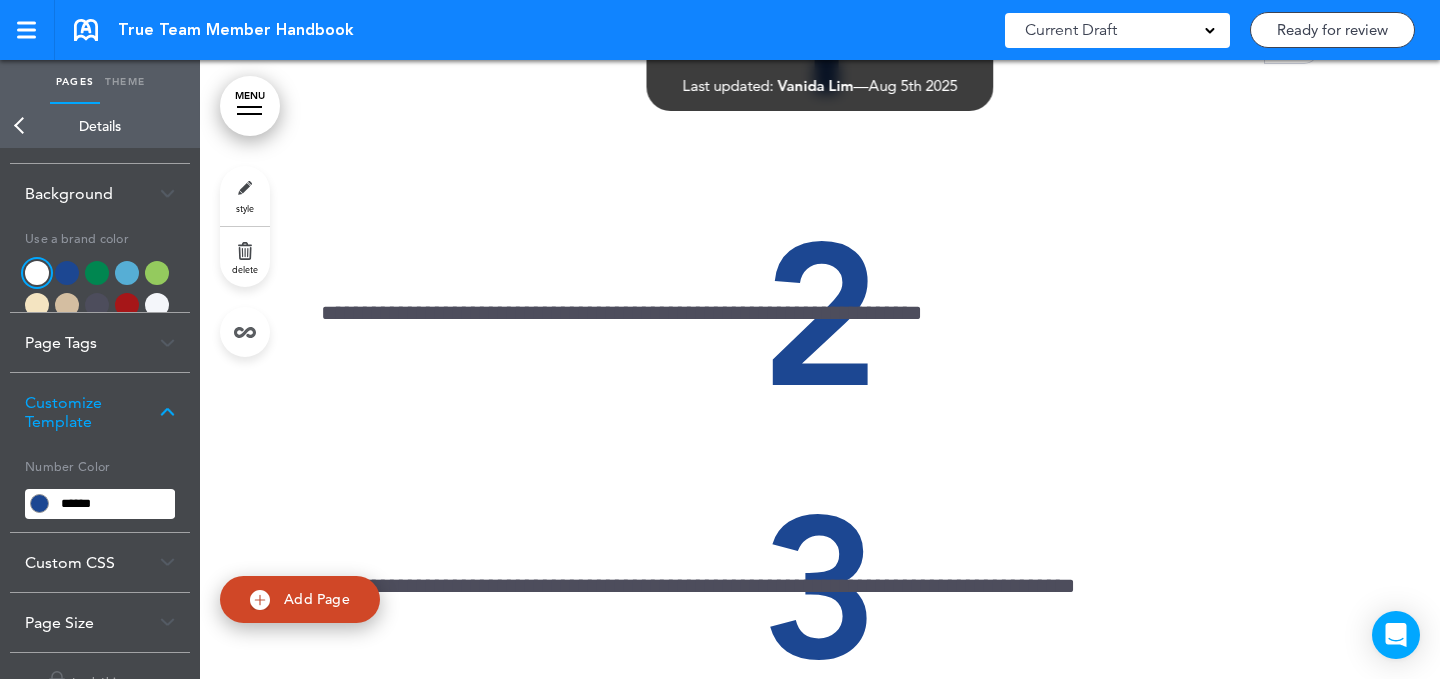 scroll, scrollTop: 28, scrollLeft: 0, axis: vertical 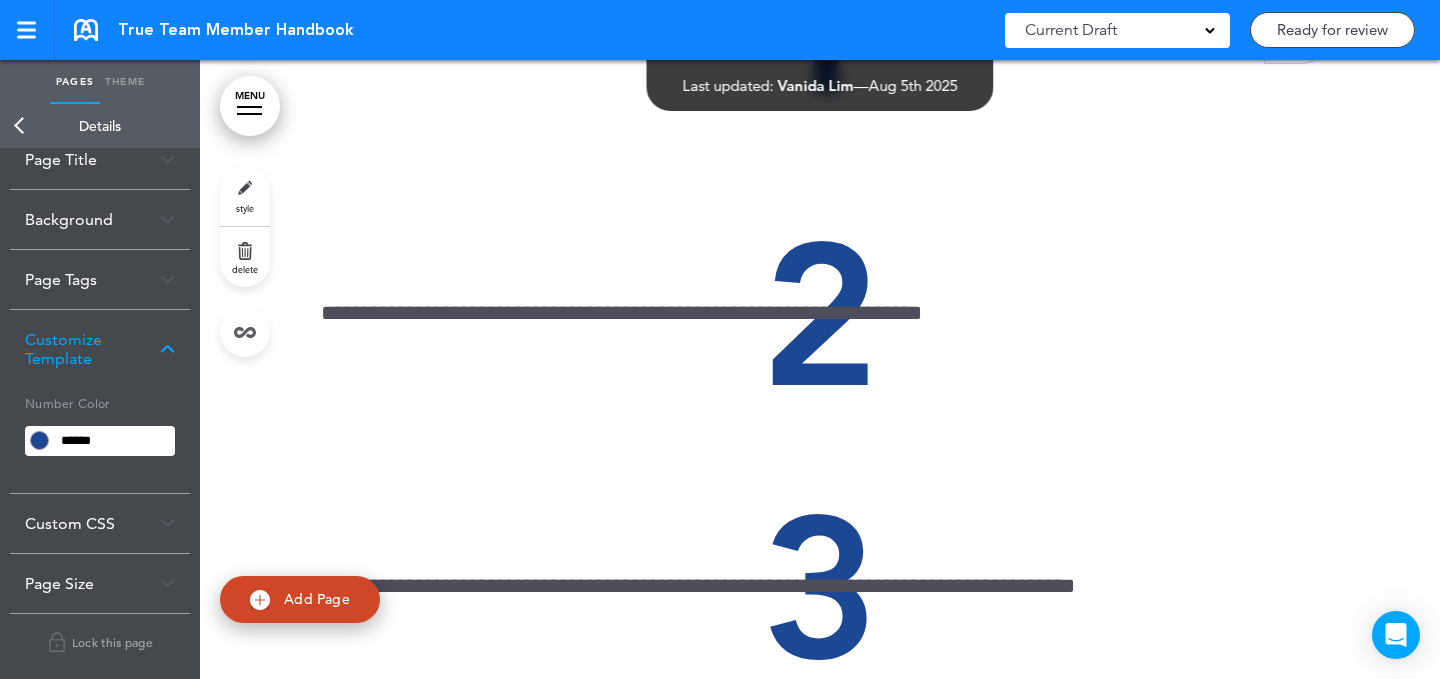 click on "******" at bounding box center (114, 441) 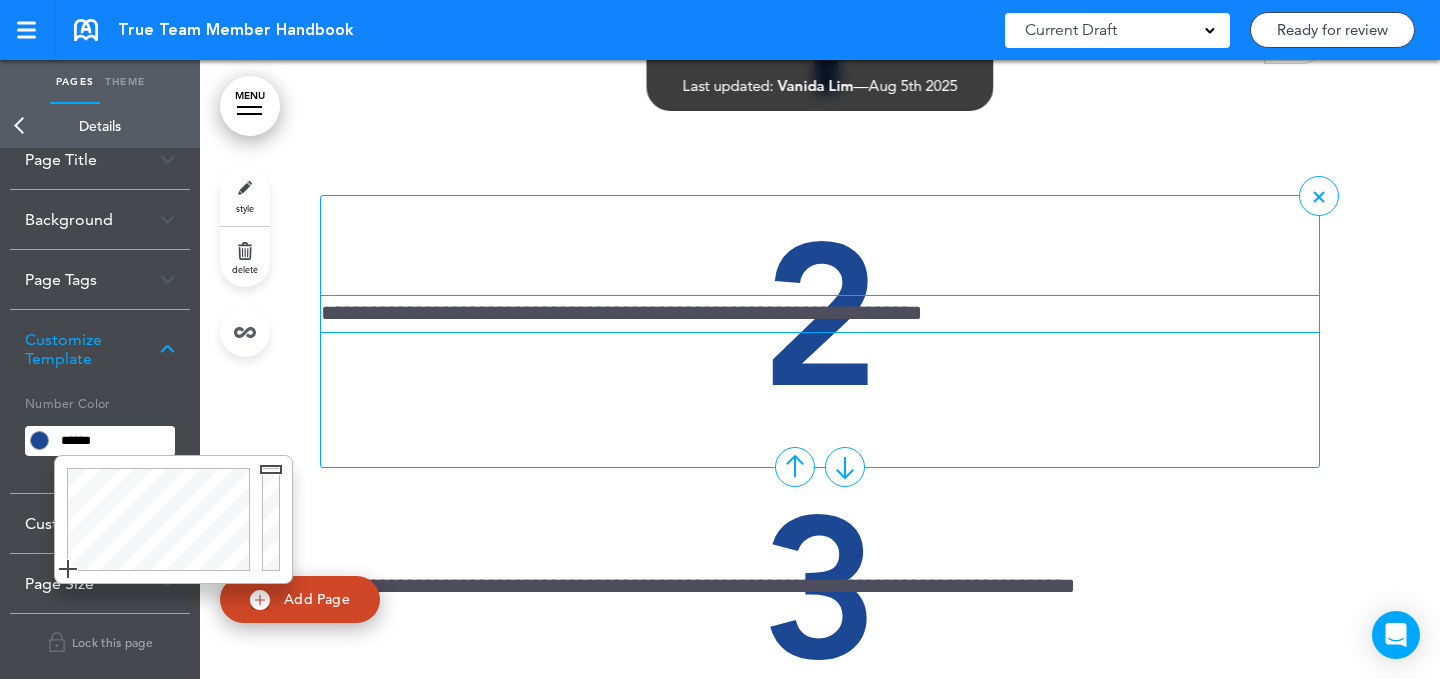 paste 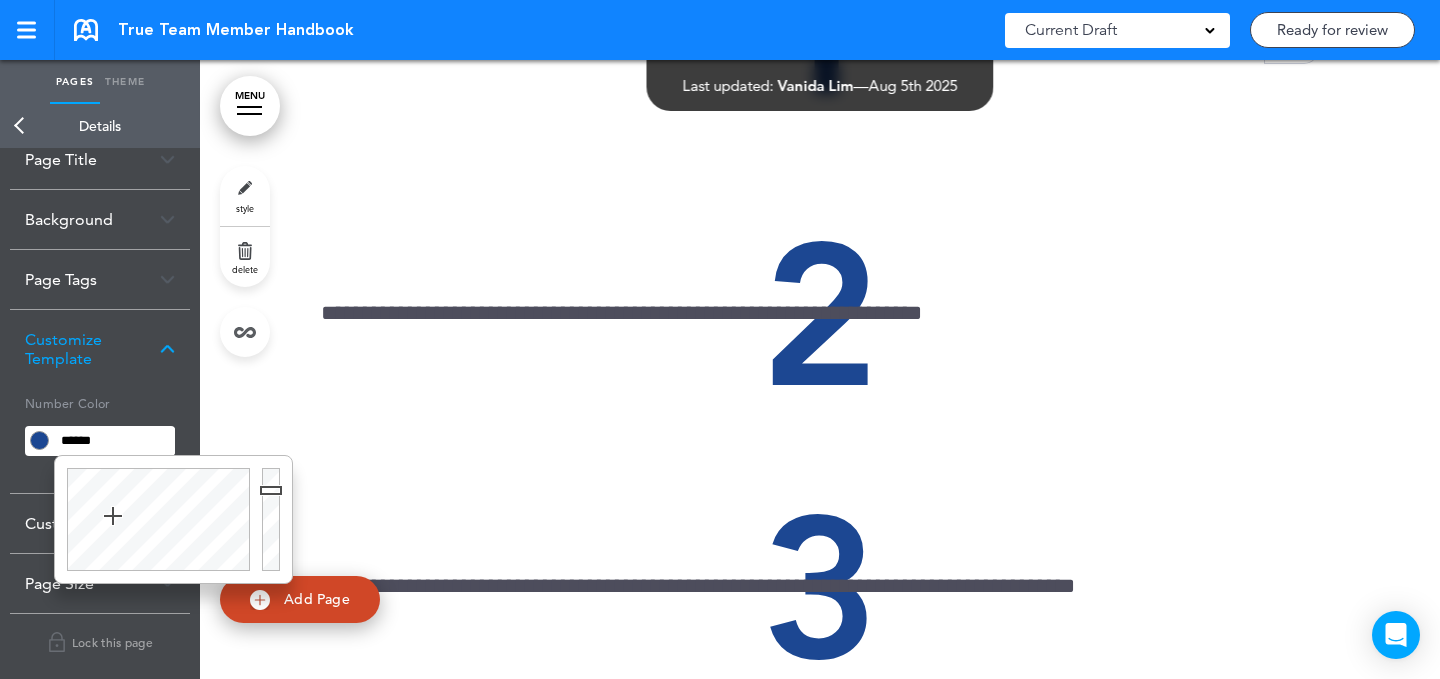 type on "******" 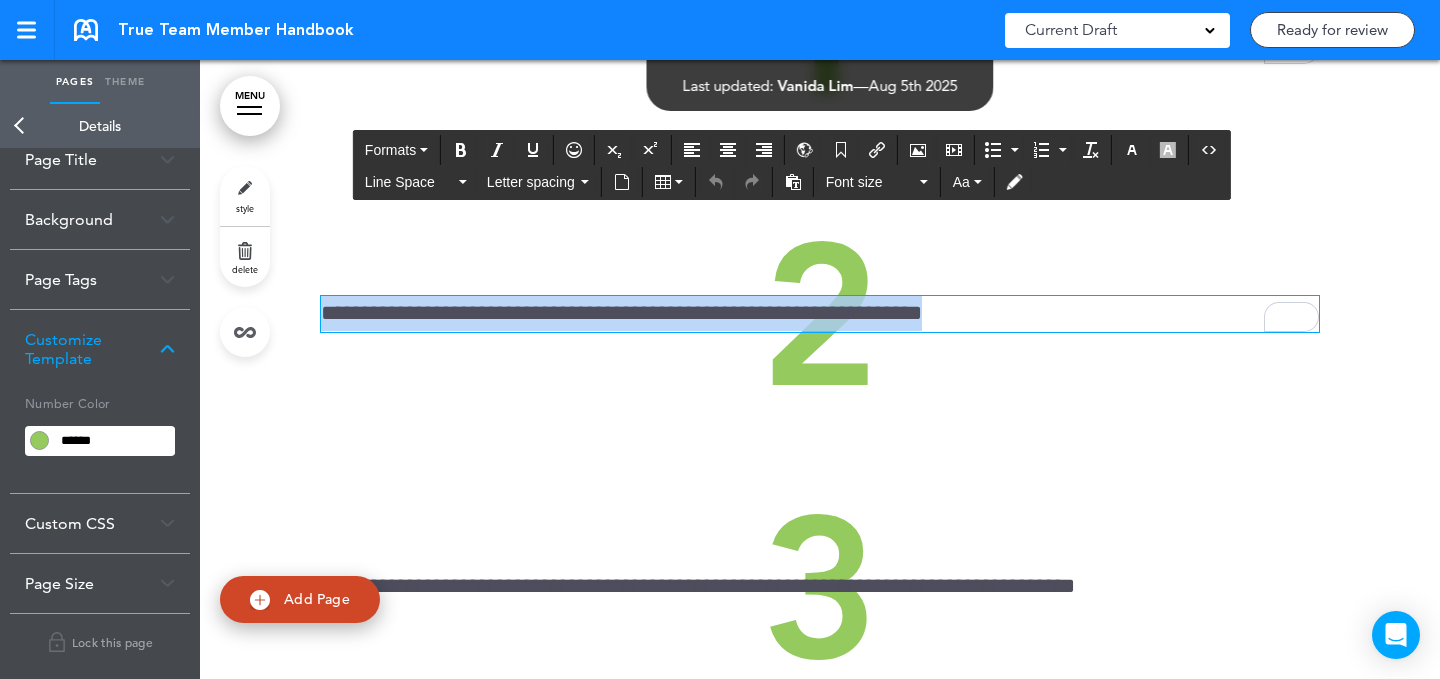 click at bounding box center [720, 339] 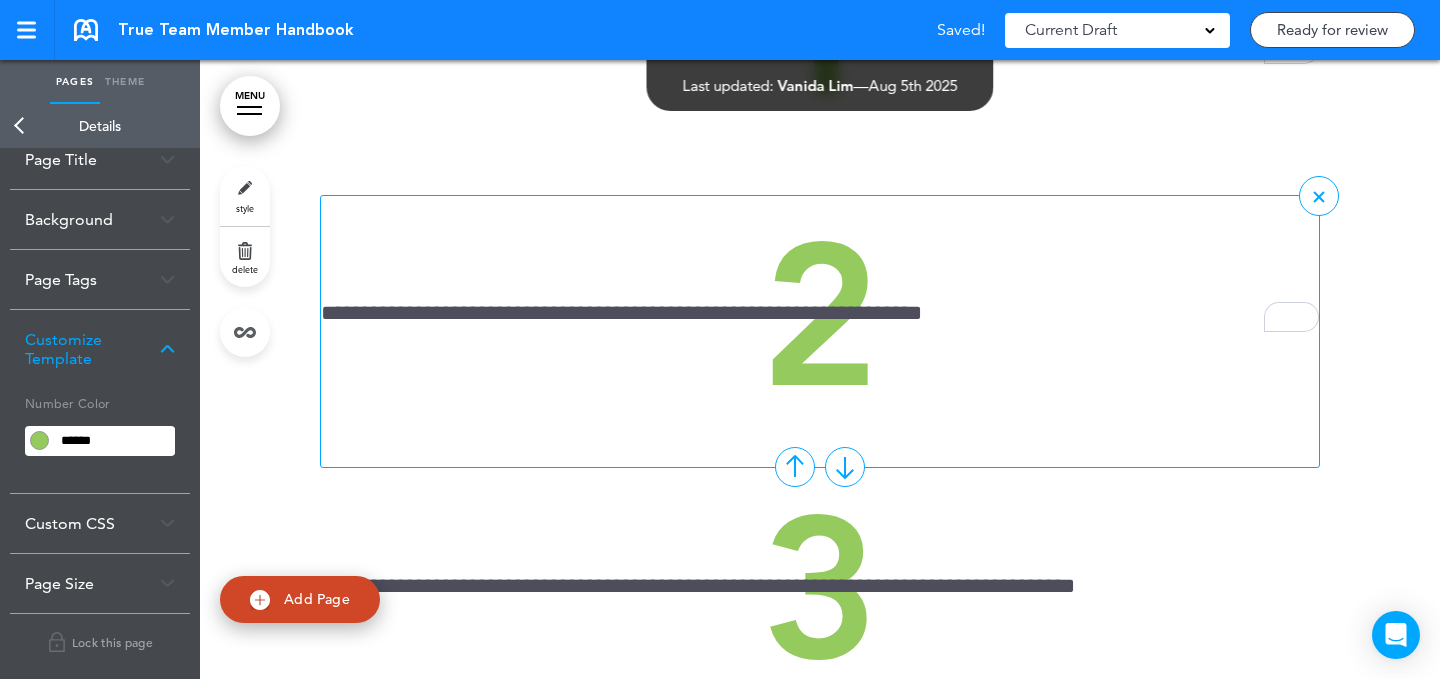 drag, startPoint x: 425, startPoint y: 427, endPoint x: 422, endPoint y: 388, distance: 39.115215 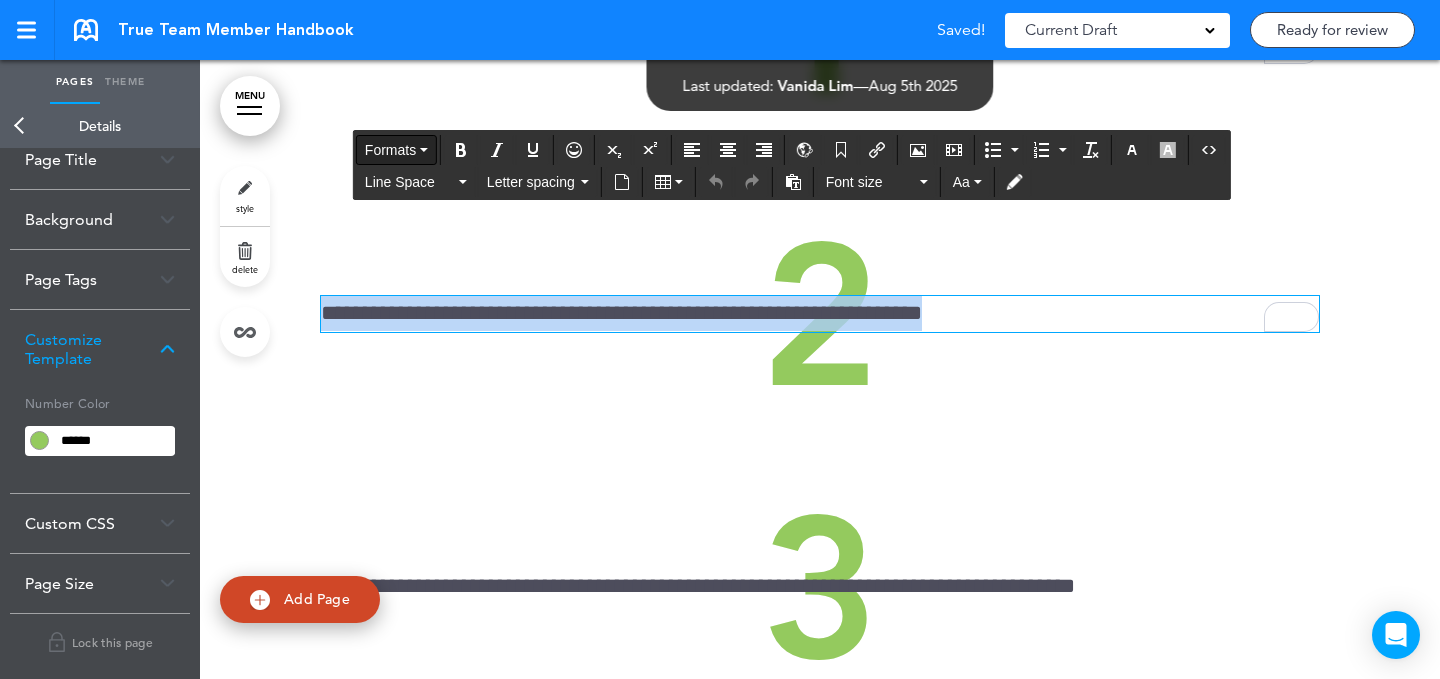 click on "Formats" at bounding box center [390, 150] 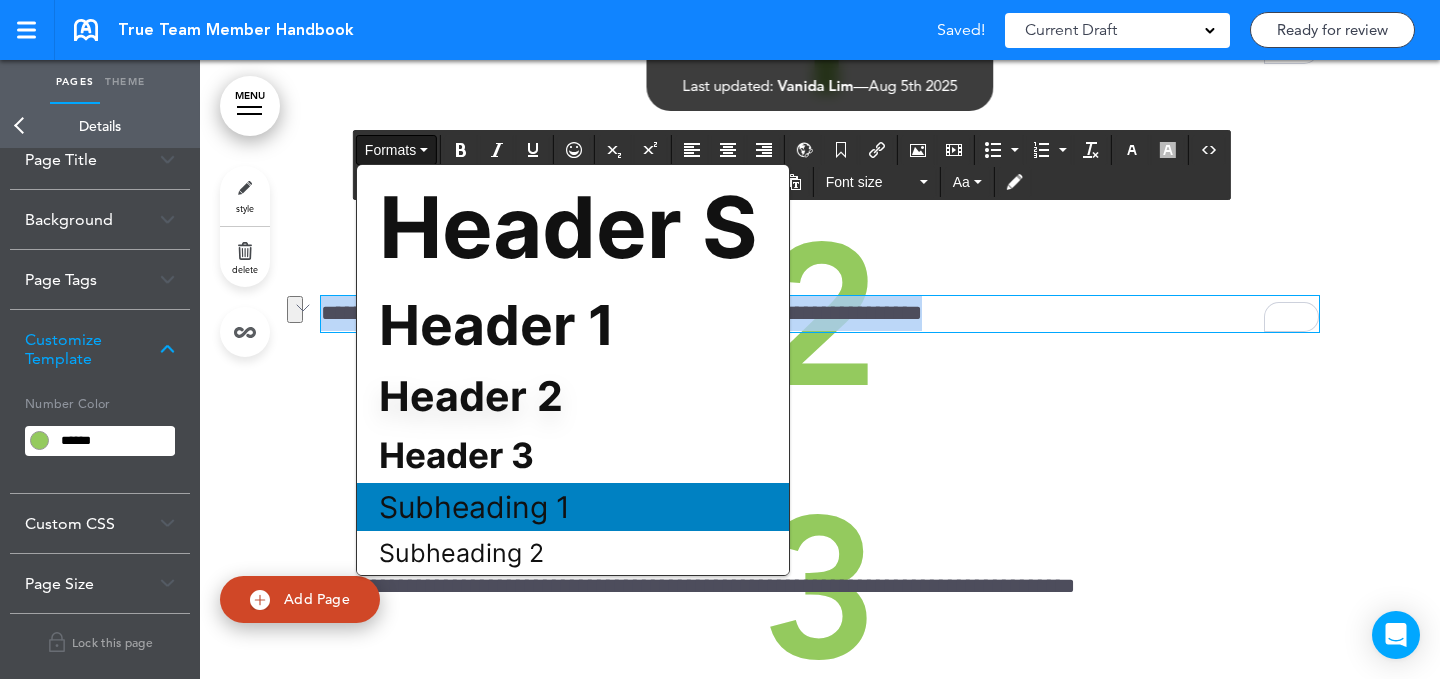 click on "Subheading 1" at bounding box center [573, 507] 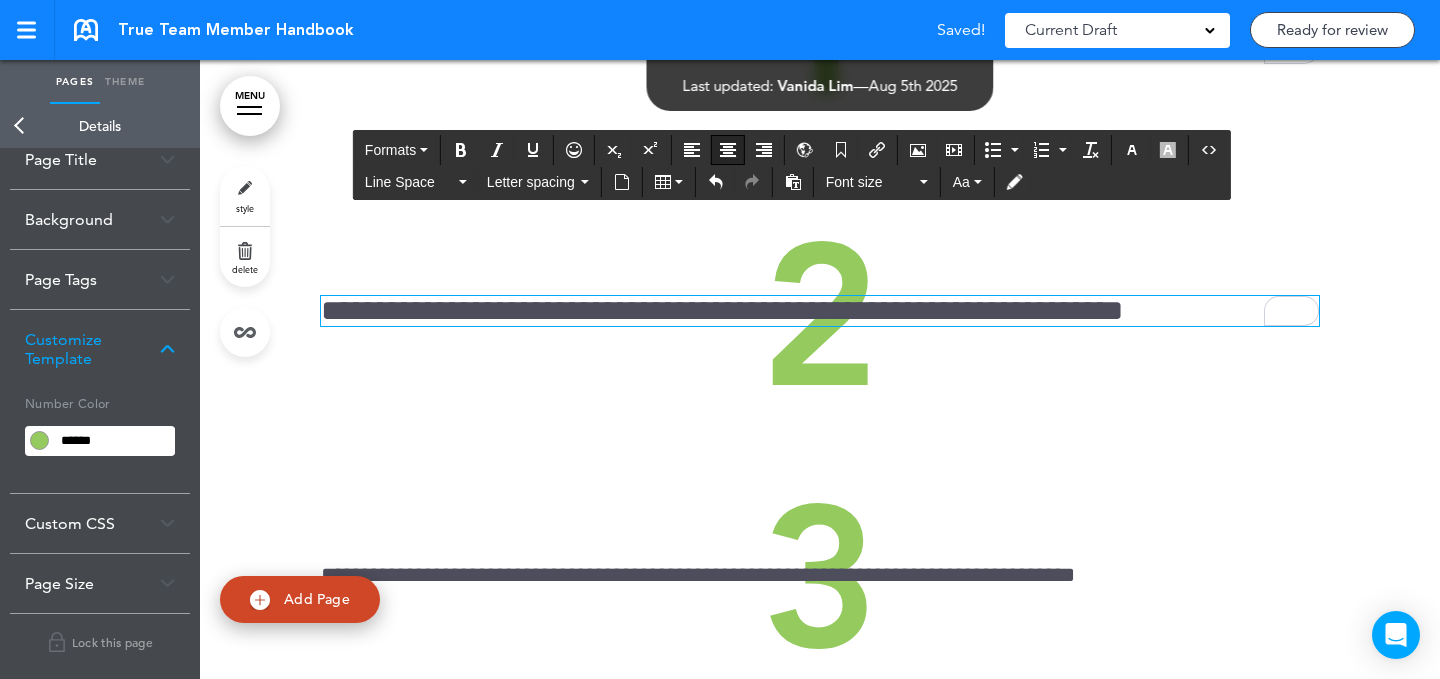 click at bounding box center (728, 150) 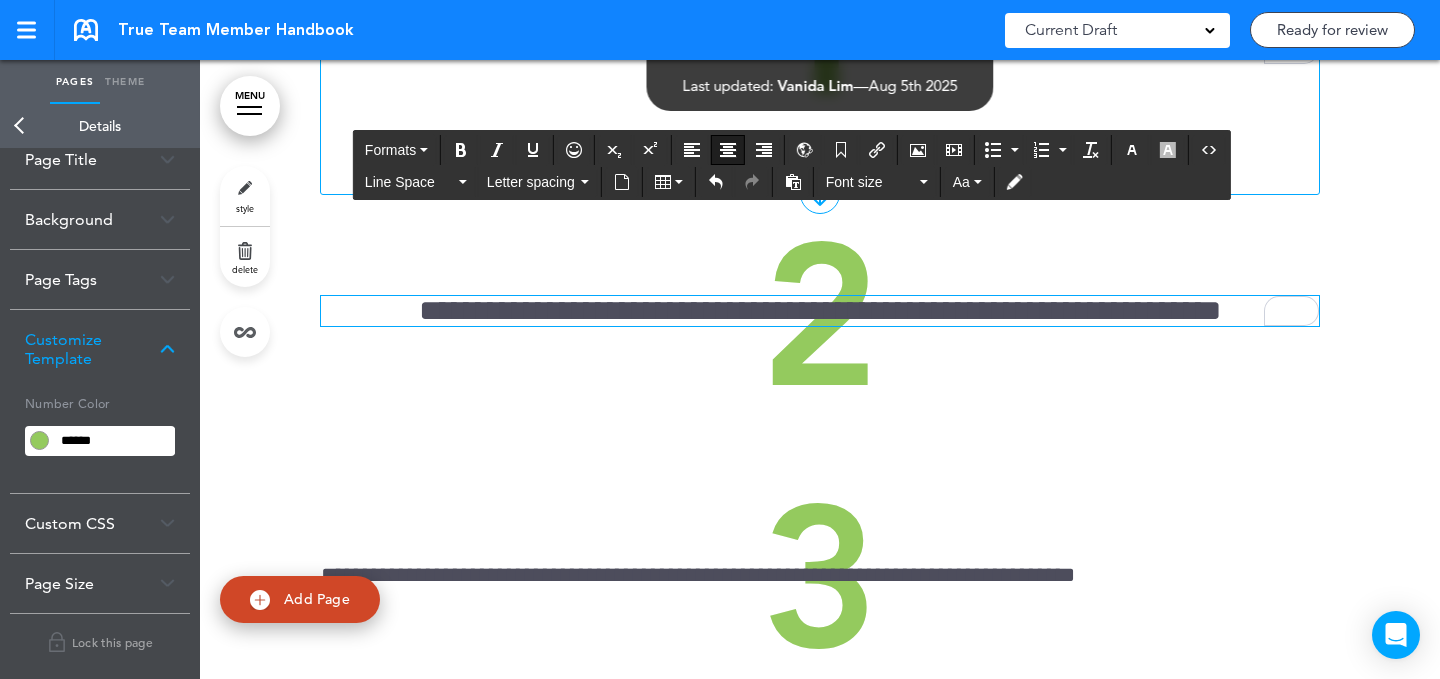 scroll, scrollTop: 7714, scrollLeft: 0, axis: vertical 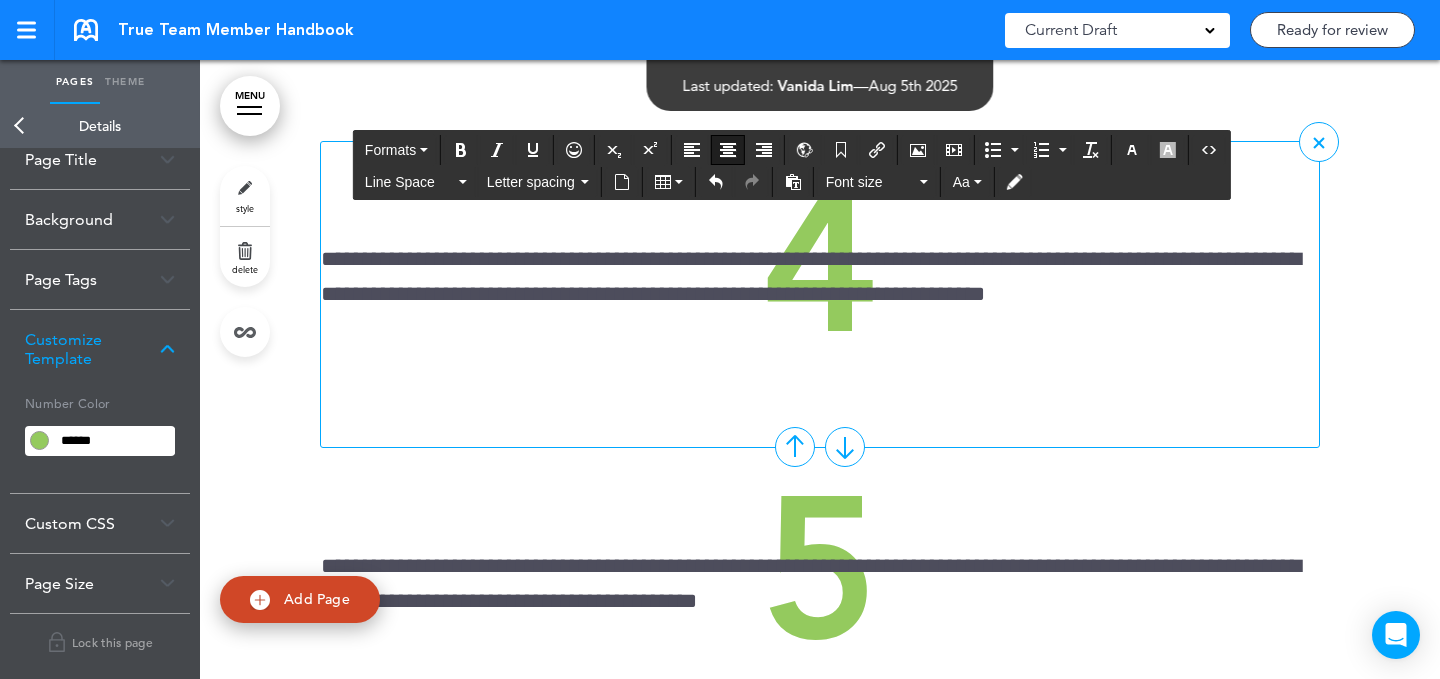 click on "**********" at bounding box center (820, 277) 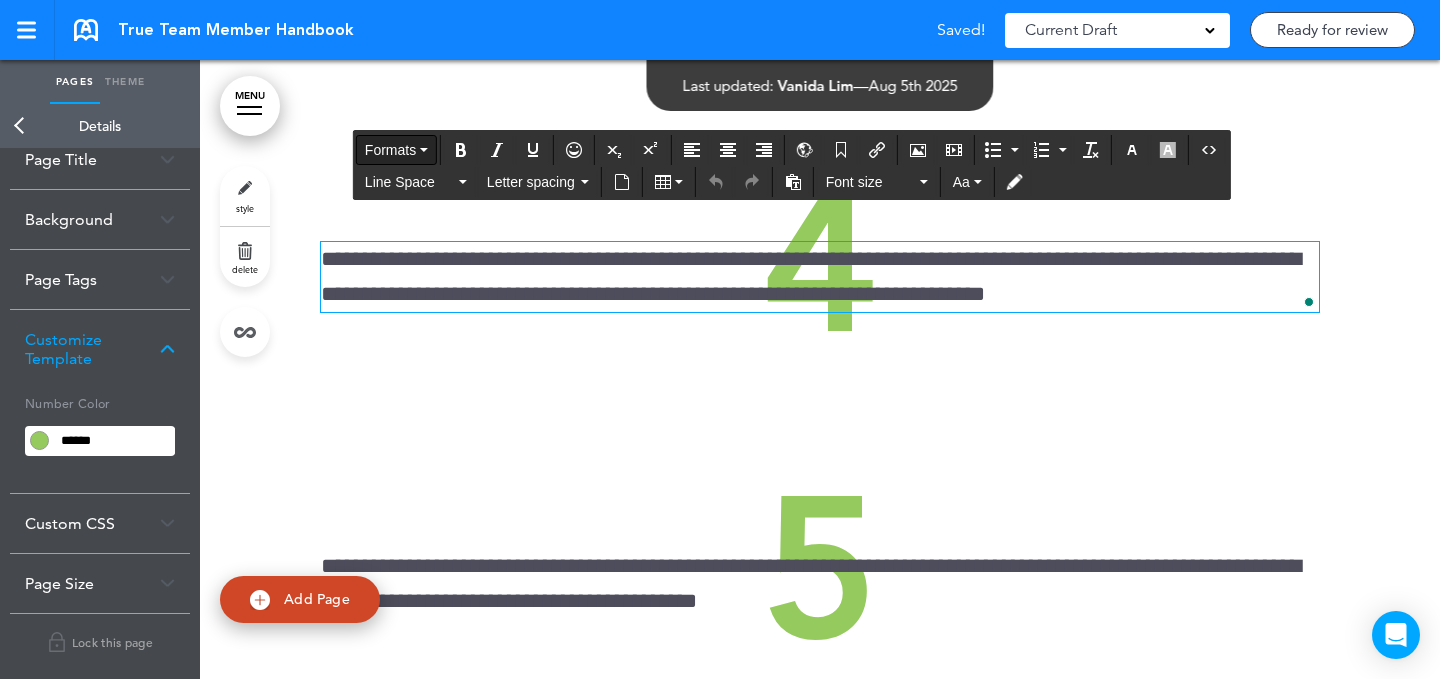 click on "Formats" at bounding box center [390, 150] 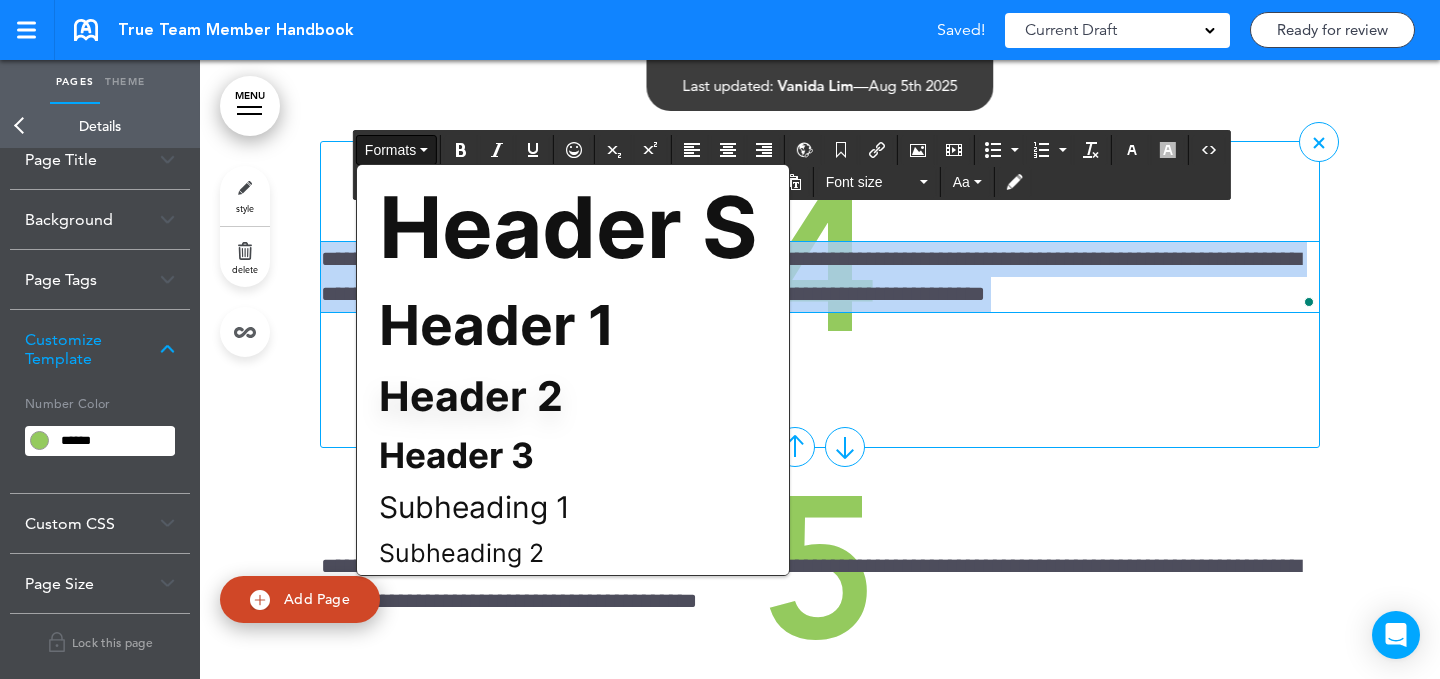 click on "Subheading 2" at bounding box center (573, 553) 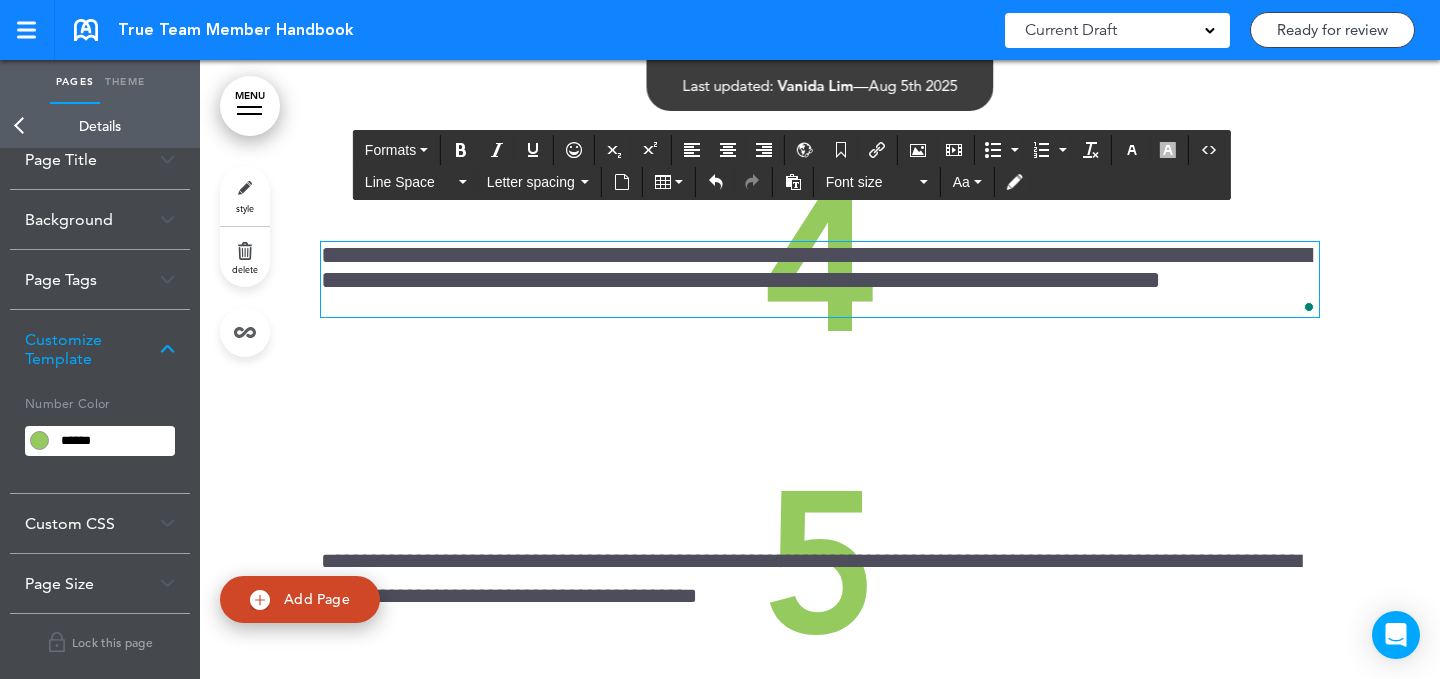 drag, startPoint x: 732, startPoint y: 140, endPoint x: 722, endPoint y: 133, distance: 12.206555 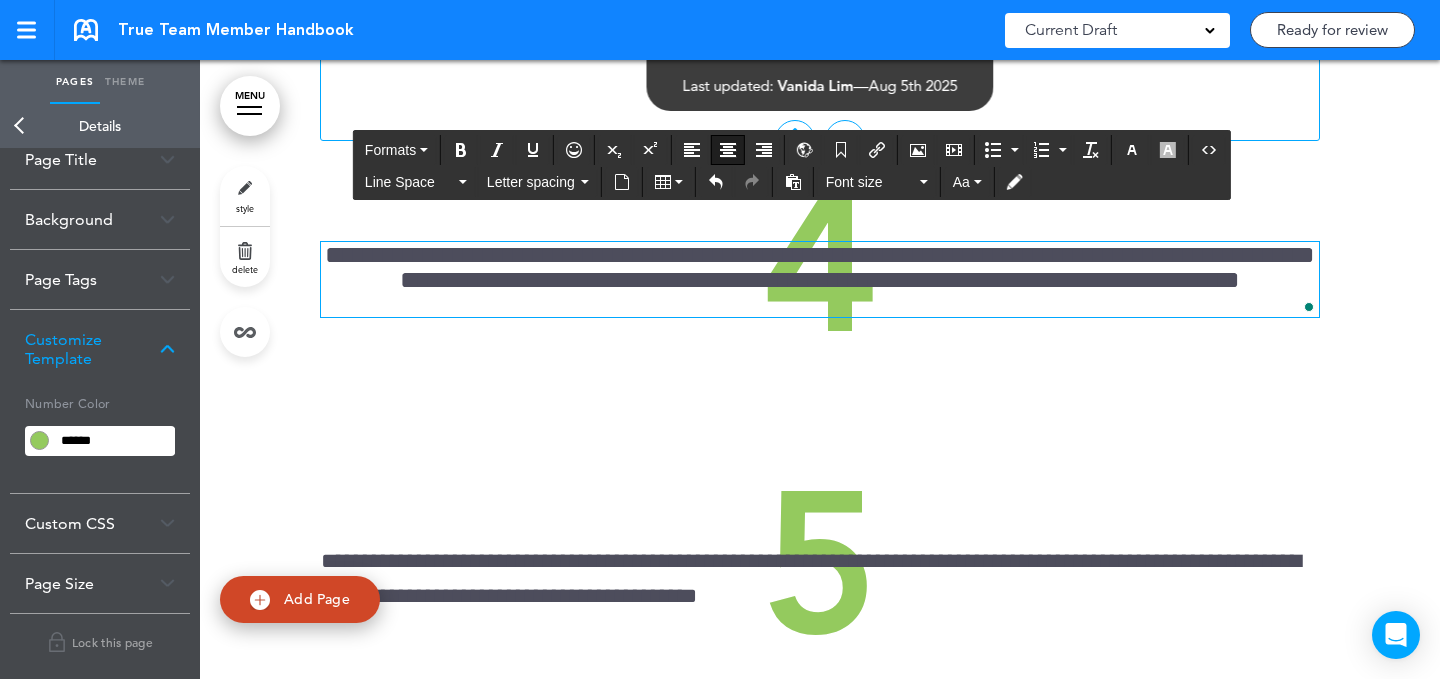 click on "**********" at bounding box center [820, -14] 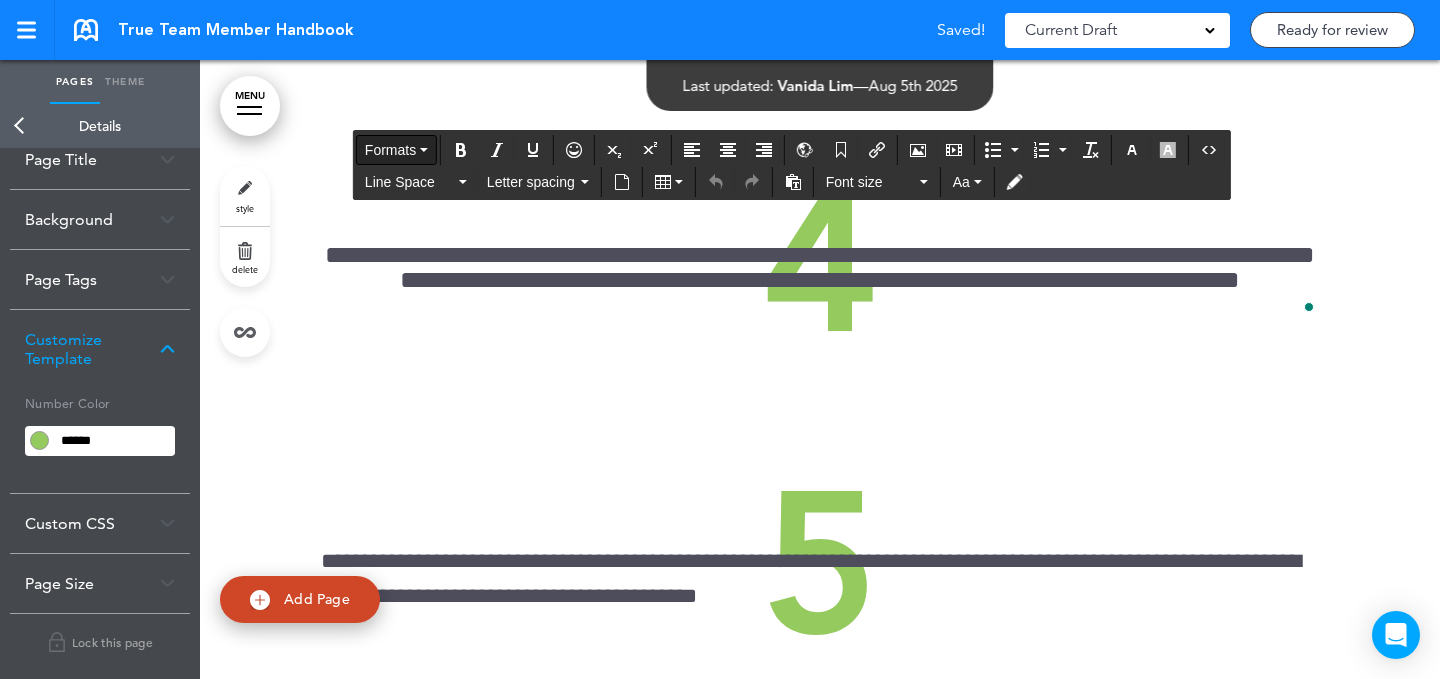 click on "Formats" at bounding box center [390, 150] 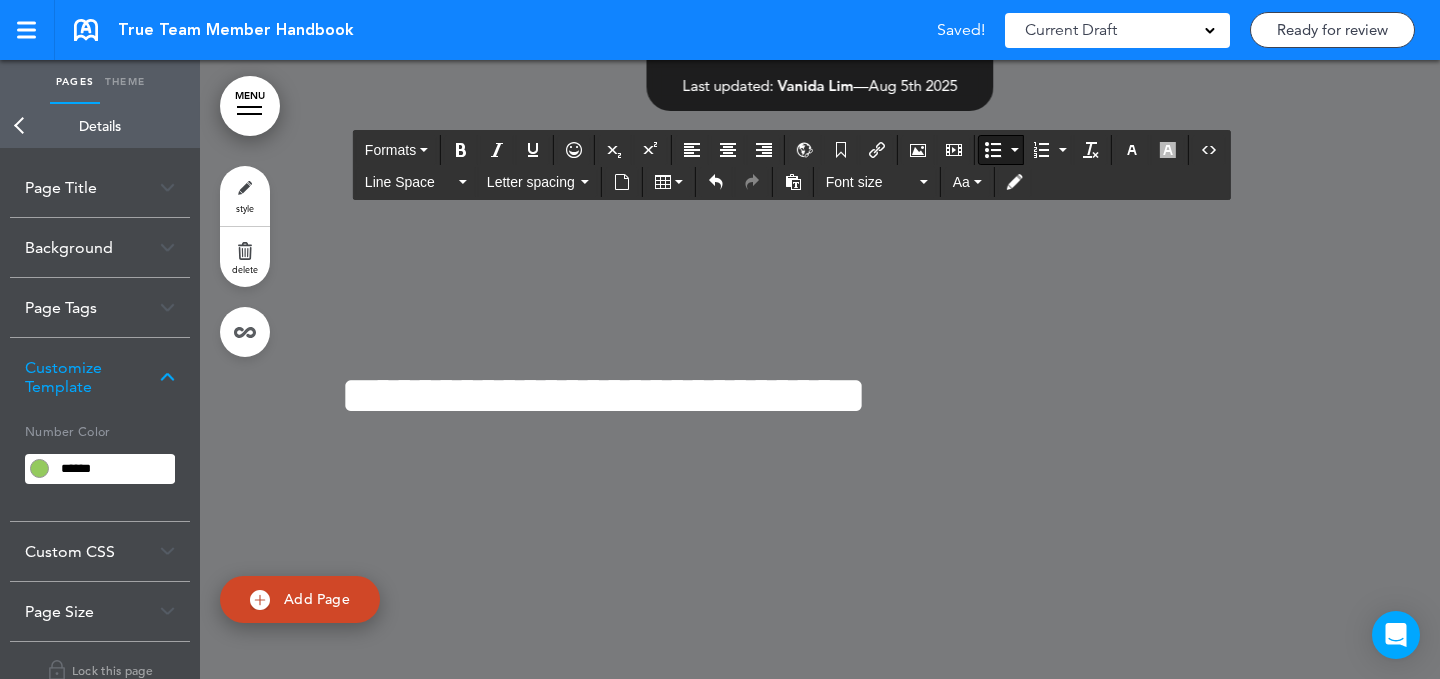 scroll, scrollTop: 0, scrollLeft: 0, axis: both 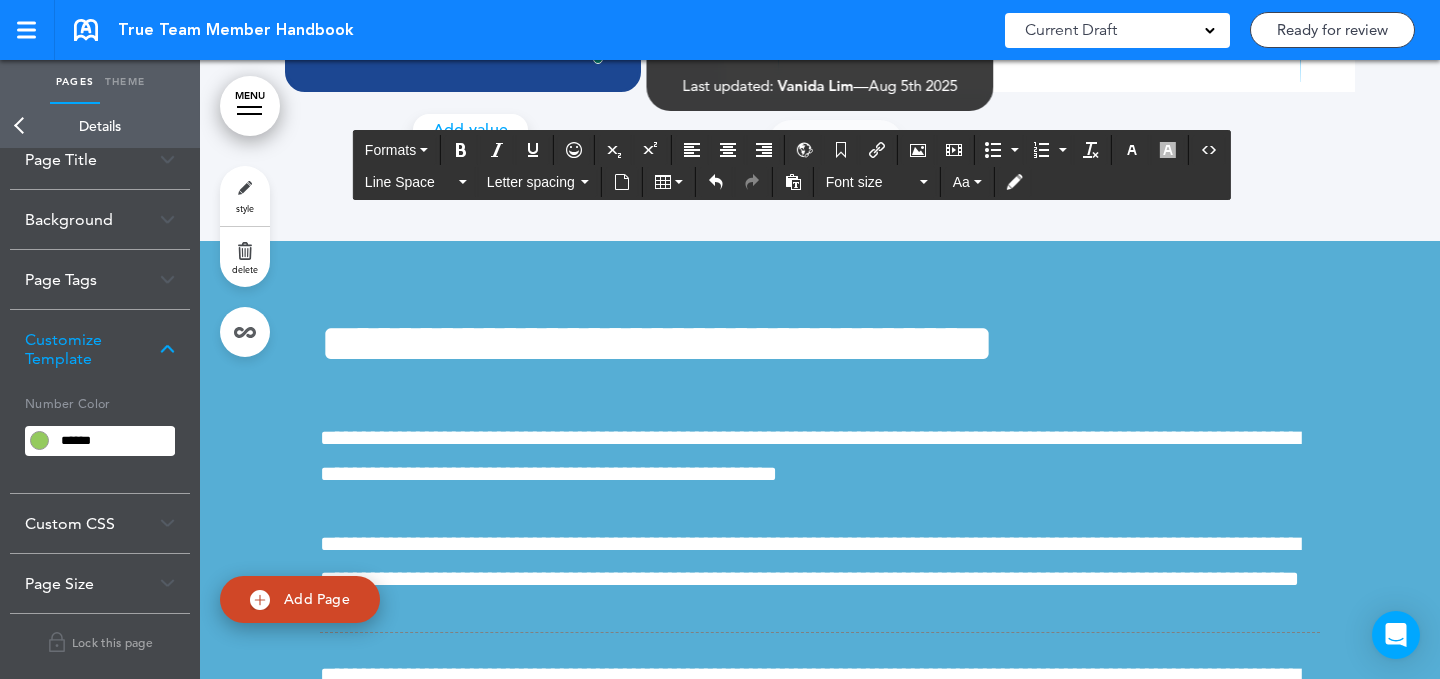 drag, startPoint x: 1143, startPoint y: 348, endPoint x: 1135, endPoint y: 314, distance: 34.928497 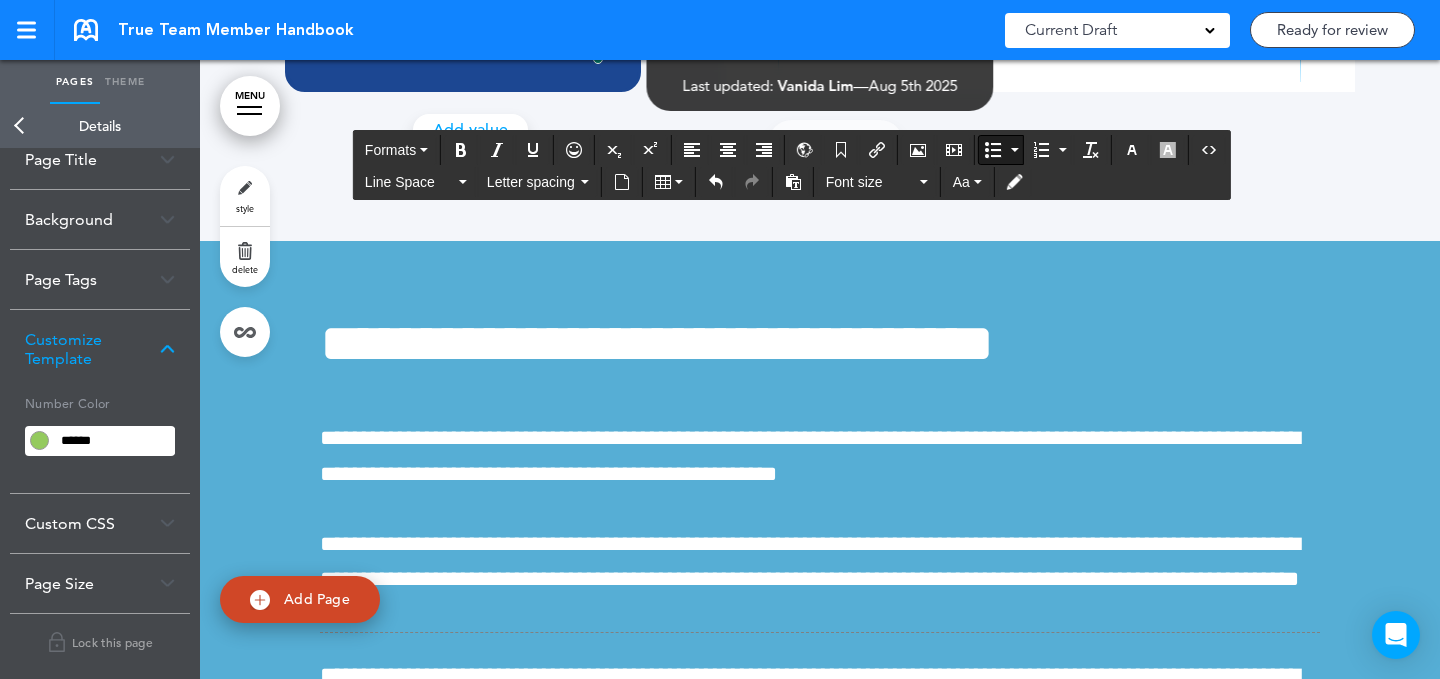 click on "**********" at bounding box center [1049, -1] 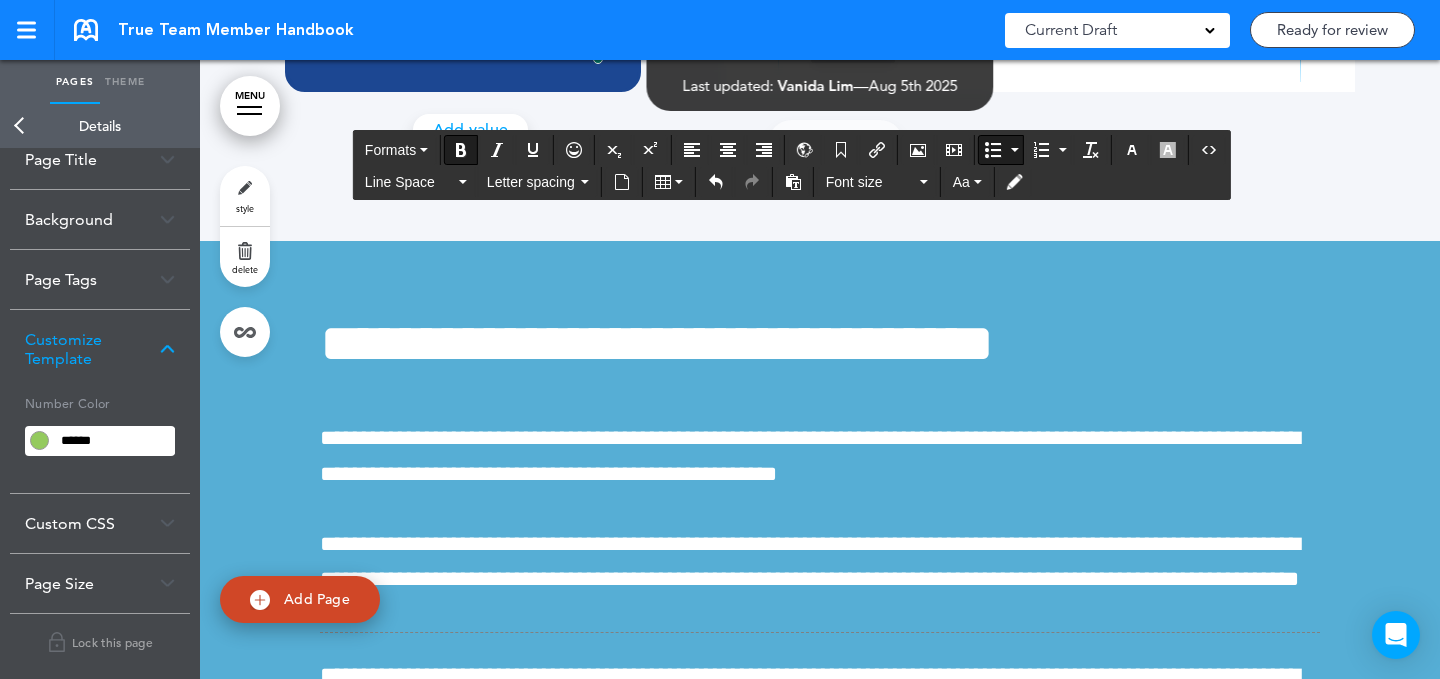 click on "**********" at bounding box center (1039, 269) 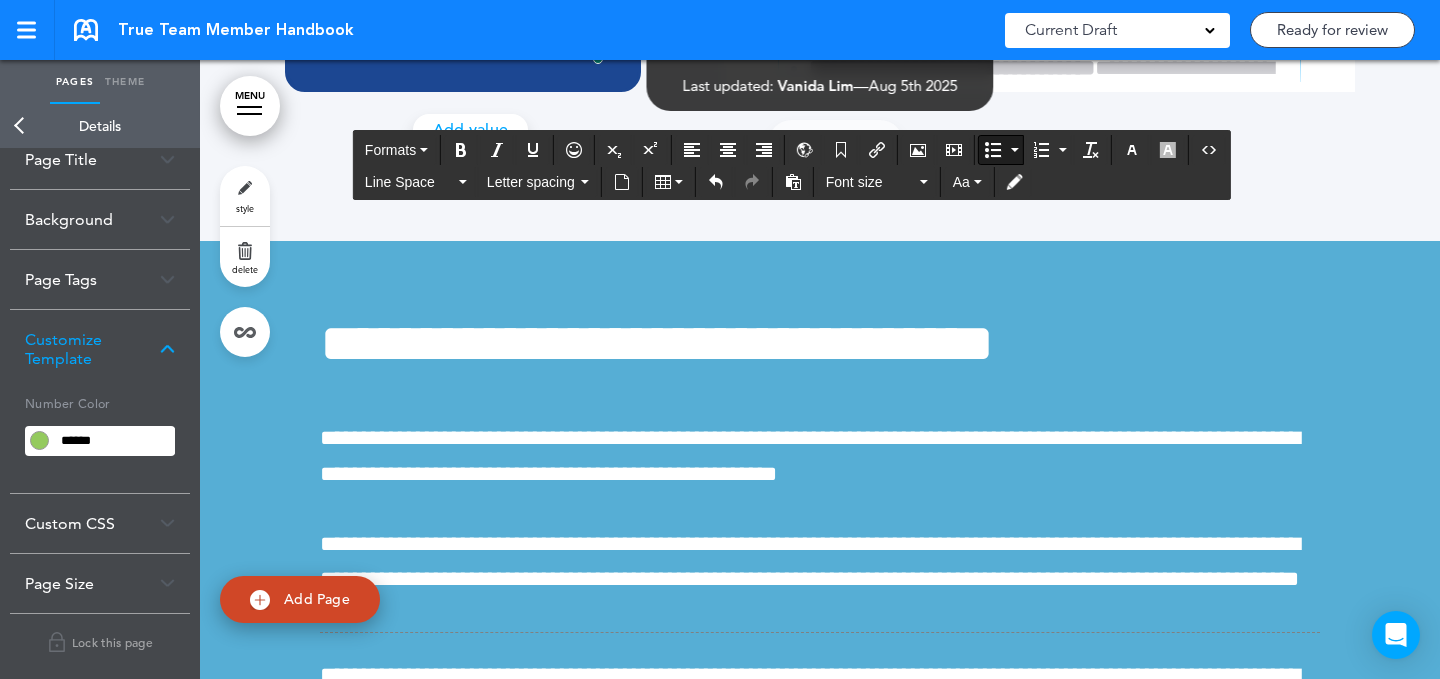 drag, startPoint x: 977, startPoint y: 268, endPoint x: 976, endPoint y: 239, distance: 29.017237 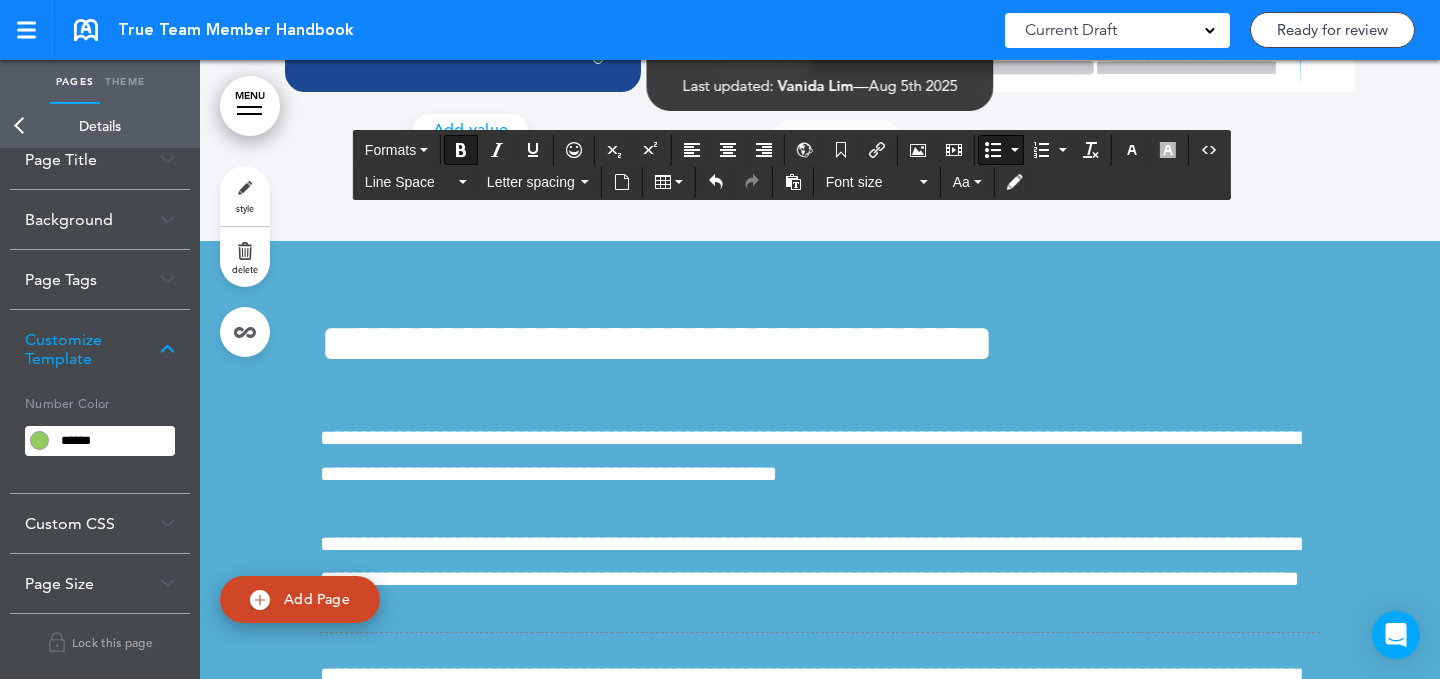 drag, startPoint x: 980, startPoint y: 269, endPoint x: 982, endPoint y: 250, distance: 19.104973 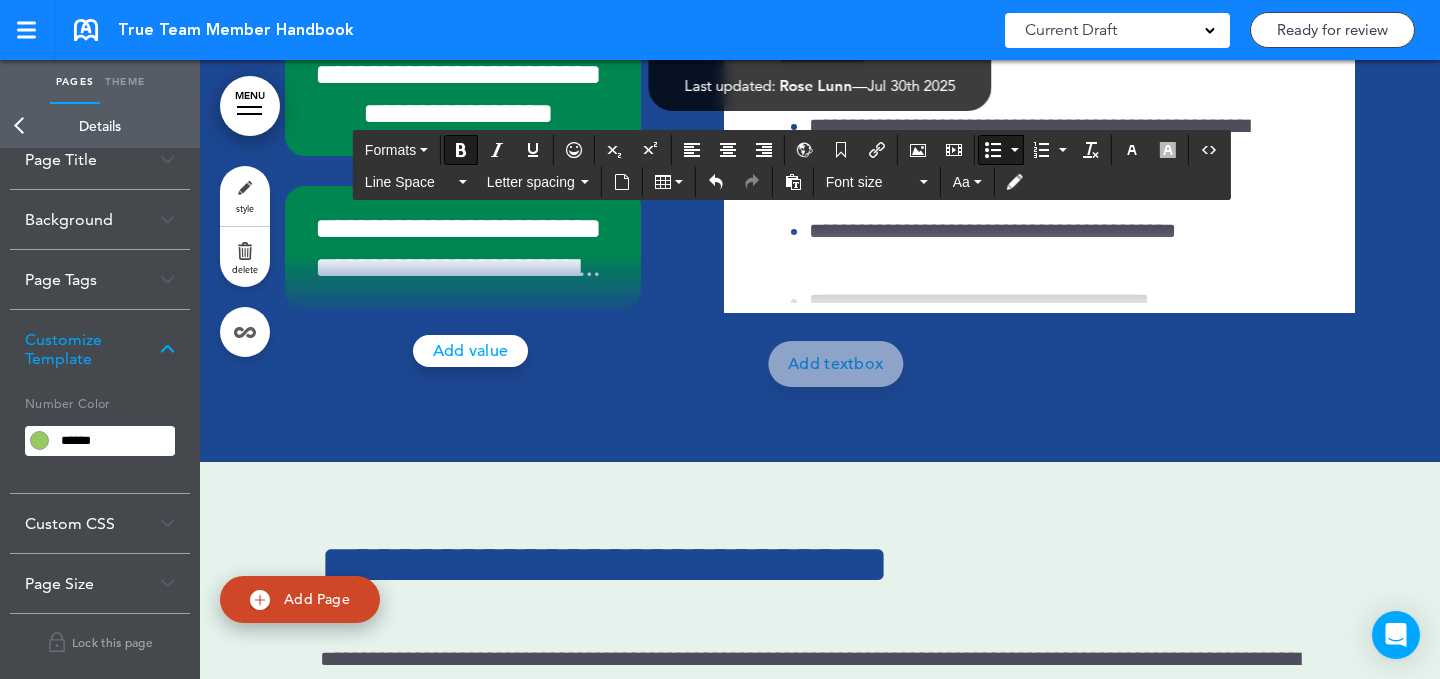click on "**********" at bounding box center (820, -209) 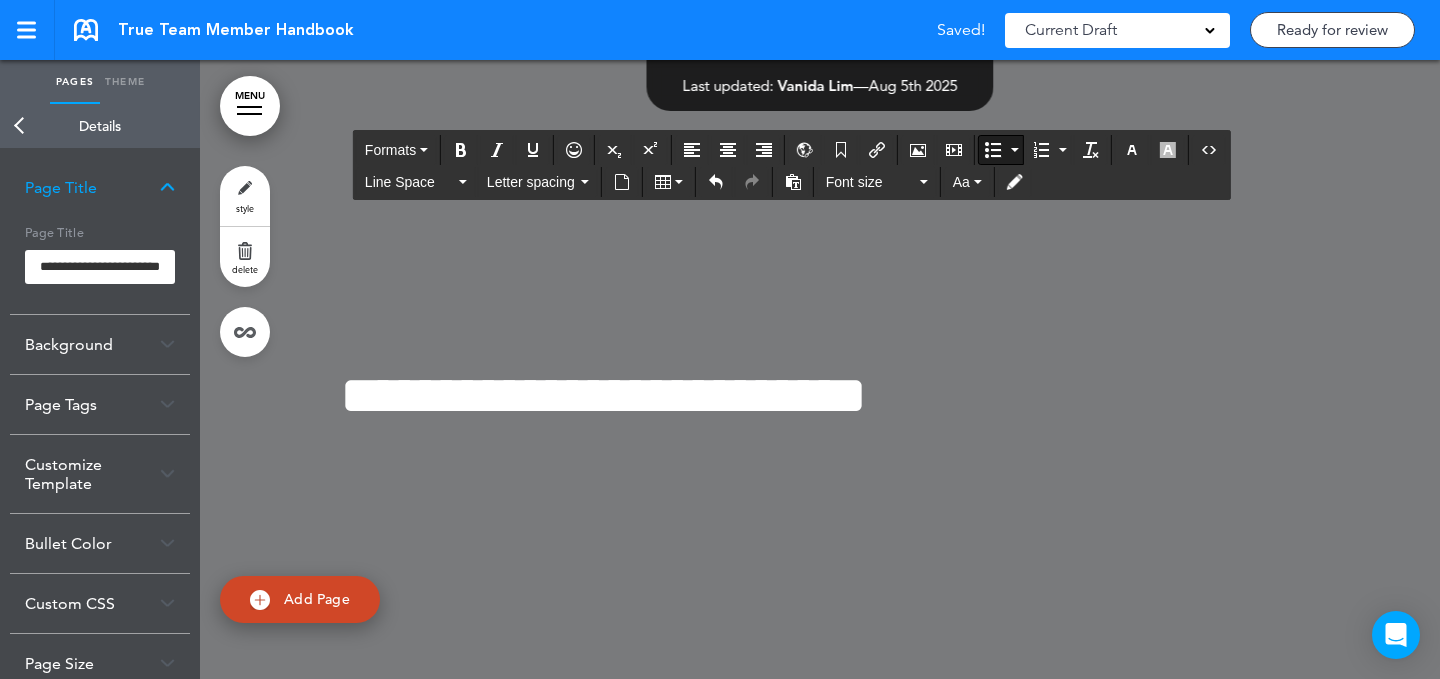 scroll, scrollTop: 0, scrollLeft: 0, axis: both 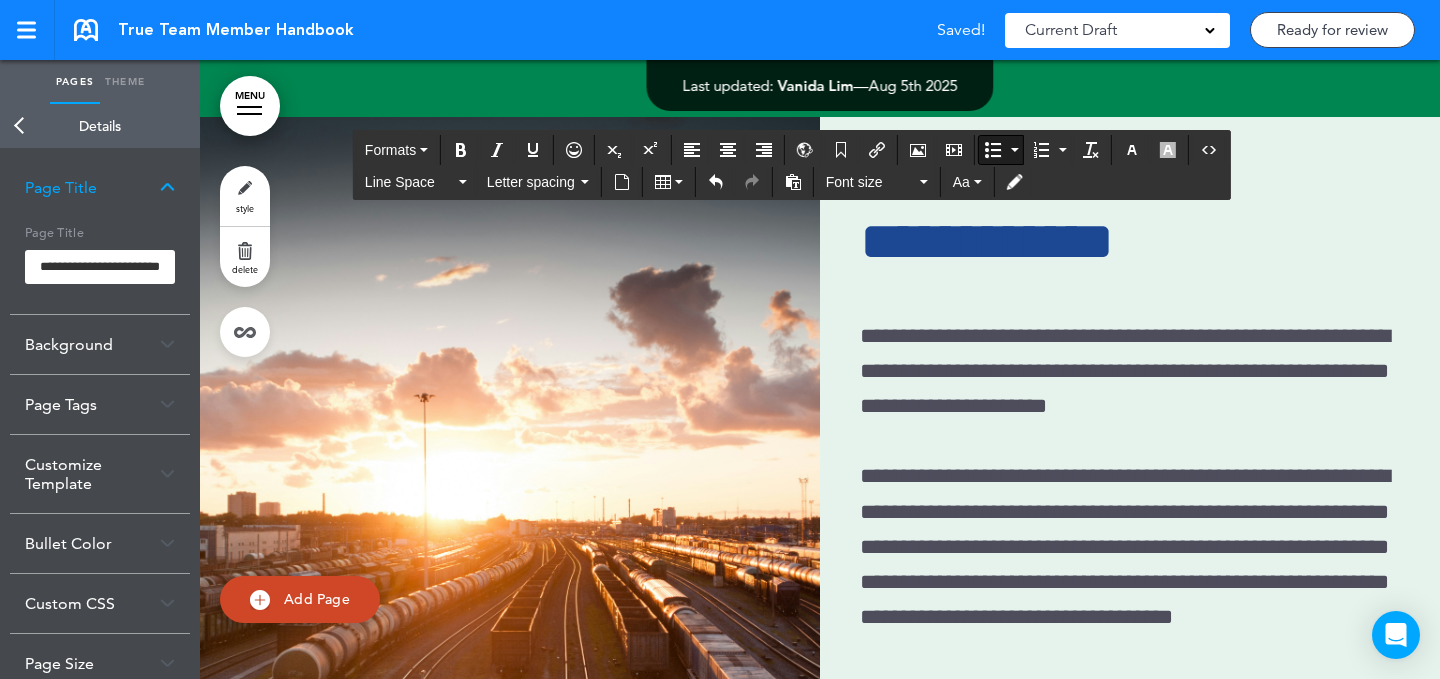 click on "**********" at bounding box center (1064, 82) 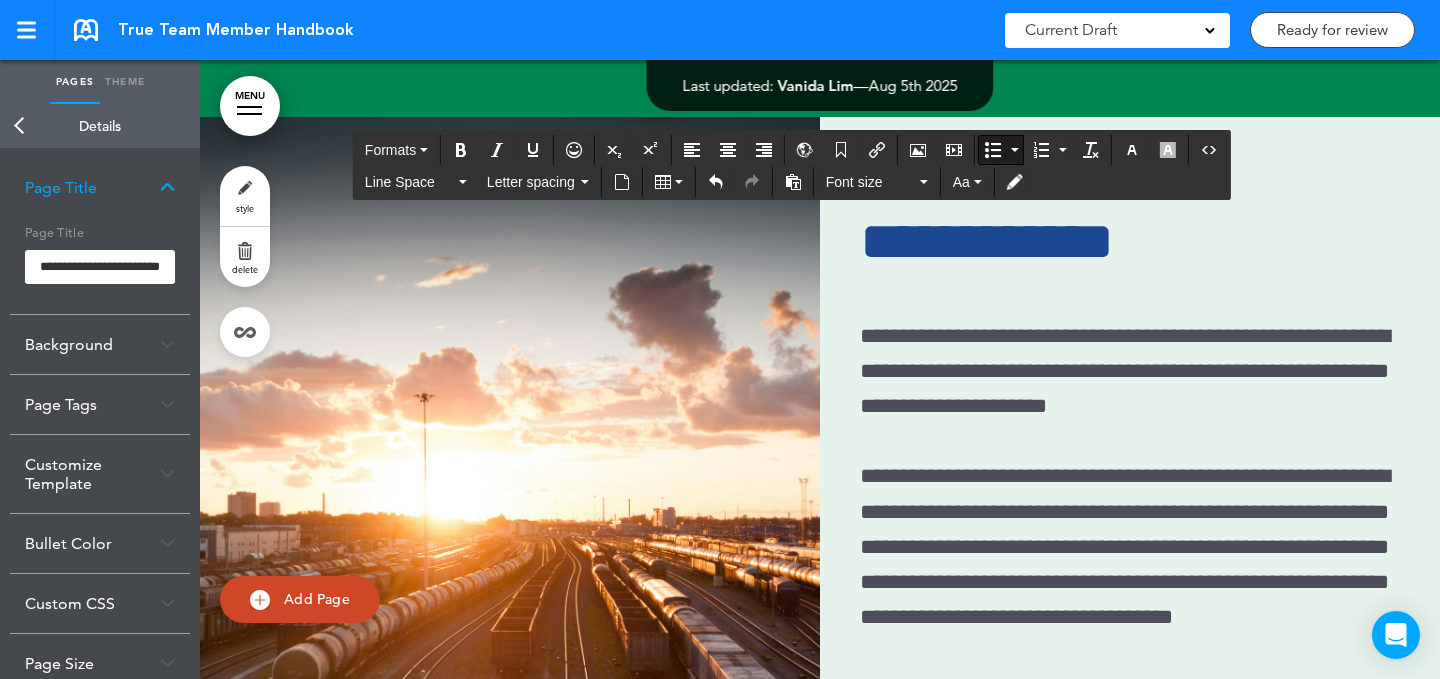 drag, startPoint x: 1138, startPoint y: 419, endPoint x: 1181, endPoint y: 405, distance: 45.221676 